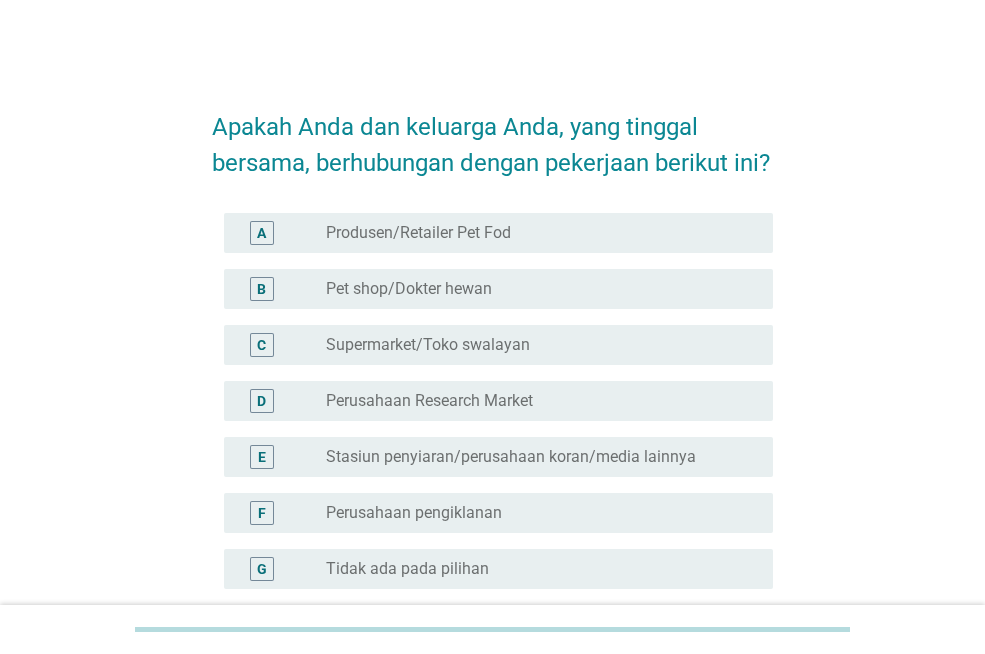 scroll, scrollTop: 200, scrollLeft: 0, axis: vertical 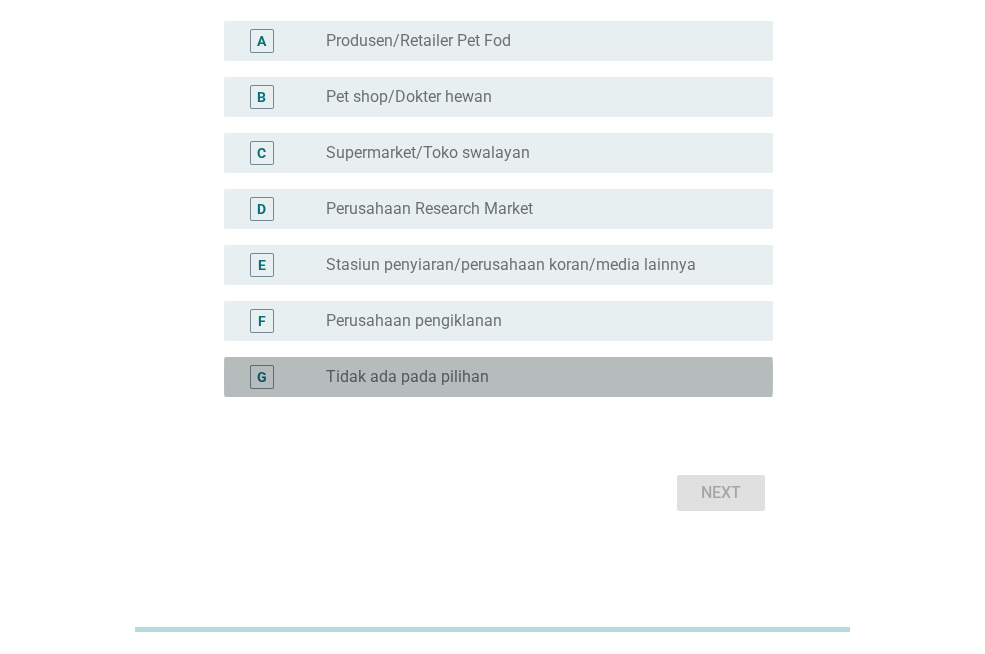 drag, startPoint x: 454, startPoint y: 407, endPoint x: 552, endPoint y: 458, distance: 110.47624 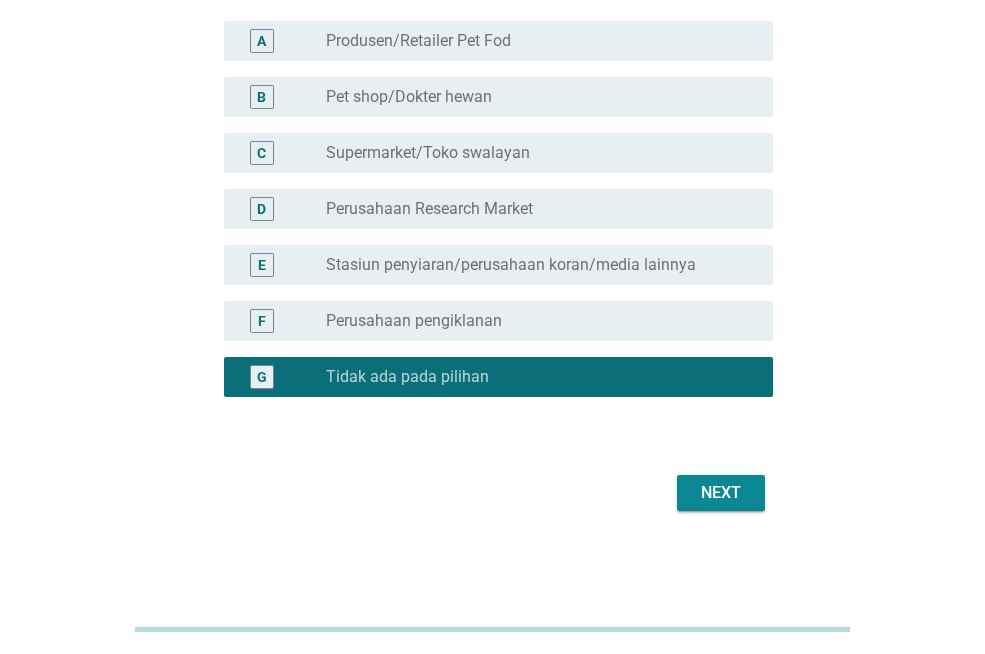 click on "Next" at bounding box center [721, 493] 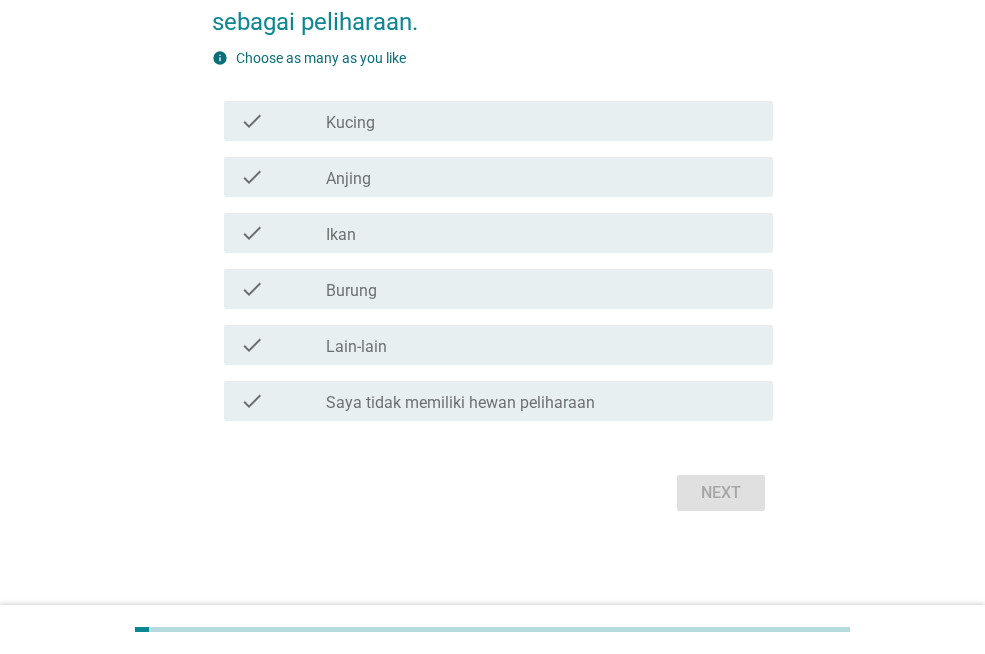 scroll, scrollTop: 0, scrollLeft: 0, axis: both 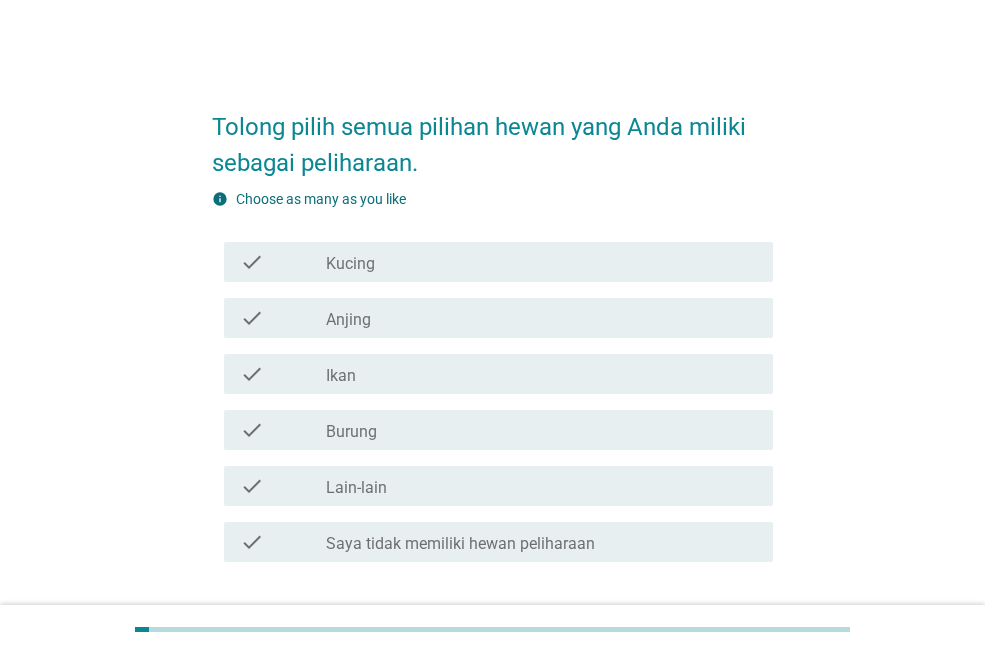 click on "check_box_outline_blank Kucing" at bounding box center (541, 262) 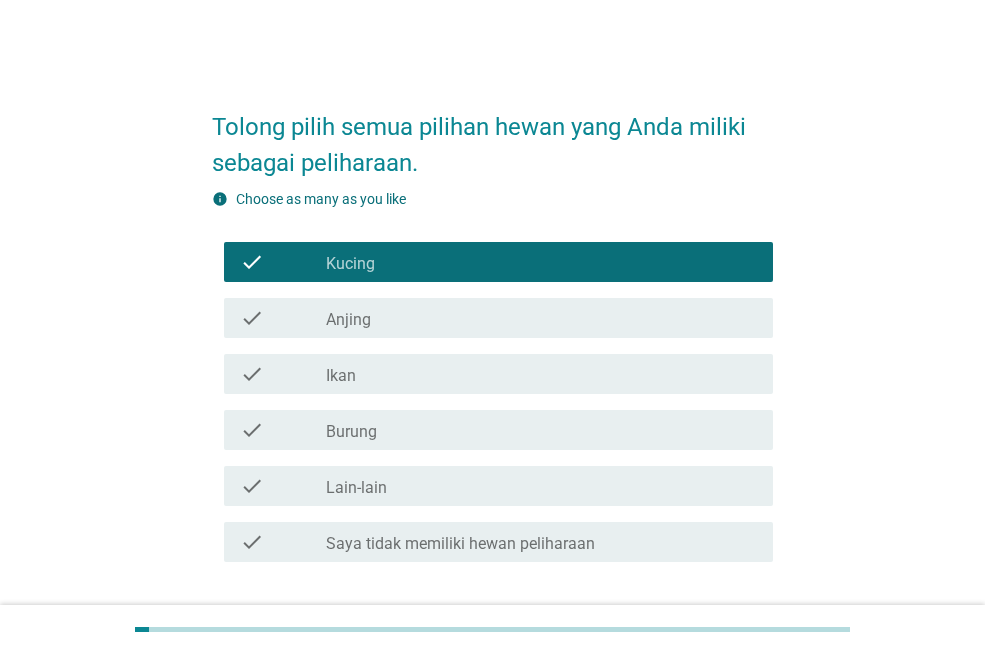 scroll, scrollTop: 100, scrollLeft: 0, axis: vertical 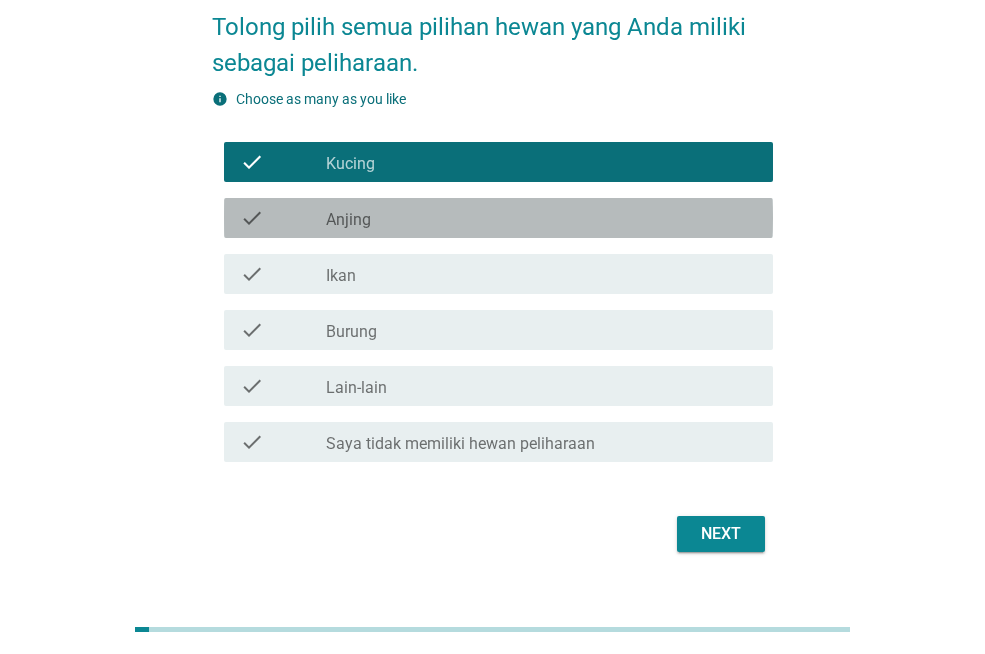 click on "check_box_outline_blank Anjing" at bounding box center [541, 218] 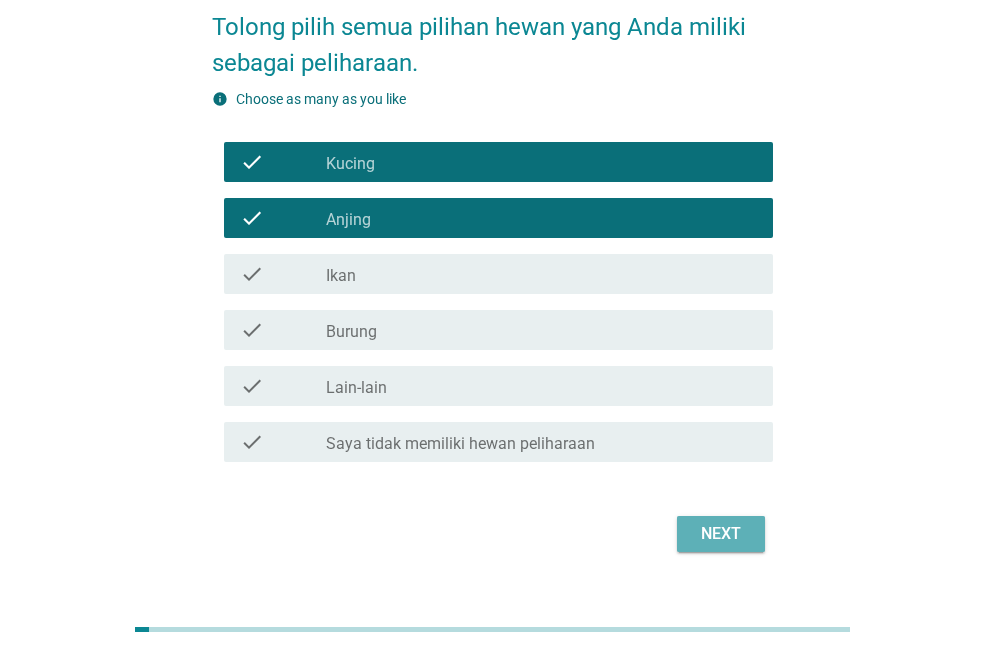 click on "Next" at bounding box center [721, 534] 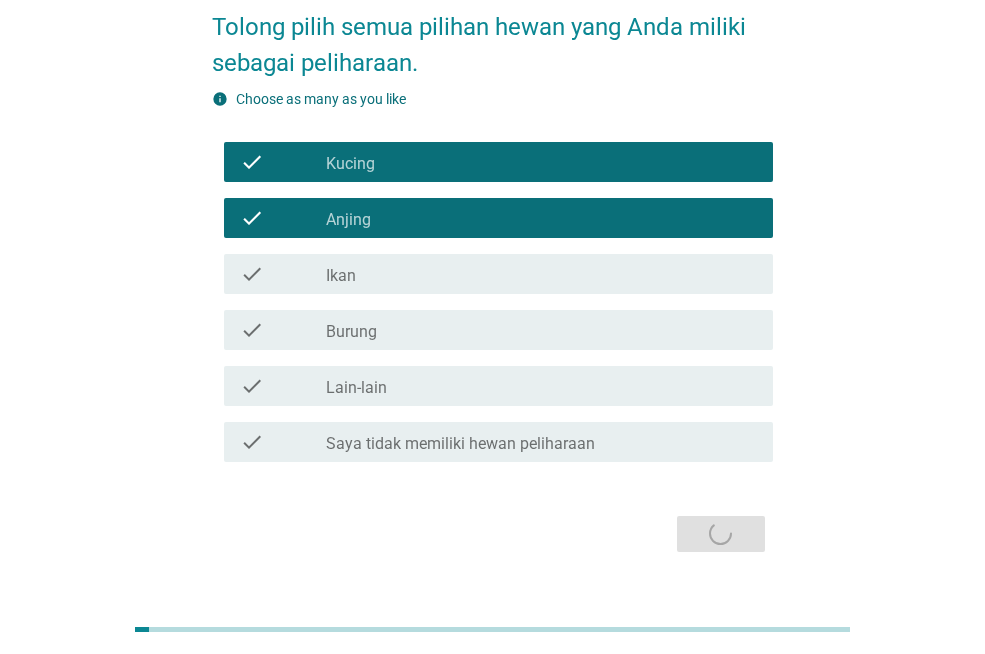 scroll, scrollTop: 0, scrollLeft: 0, axis: both 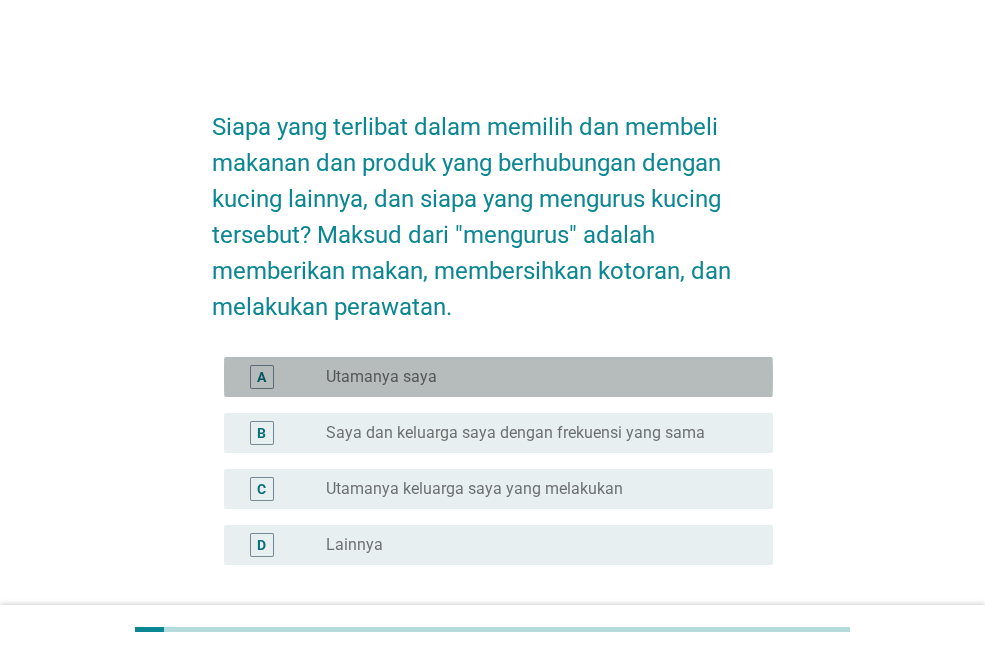click on "radio_button_unchecked Utamanya saya" at bounding box center (533, 377) 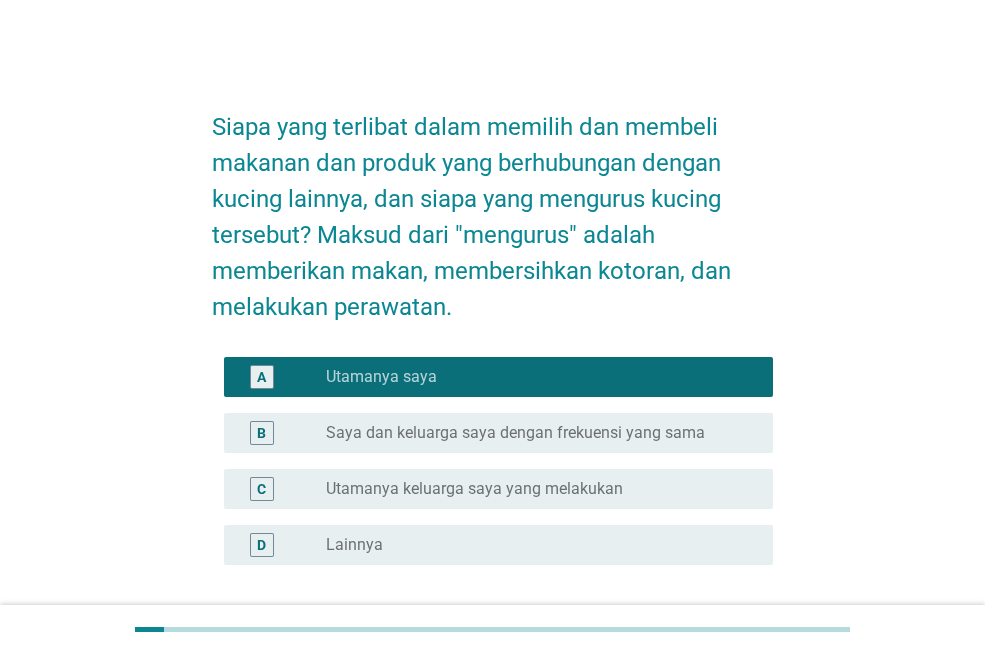 scroll, scrollTop: 168, scrollLeft: 0, axis: vertical 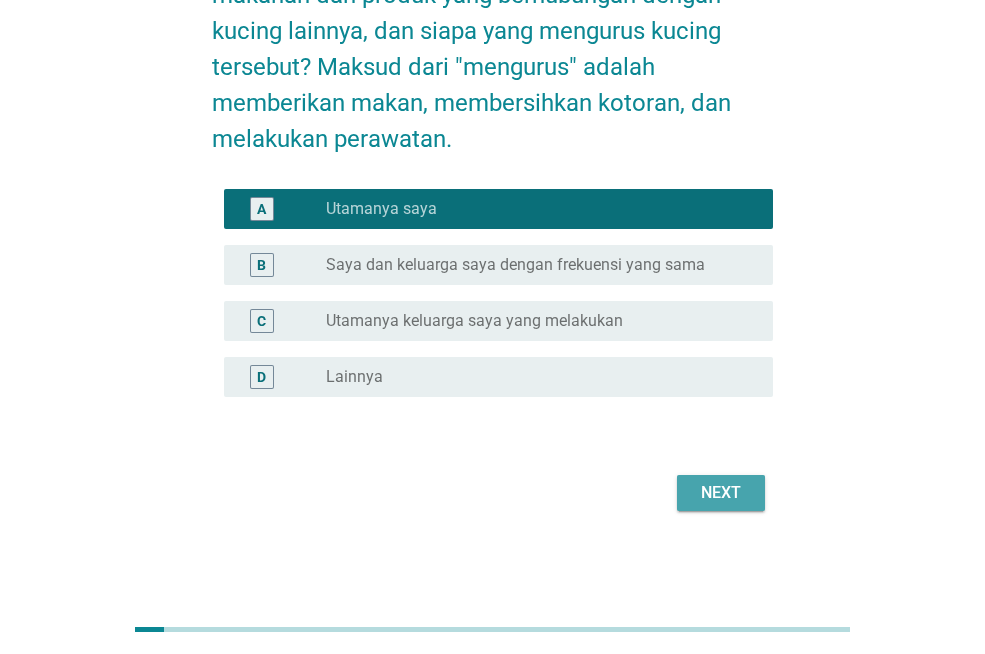 click on "Next" at bounding box center (721, 493) 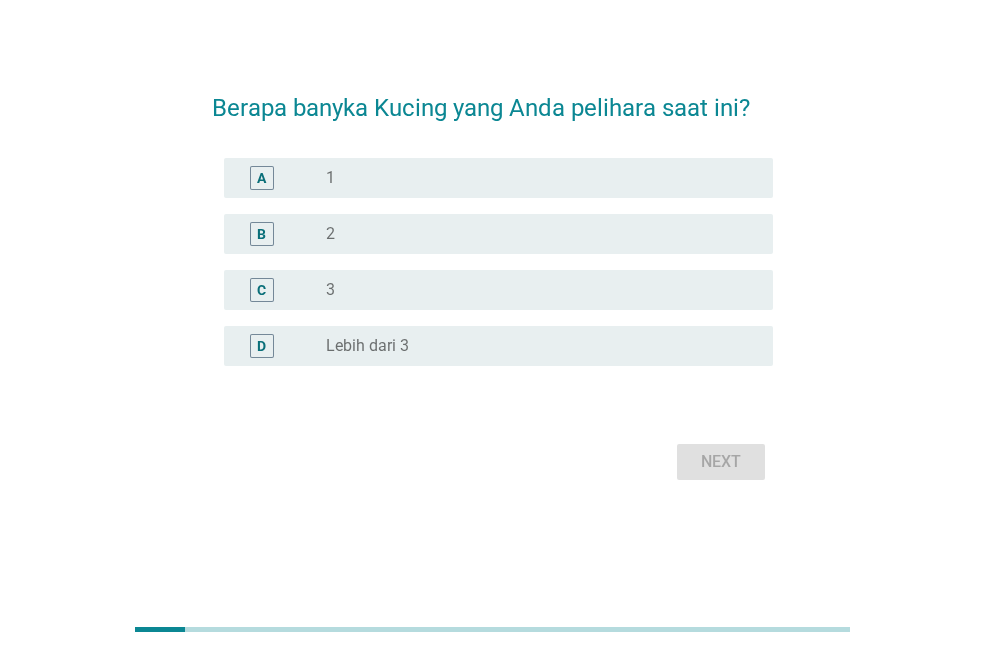 scroll, scrollTop: 0, scrollLeft: 0, axis: both 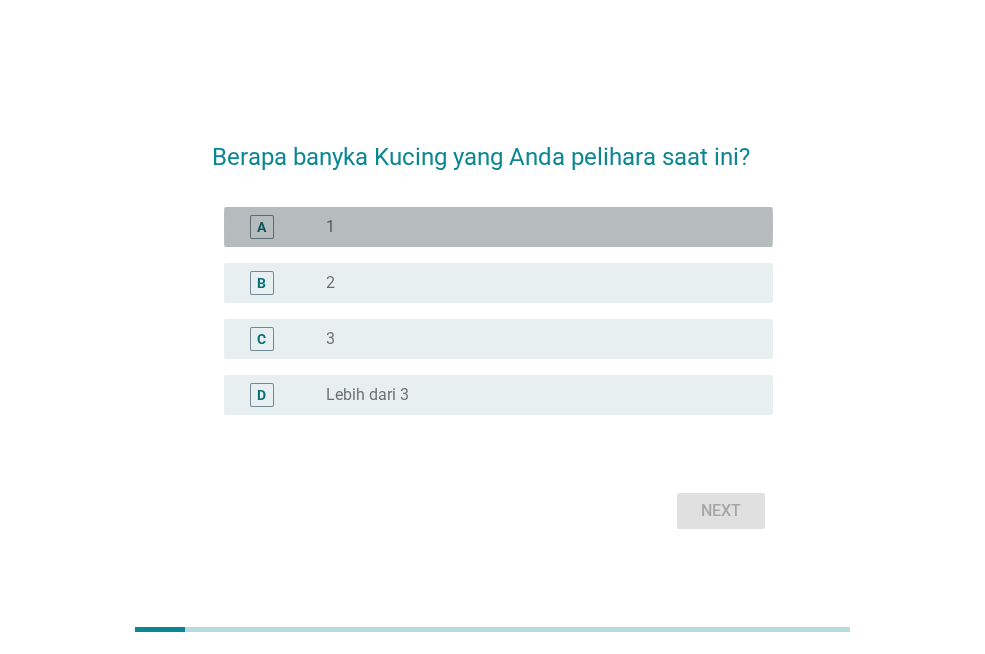 click on "radio_button_unchecked 1" at bounding box center (533, 227) 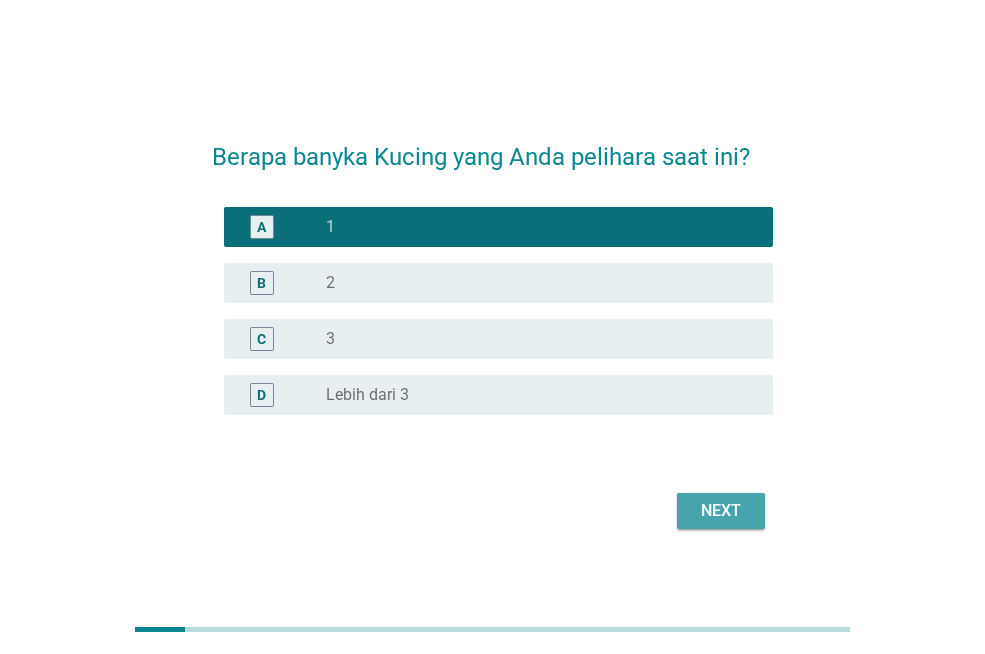 click on "Next" at bounding box center (721, 511) 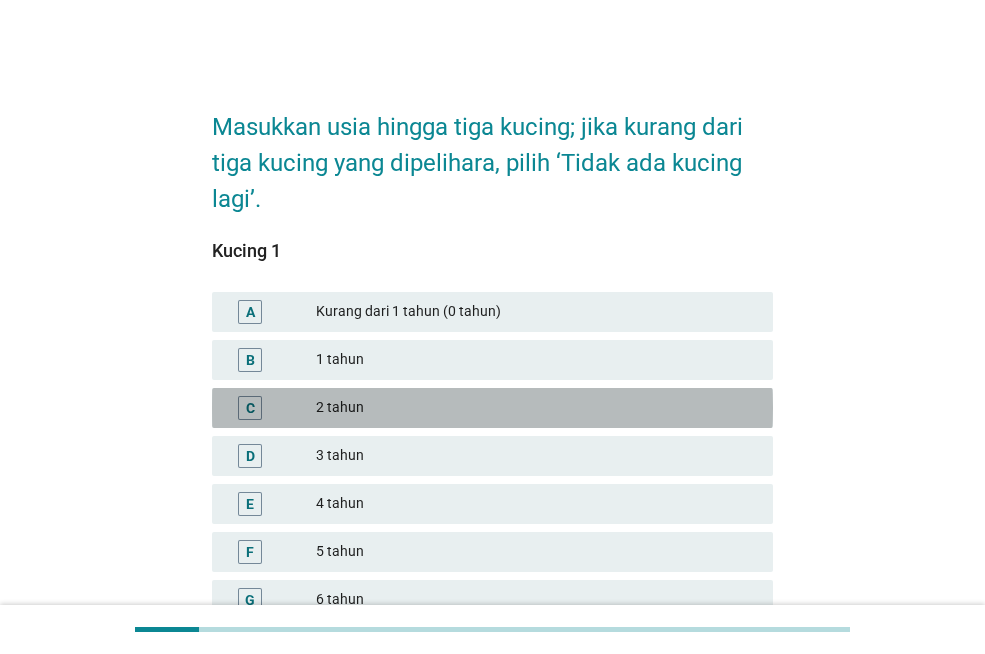 click on "2 tahun" at bounding box center (536, 408) 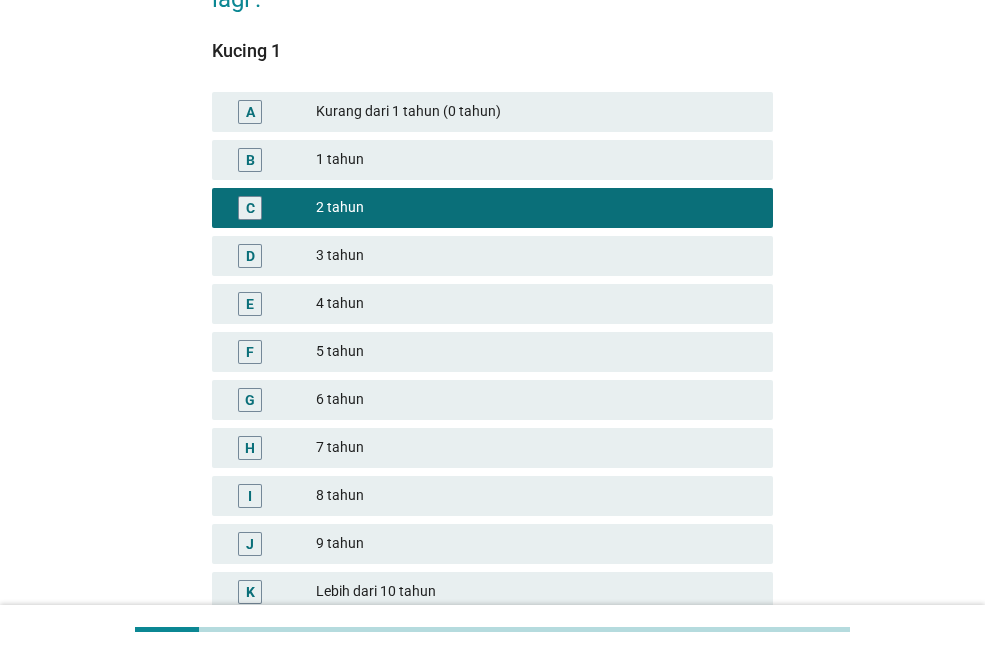 scroll, scrollTop: 423, scrollLeft: 0, axis: vertical 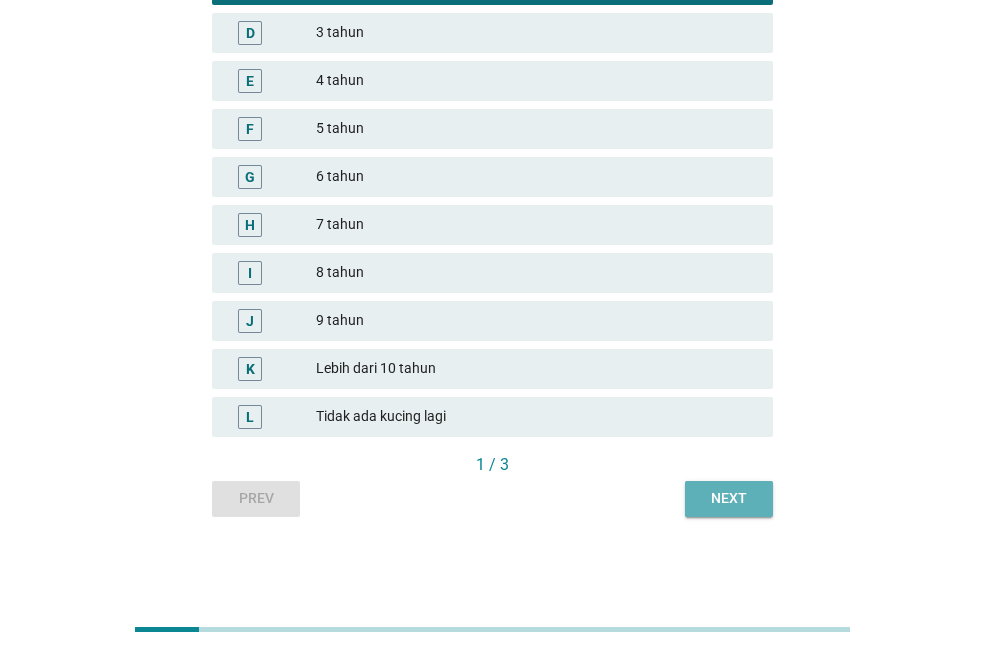 click on "Next" at bounding box center (729, 498) 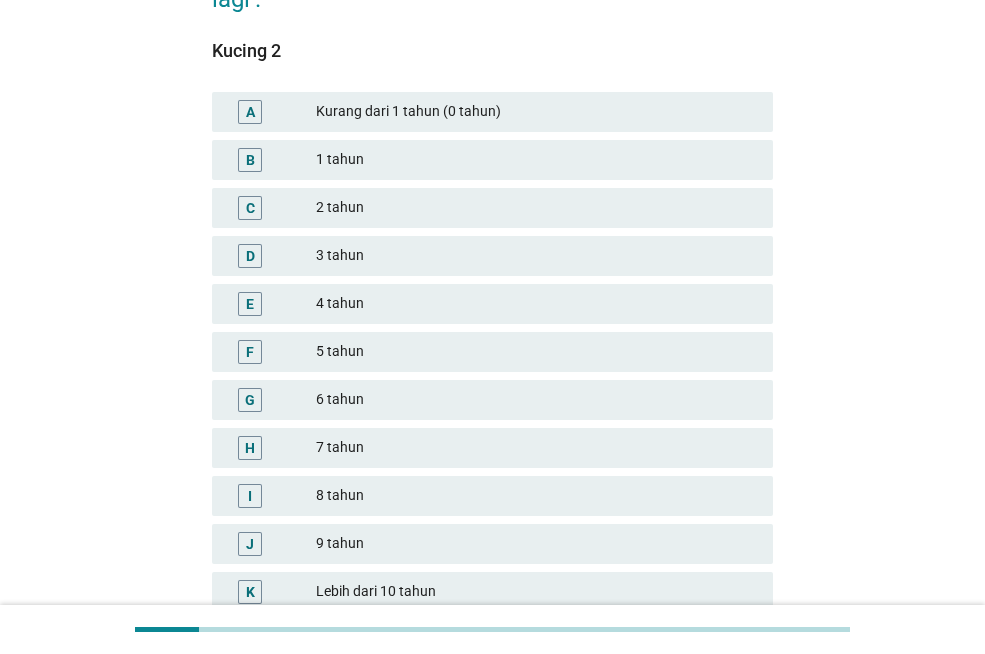 scroll, scrollTop: 300, scrollLeft: 0, axis: vertical 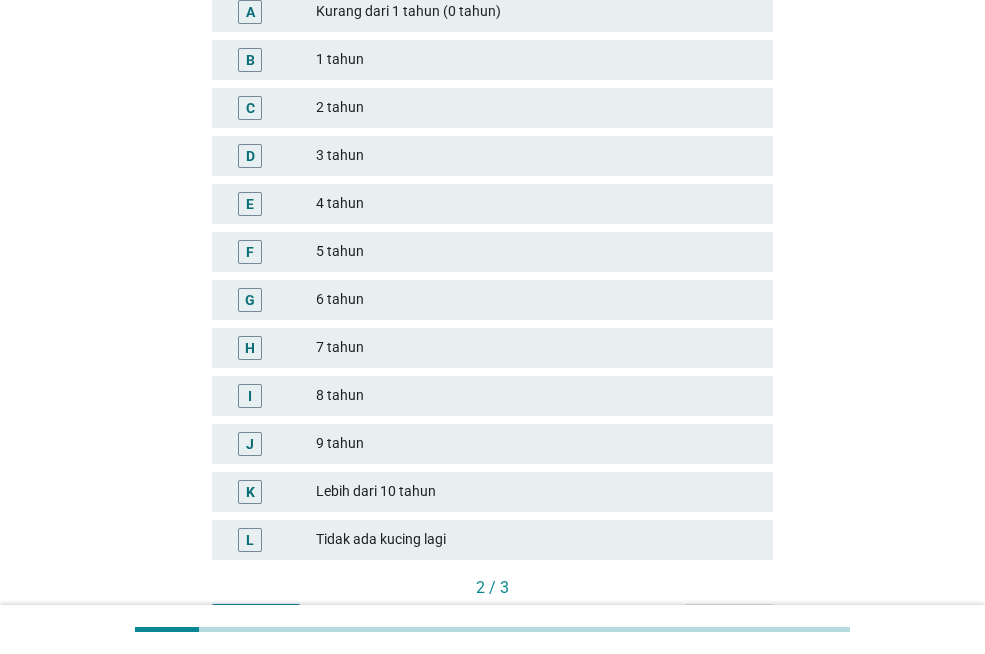 click on "Tidak ada kucing lagi" at bounding box center [536, 540] 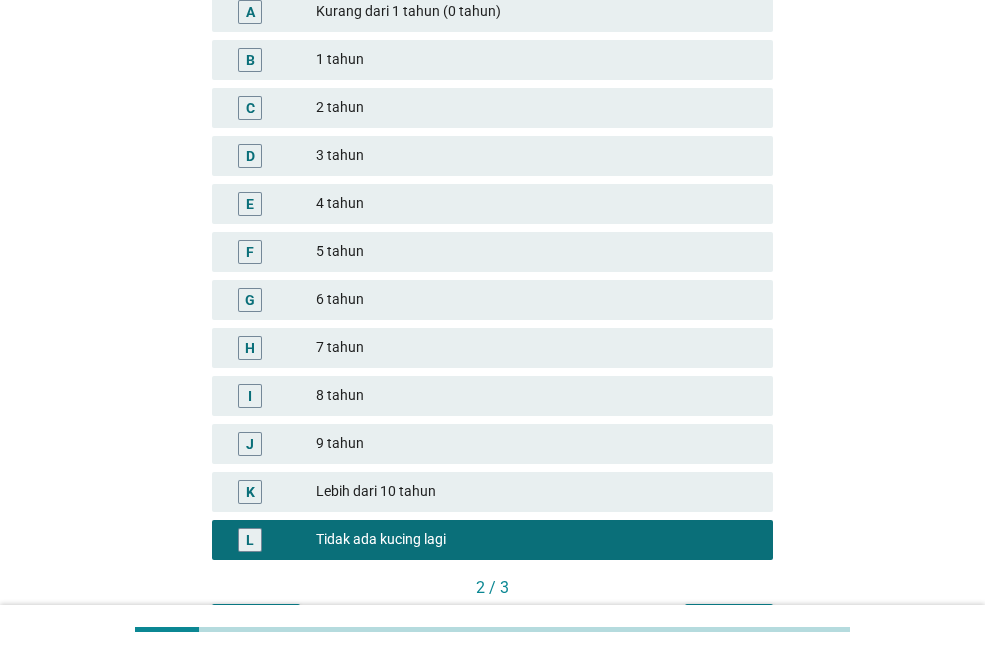 scroll, scrollTop: 423, scrollLeft: 0, axis: vertical 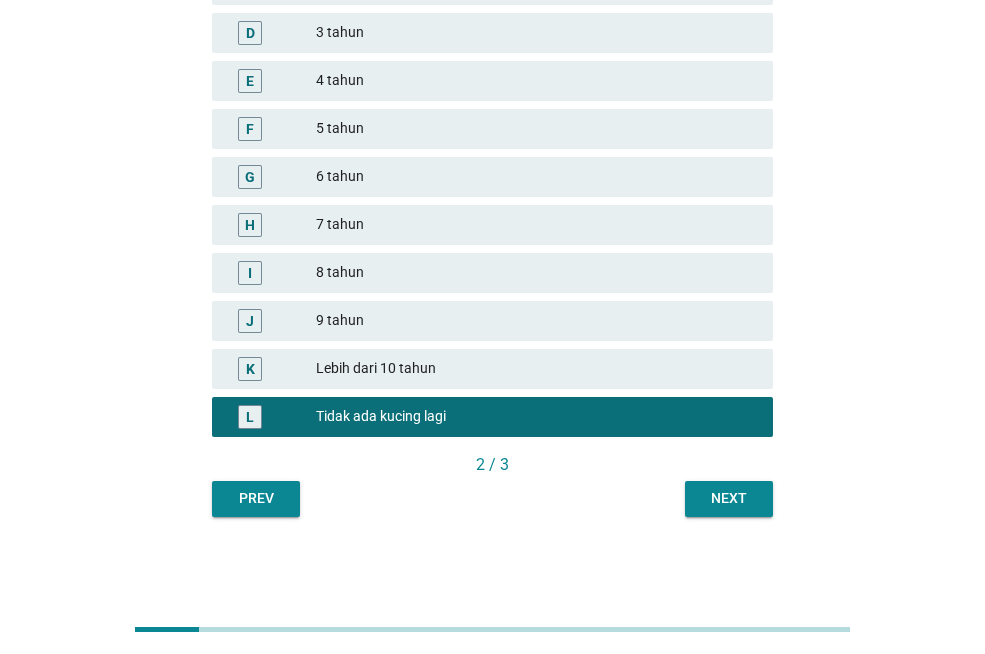 click on "Next" at bounding box center (729, 498) 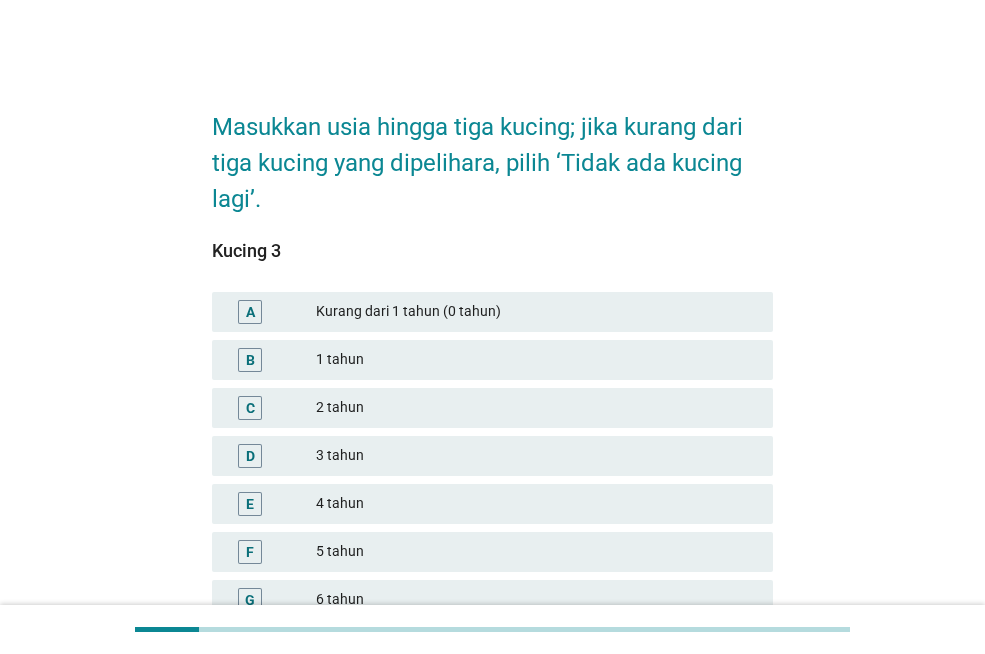 scroll, scrollTop: 400, scrollLeft: 0, axis: vertical 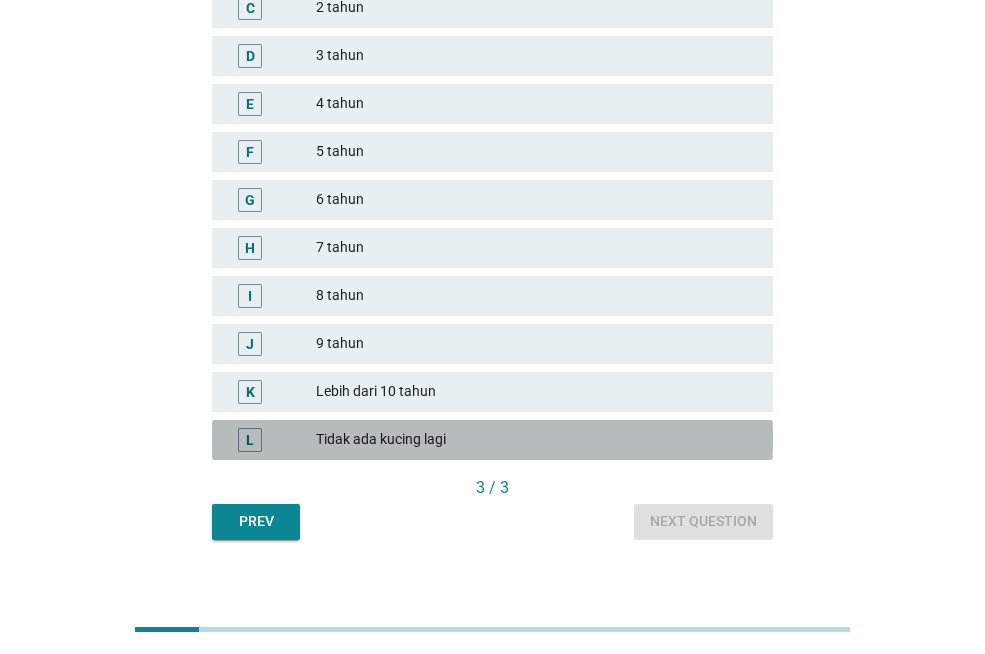 click on "Tidak ada kucing lagi" at bounding box center [536, 440] 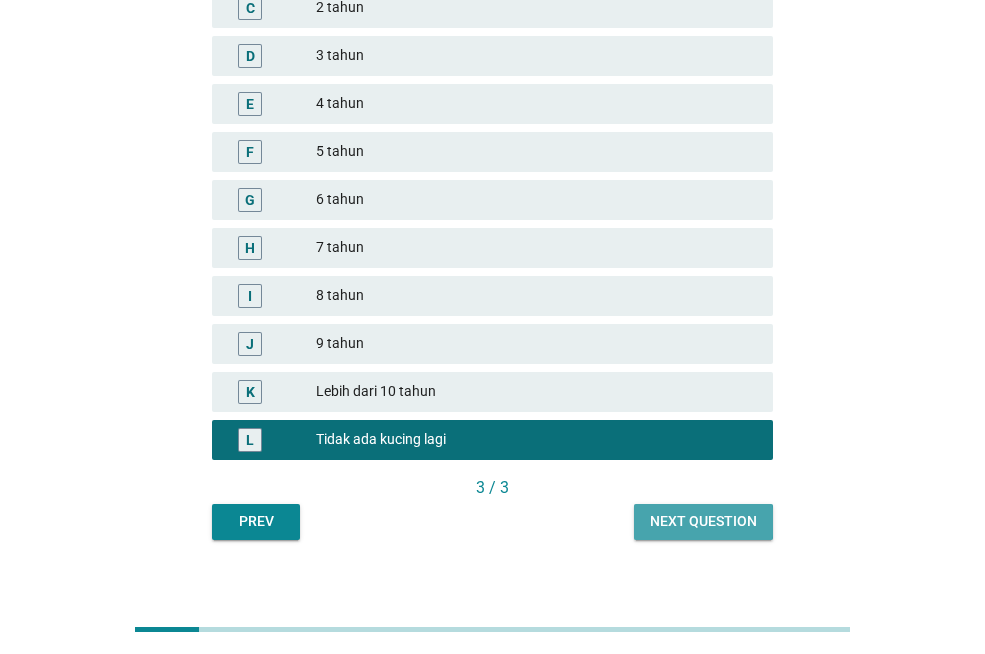 click on "Next question" at bounding box center (703, 521) 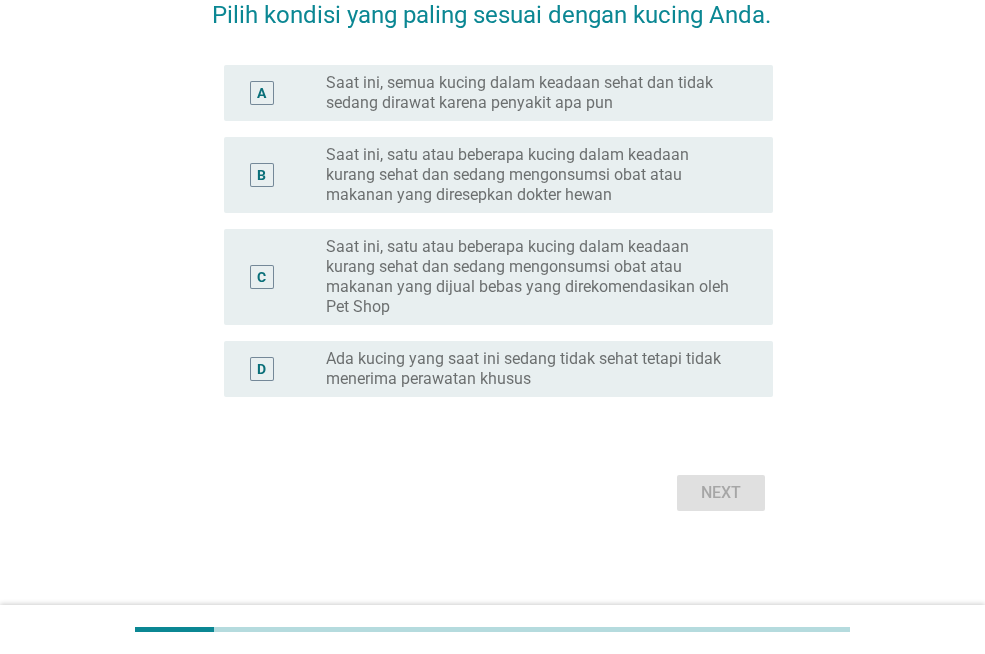 scroll, scrollTop: 0, scrollLeft: 0, axis: both 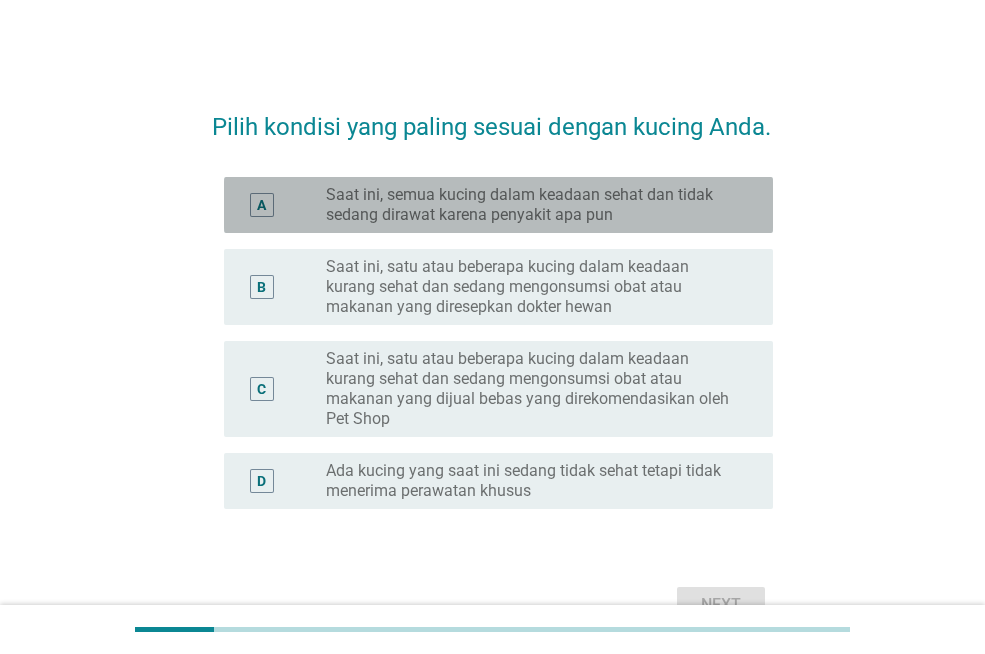 click on "Saat ini, semua kucing dalam keadaan sehat dan tidak sedang dirawat karena penyakit apa pun" at bounding box center [533, 205] 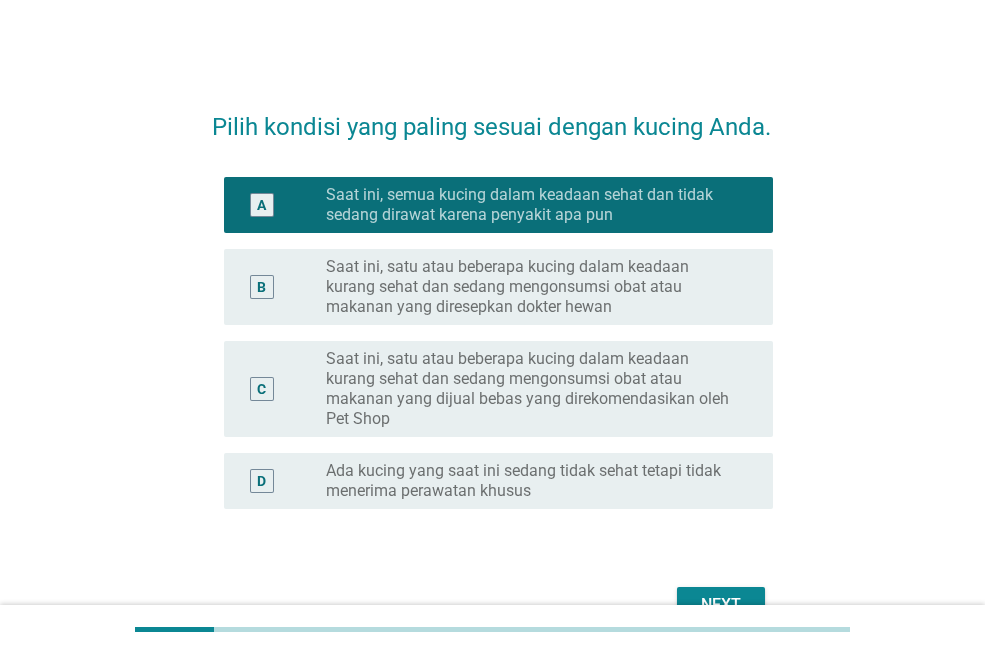 scroll, scrollTop: 100, scrollLeft: 0, axis: vertical 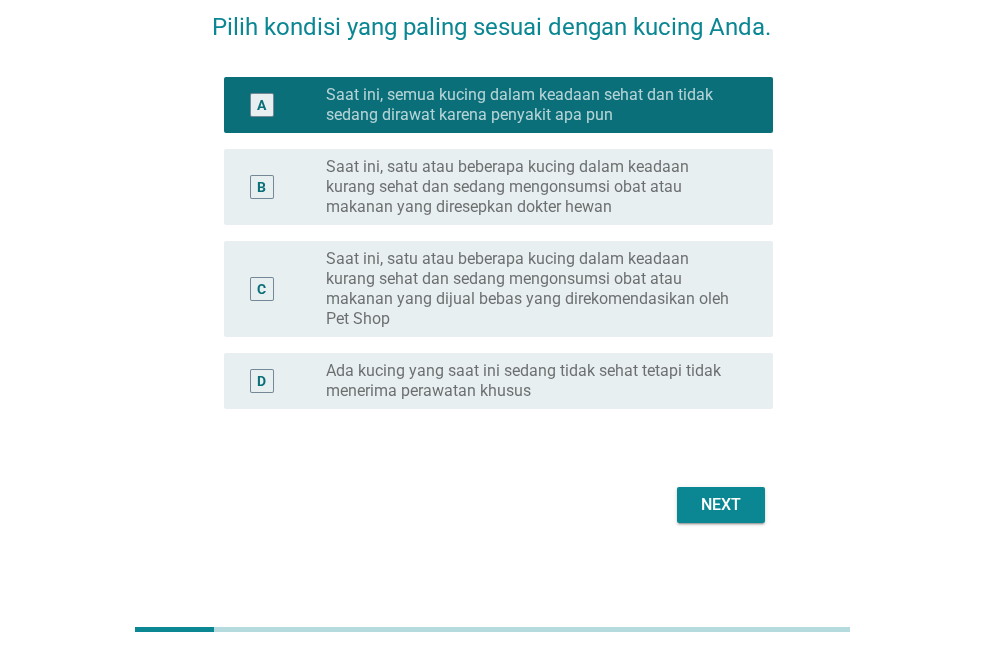 click on "Next" at bounding box center (721, 505) 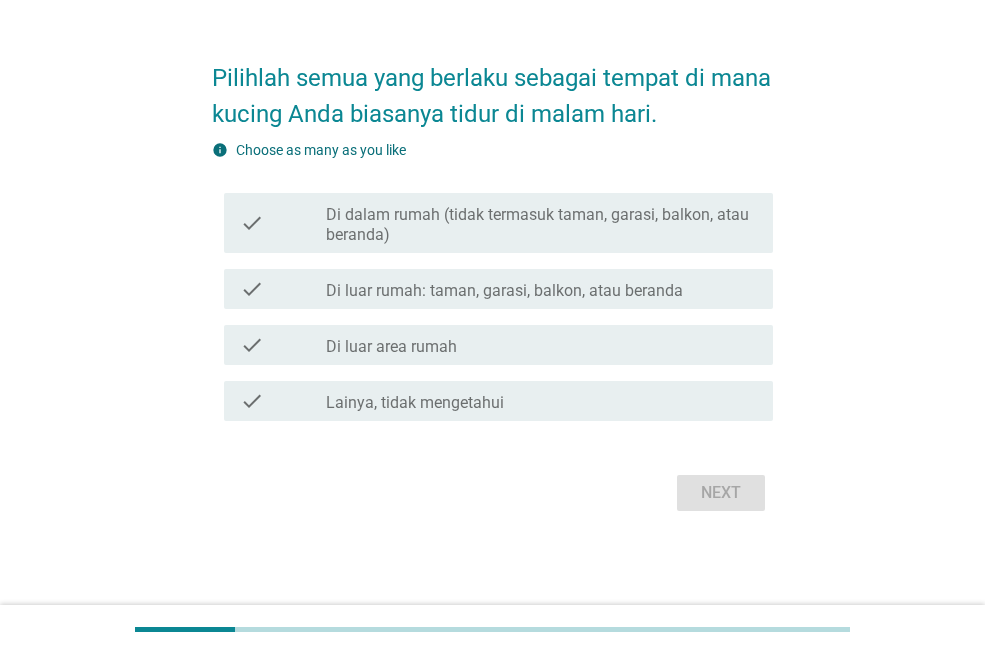 scroll, scrollTop: 0, scrollLeft: 0, axis: both 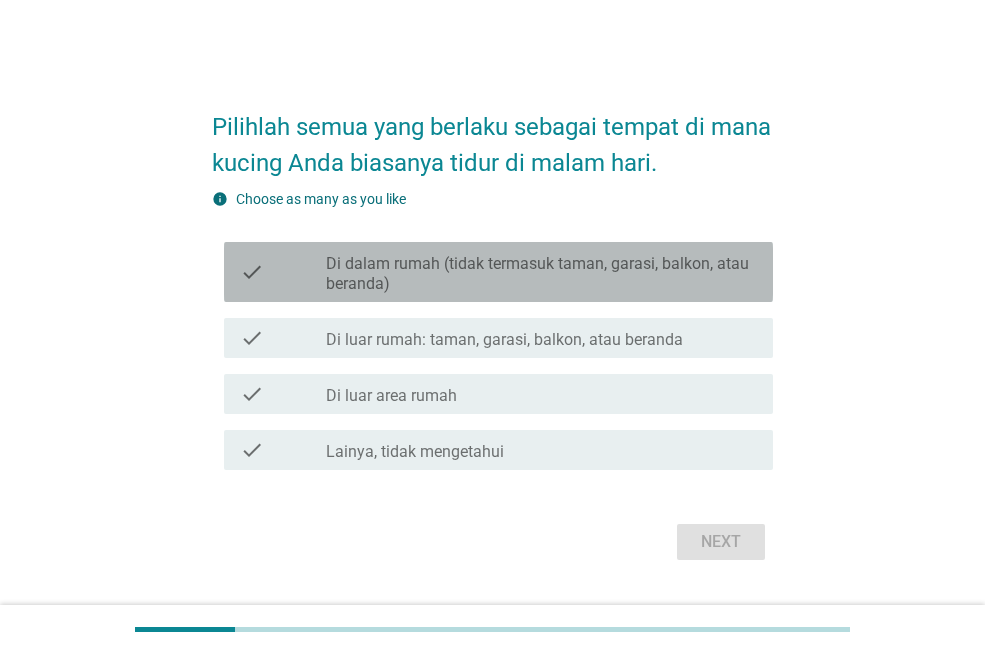 click on "Di dalam rumah (tidak termasuk taman, garasi, balkon, atau beranda)" at bounding box center [541, 274] 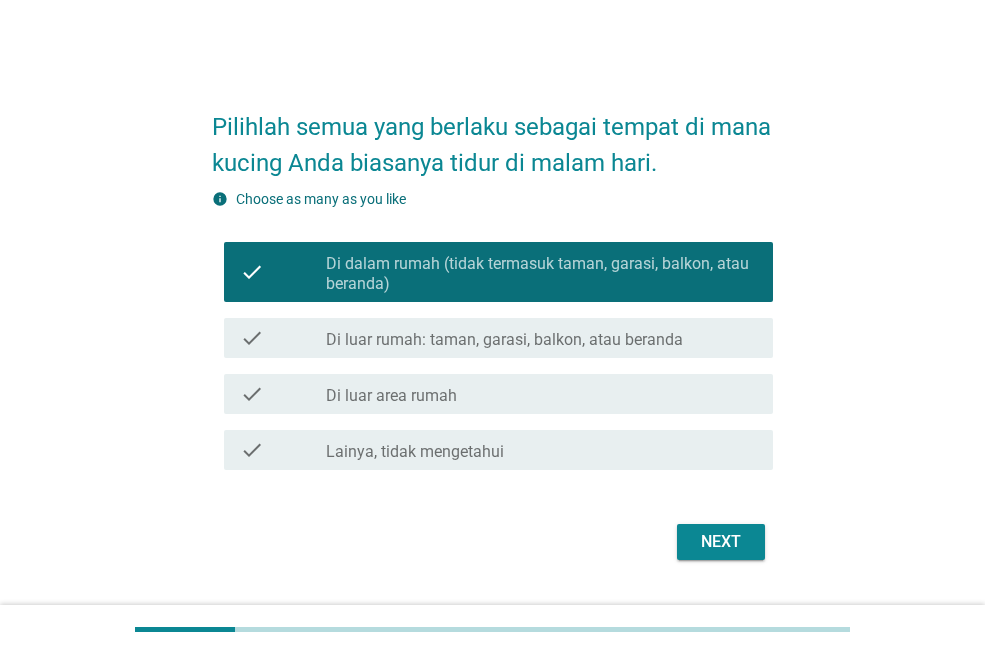 click on "Next" at bounding box center (721, 542) 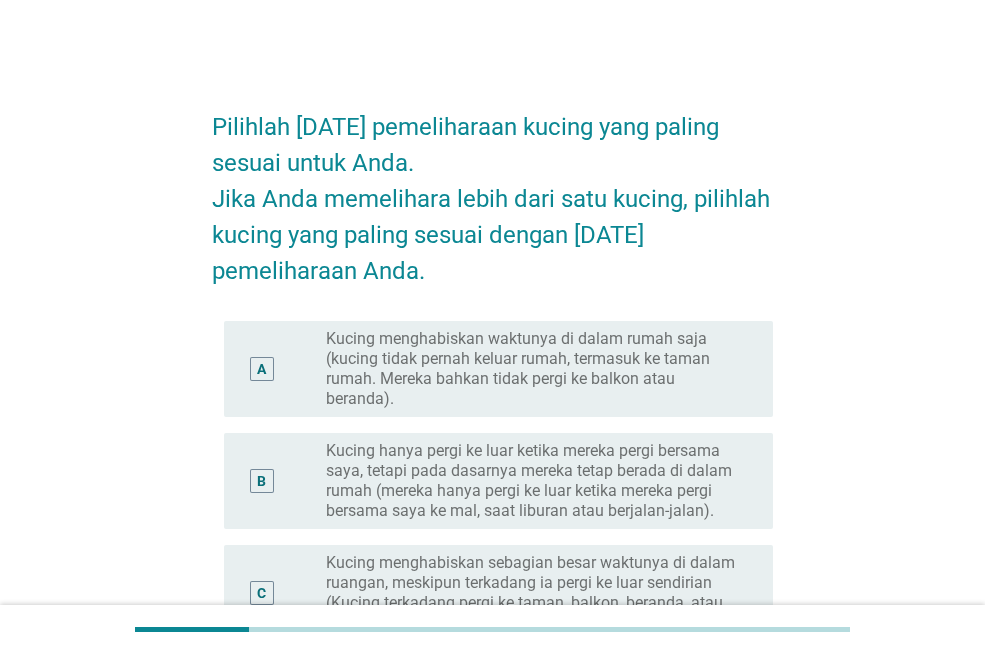 scroll, scrollTop: 100, scrollLeft: 0, axis: vertical 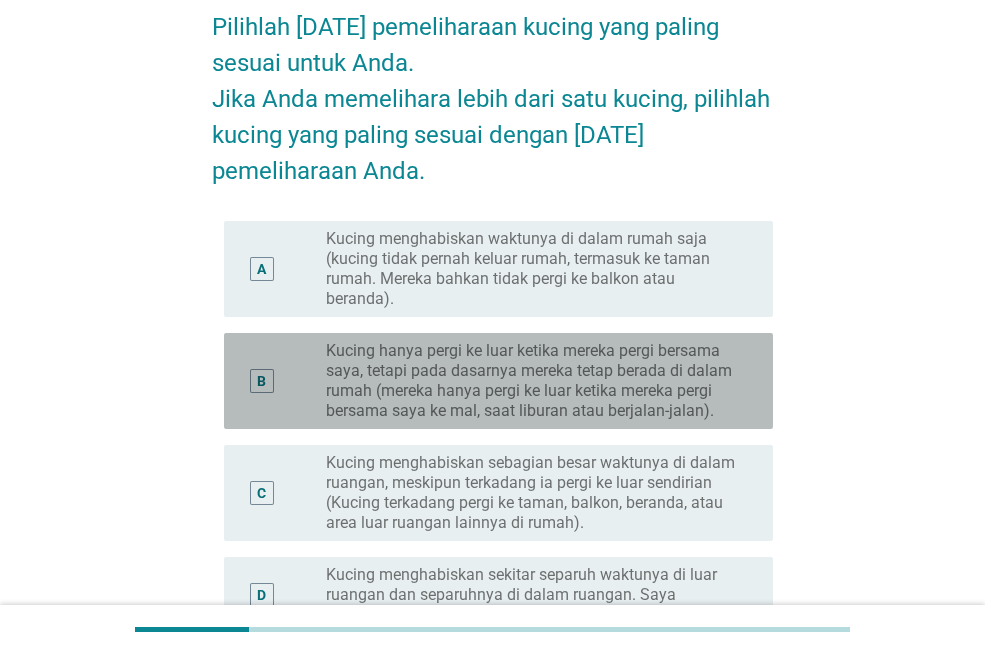 click on "Kucing hanya pergi ke luar ketika mereka pergi bersama saya, tetapi pada dasarnya mereka tetap berada di dalam rumah (mereka hanya pergi ke luar ketika mereka pergi bersama saya ke mal, saat liburan atau berjalan-jalan)." at bounding box center [533, 381] 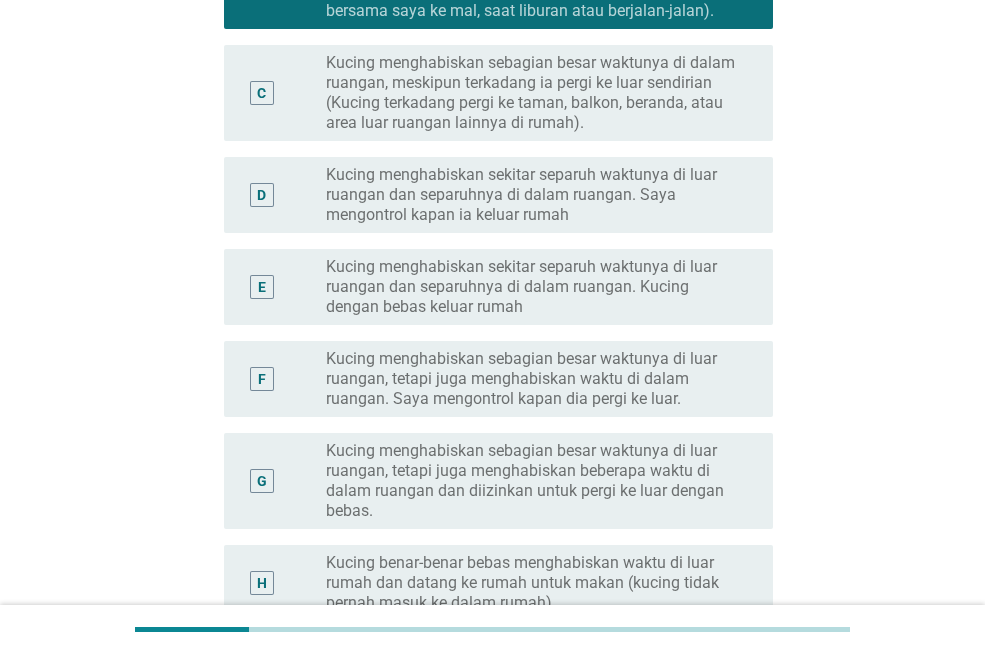 scroll, scrollTop: 724, scrollLeft: 0, axis: vertical 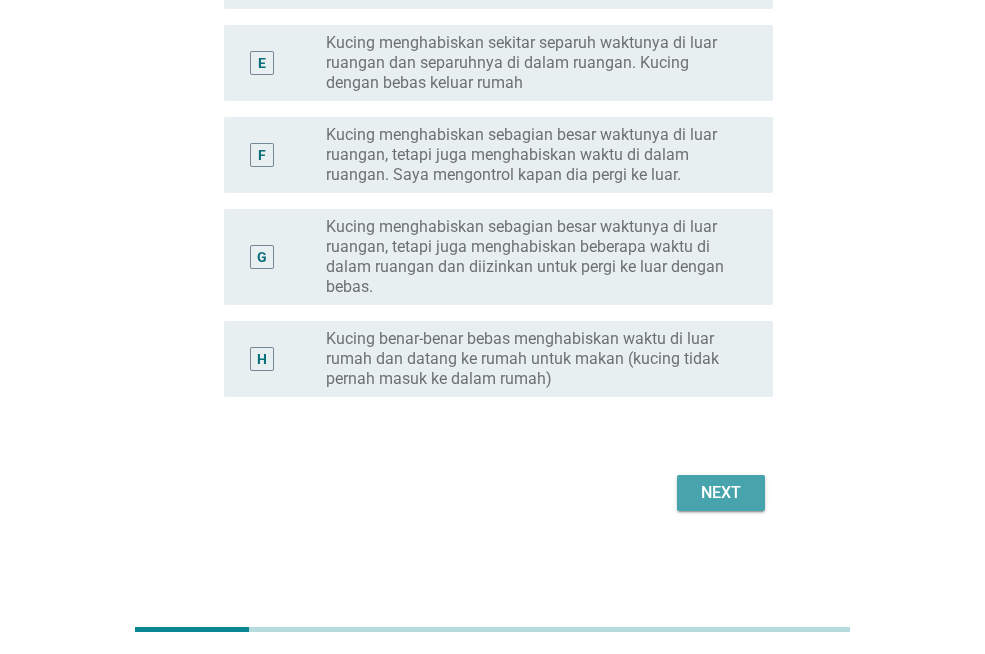 click on "Next" at bounding box center [721, 493] 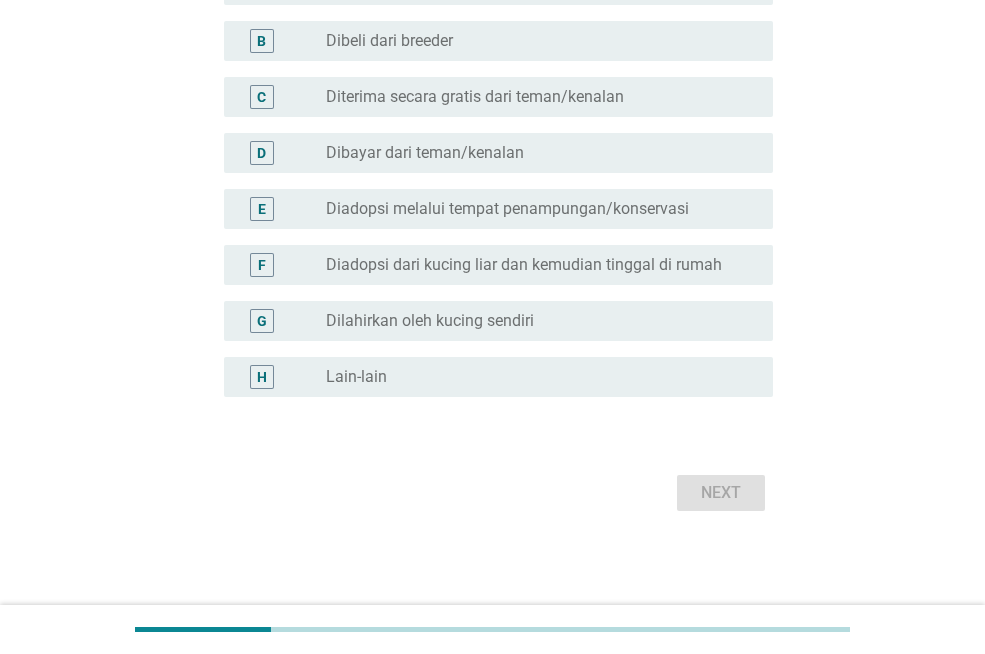 scroll, scrollTop: 0, scrollLeft: 0, axis: both 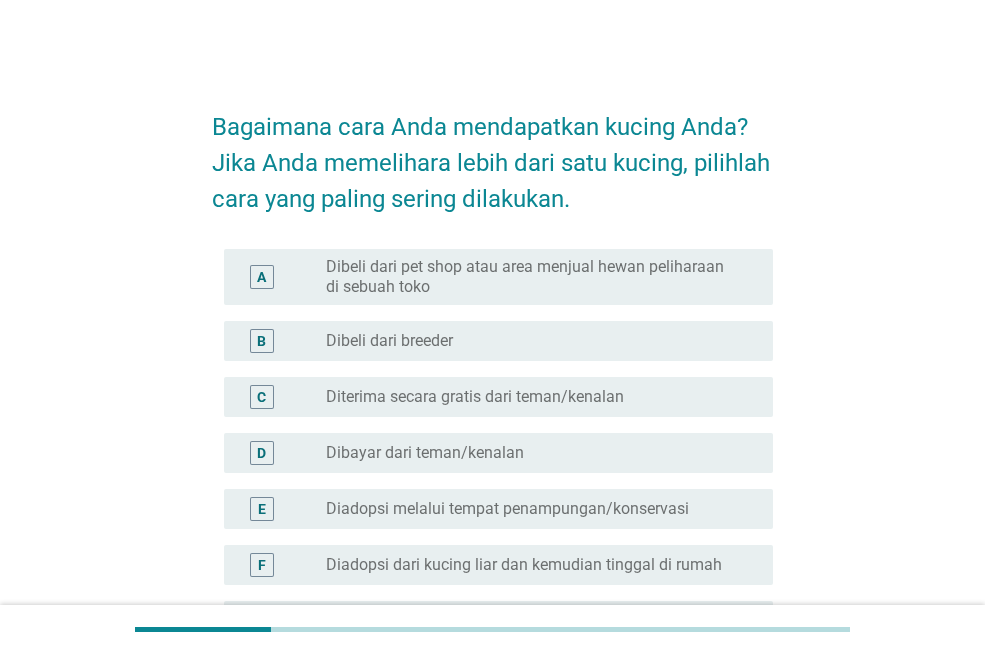 click on "radio_button_unchecked Diterima secara gratis dari teman/kenalan" at bounding box center [533, 397] 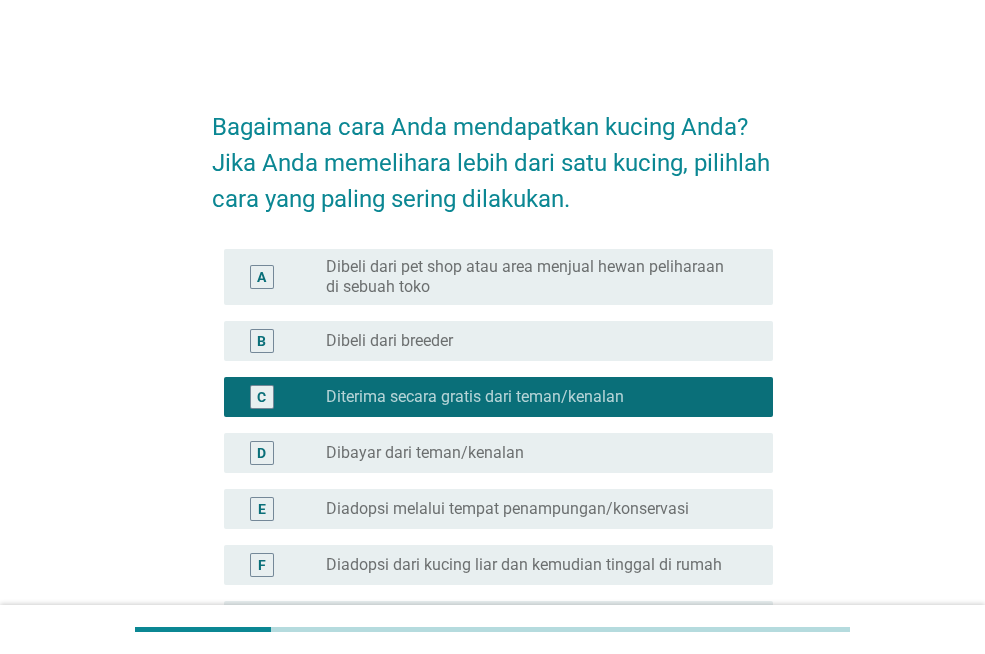 scroll, scrollTop: 300, scrollLeft: 0, axis: vertical 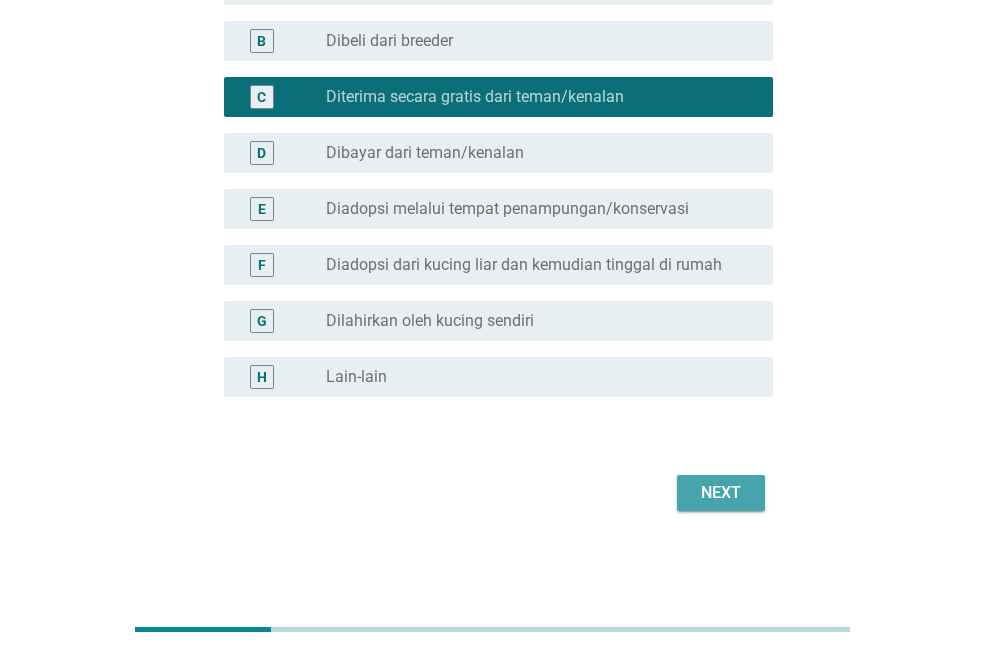 click on "Next" at bounding box center [721, 493] 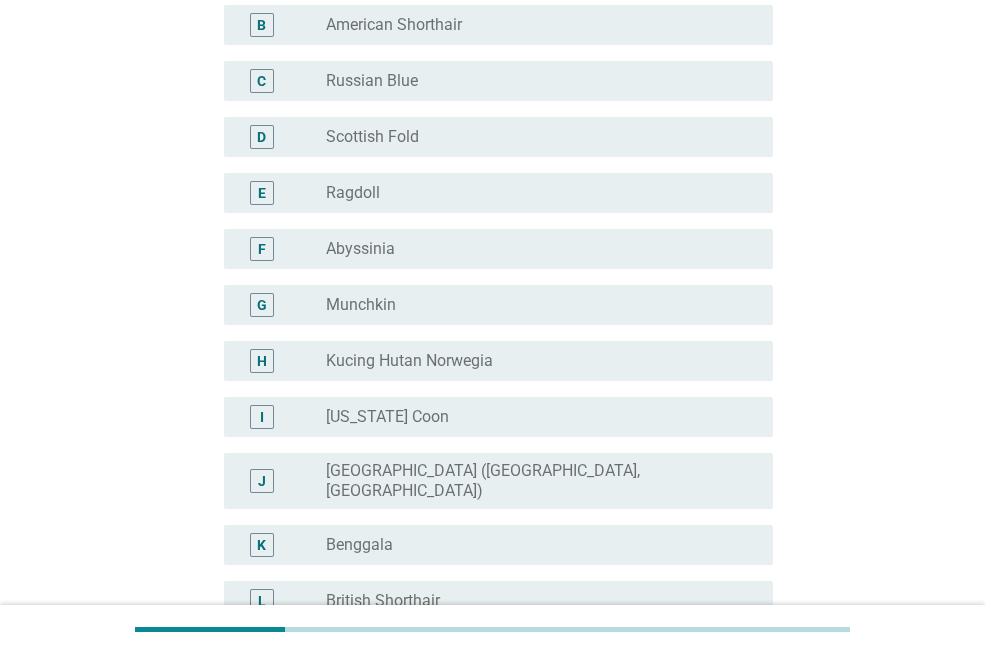 scroll, scrollTop: 0, scrollLeft: 0, axis: both 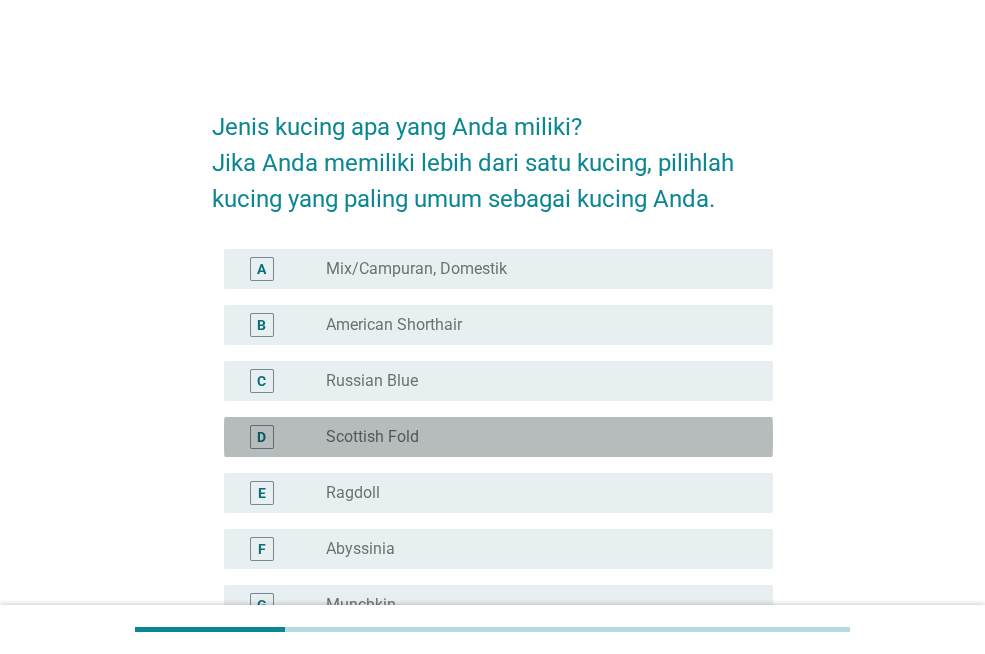 click on "radio_button_unchecked Scottish Fold" at bounding box center [533, 437] 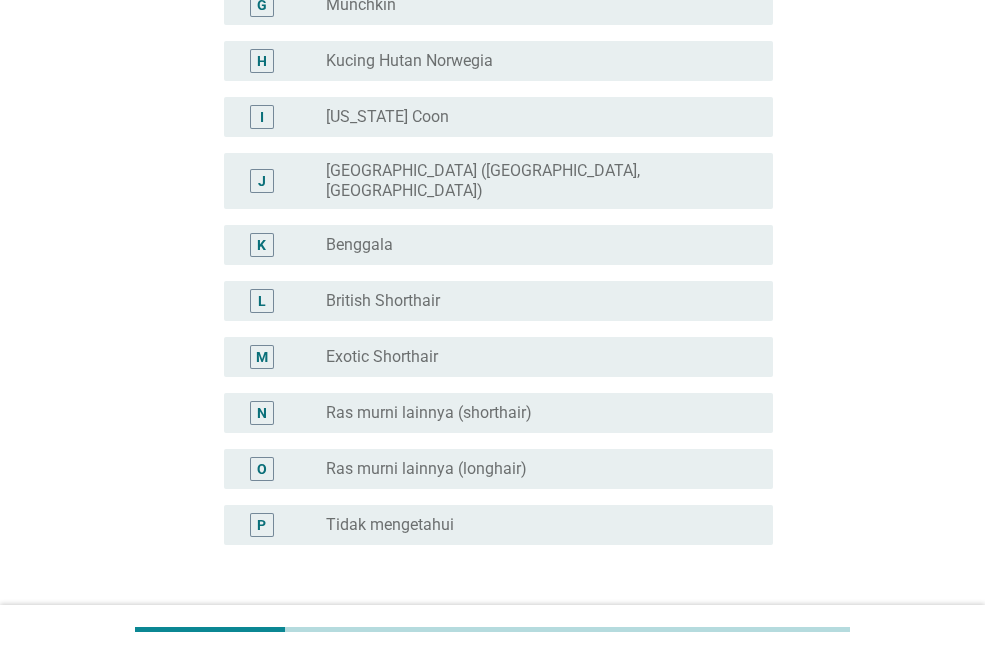 scroll, scrollTop: 732, scrollLeft: 0, axis: vertical 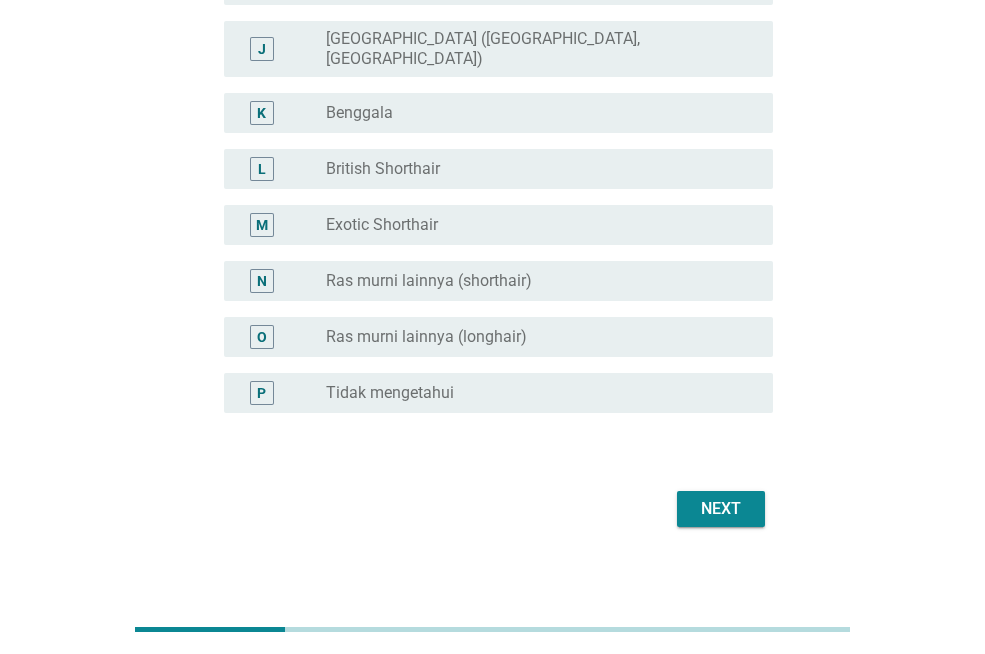 click on "Next" at bounding box center [721, 509] 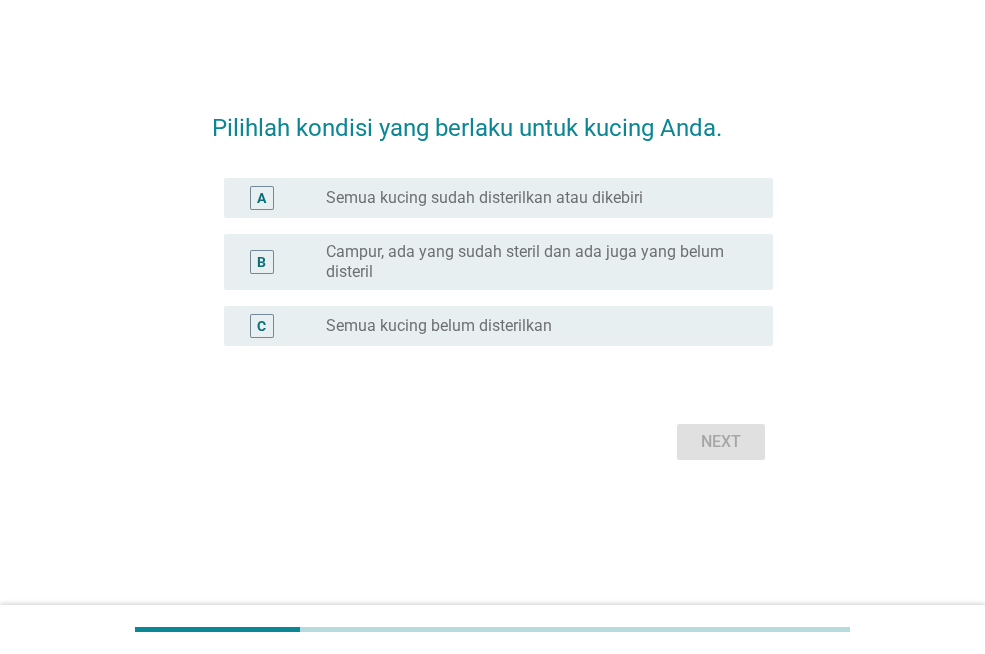 scroll, scrollTop: 0, scrollLeft: 0, axis: both 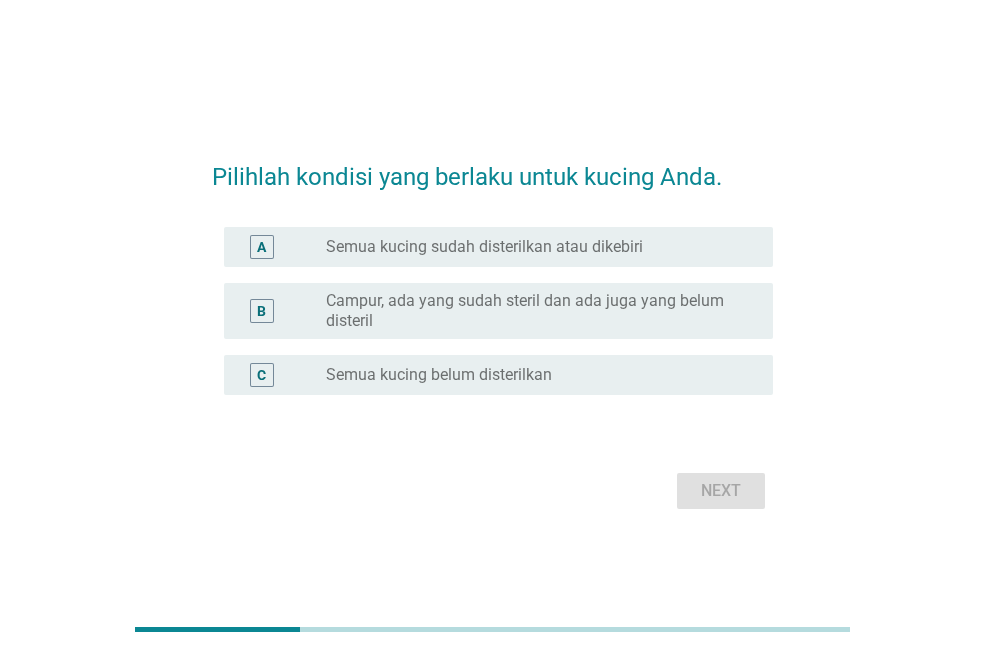 click on "Semua kucing sudah disterilkan atau dikebiri" at bounding box center (484, 247) 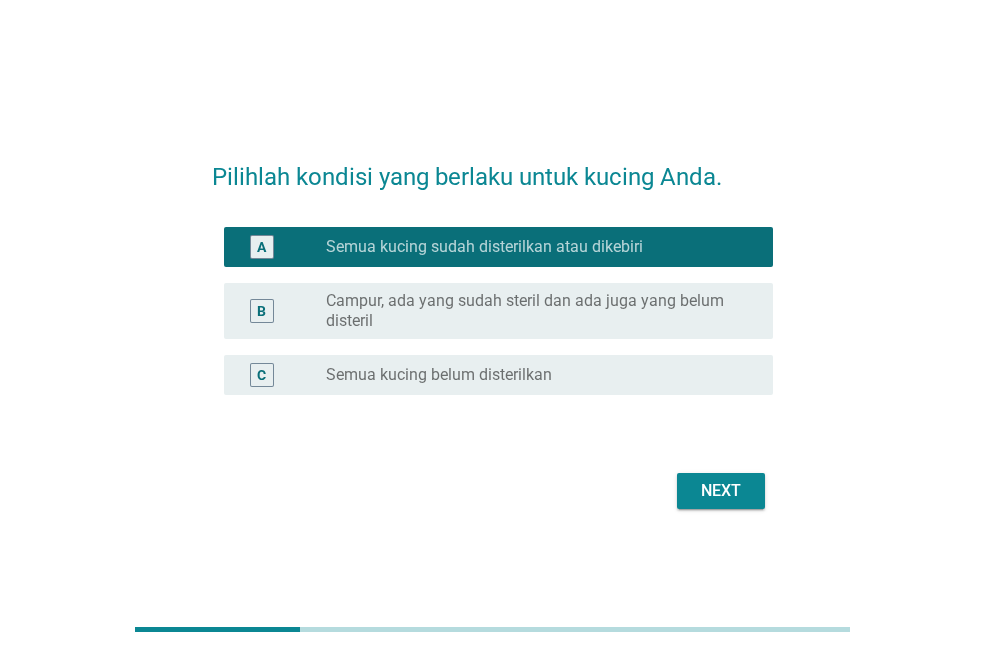 click on "Next" at bounding box center (721, 491) 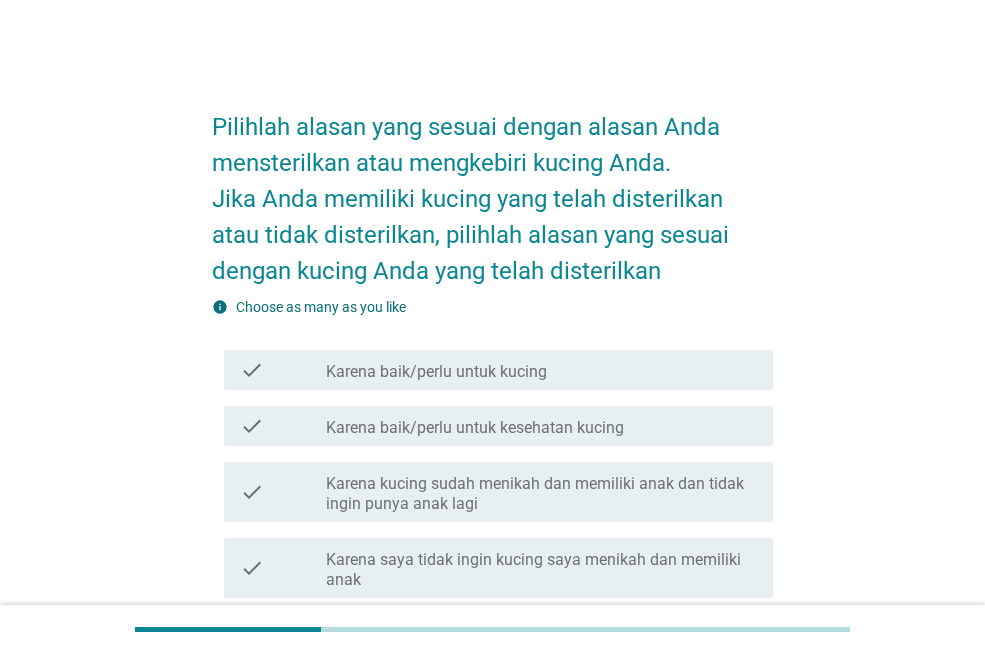 scroll, scrollTop: 100, scrollLeft: 0, axis: vertical 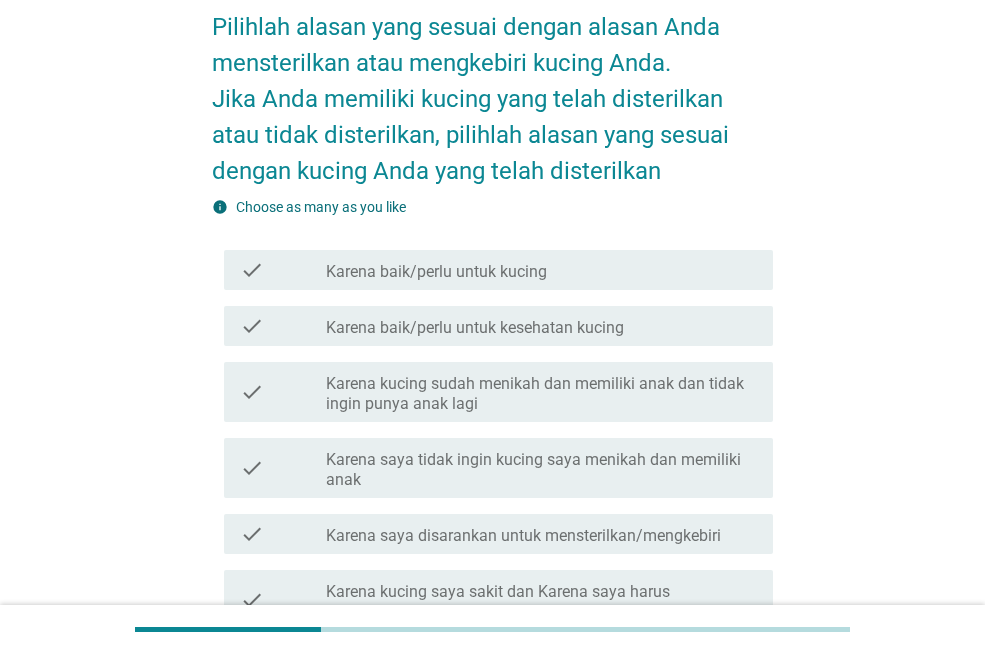 click on "Karena saya tidak ingin kucing saya menikah dan memiliki anak" at bounding box center [541, 470] 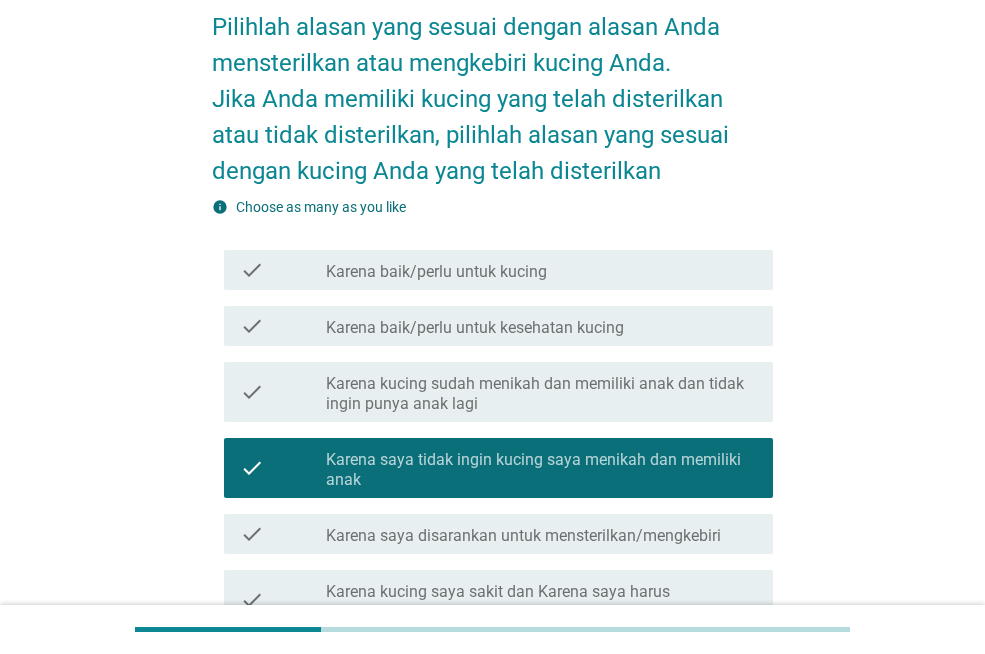 scroll, scrollTop: 400, scrollLeft: 0, axis: vertical 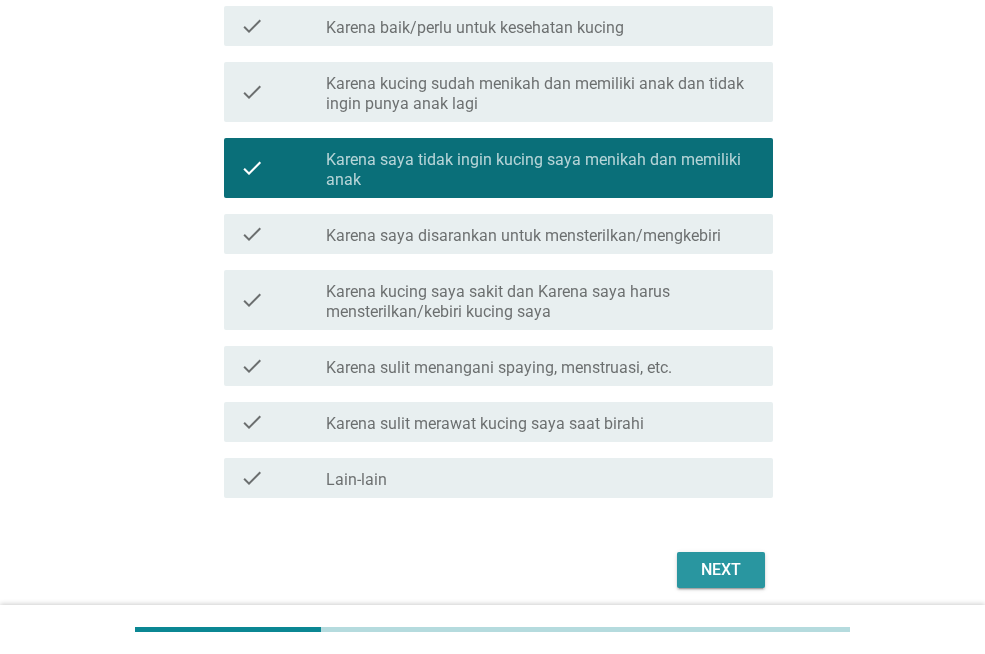 click on "Next" at bounding box center [721, 570] 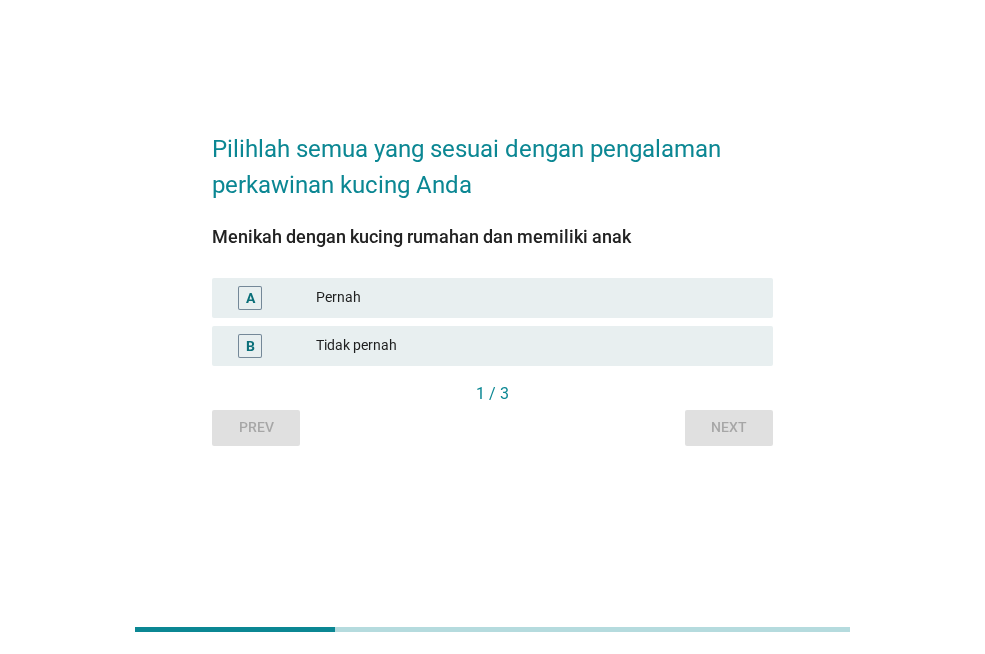scroll, scrollTop: 0, scrollLeft: 0, axis: both 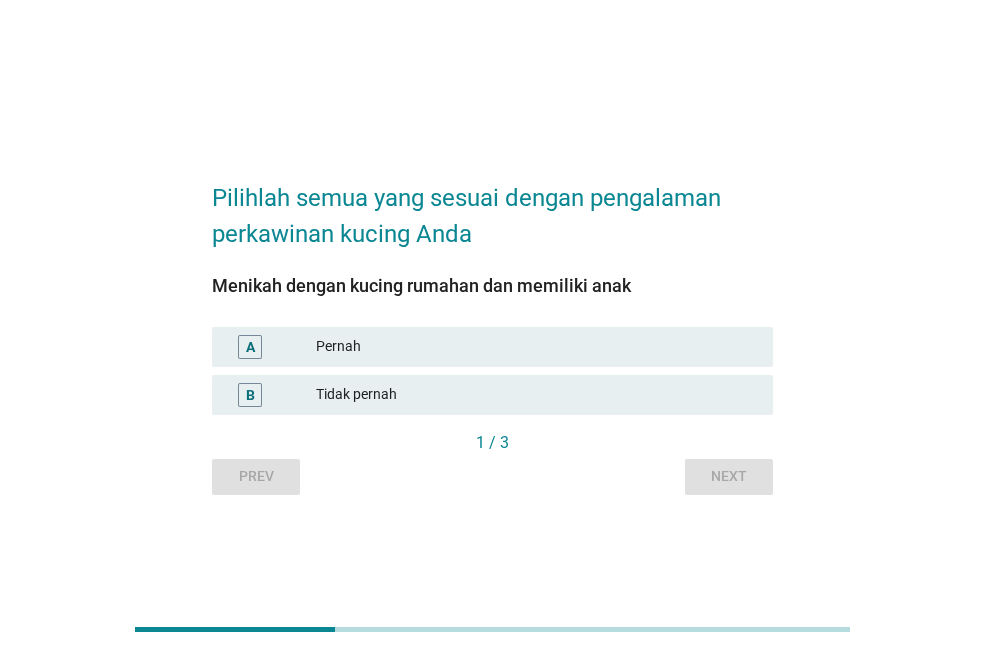 click on "Tidak pernah" at bounding box center (536, 395) 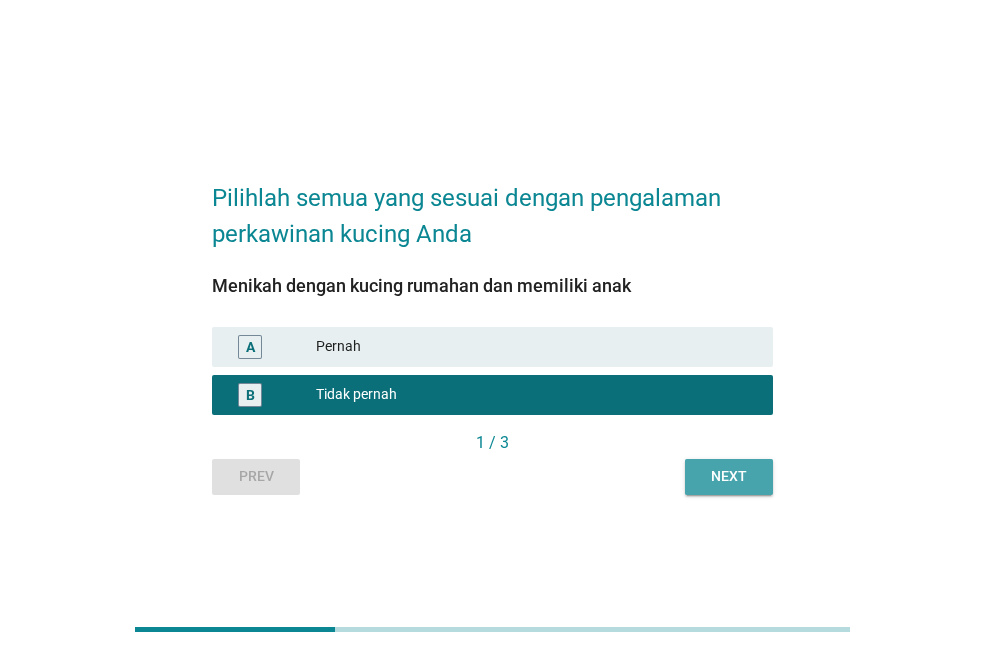 click on "Next" at bounding box center [729, 476] 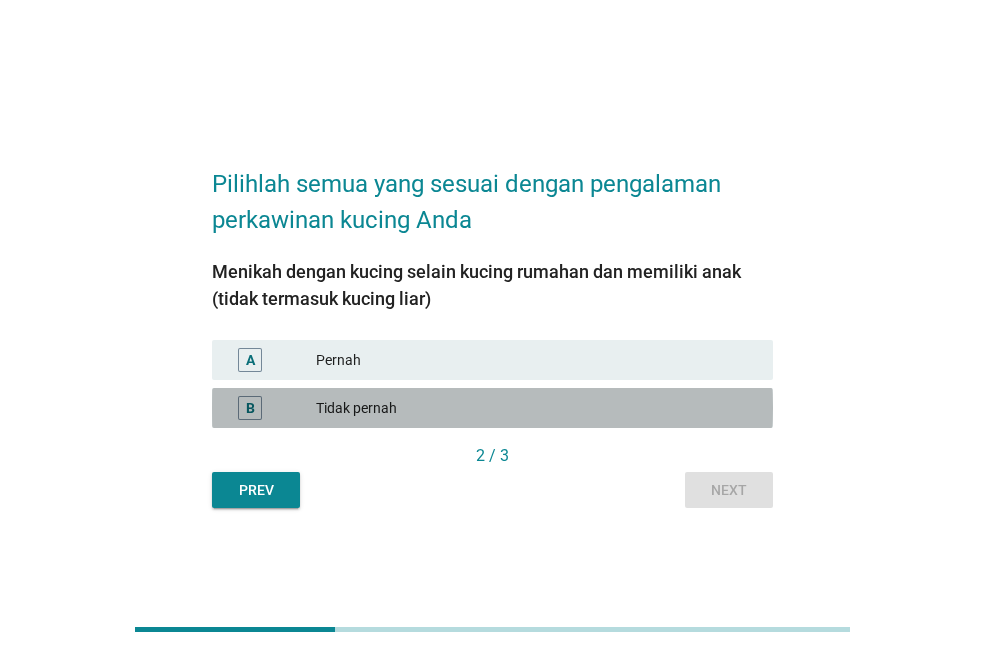 click on "Tidak pernah" at bounding box center [536, 408] 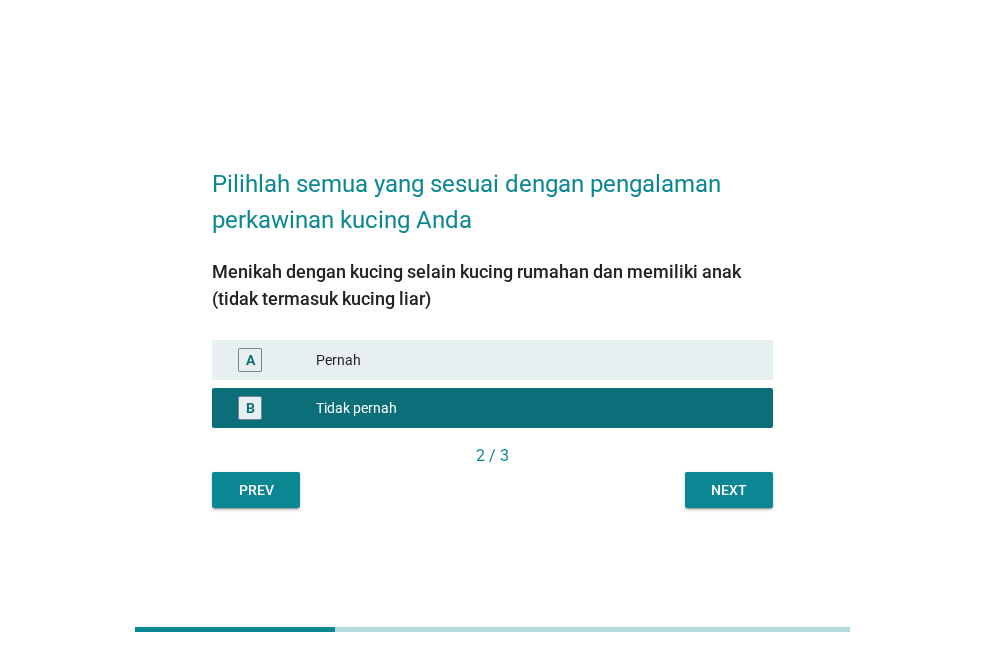 click on "Next" at bounding box center (729, 490) 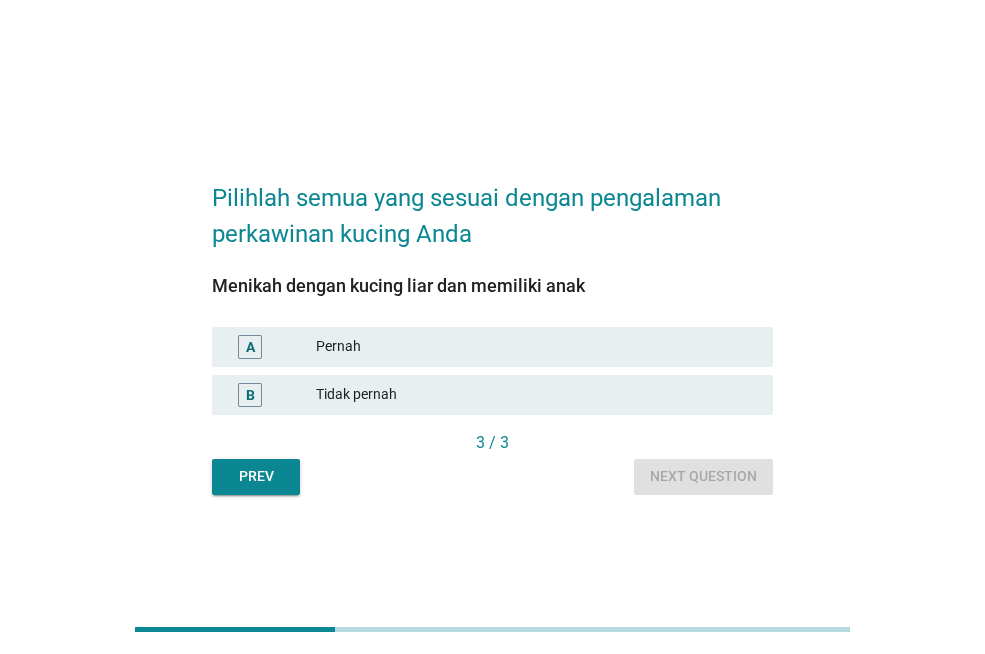click on "Tidak pernah" at bounding box center (536, 395) 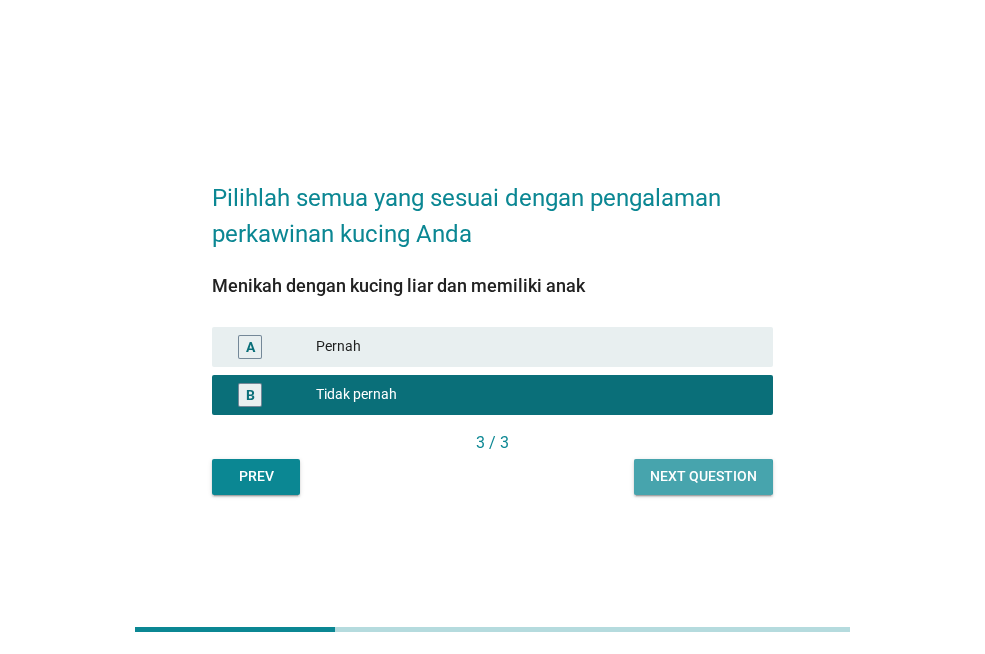 click on "Next question" at bounding box center [703, 476] 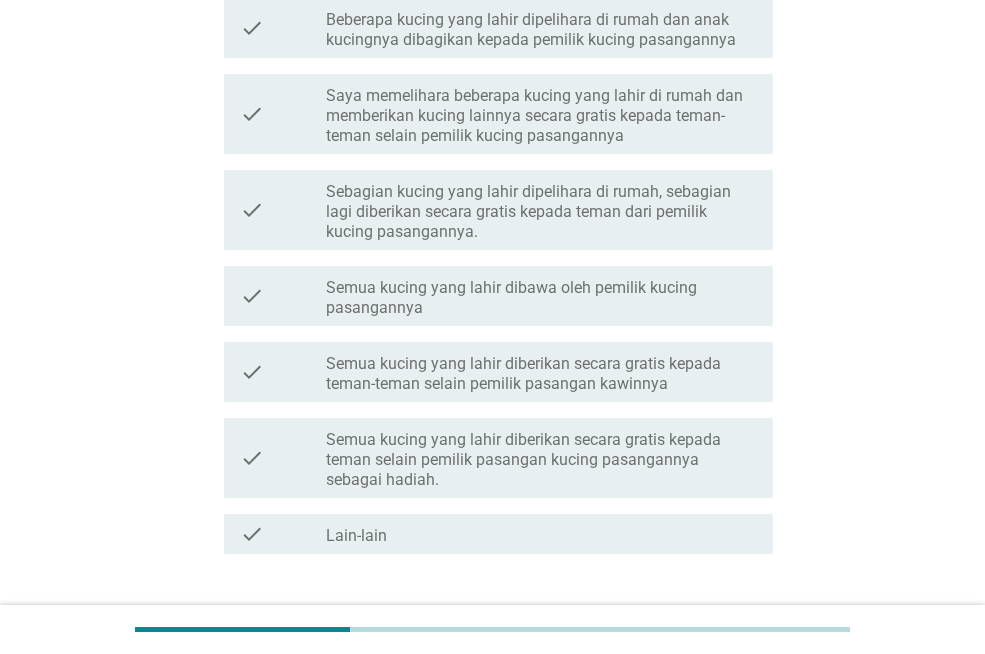 scroll, scrollTop: 0, scrollLeft: 0, axis: both 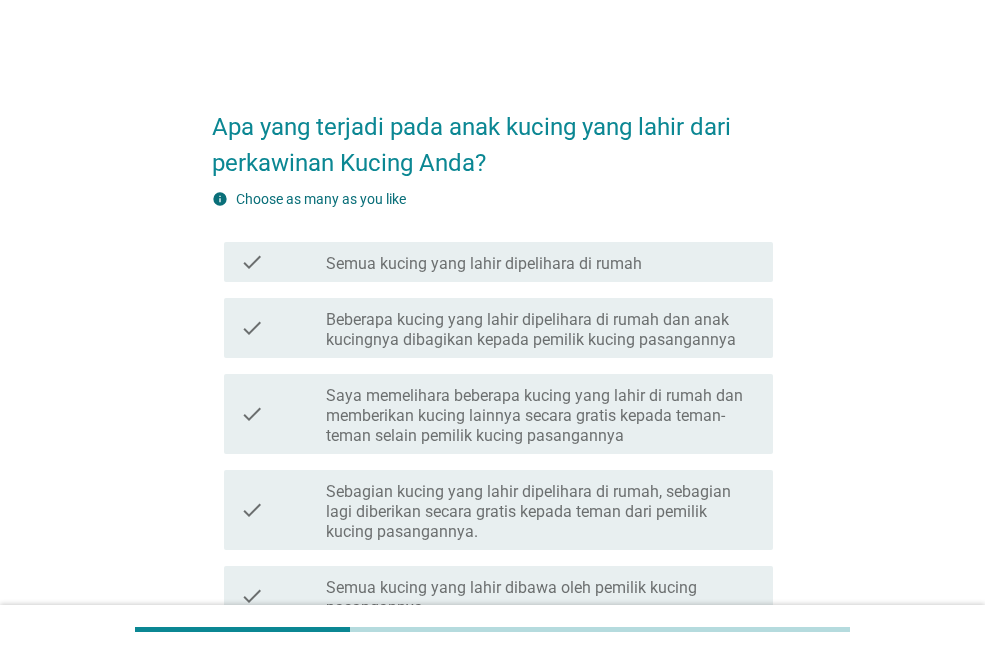 click on "Beberapa kucing yang lahir dipelihara di rumah dan anak kucingnya dibagikan kepada pemilik kucing pasangannya" at bounding box center (541, 330) 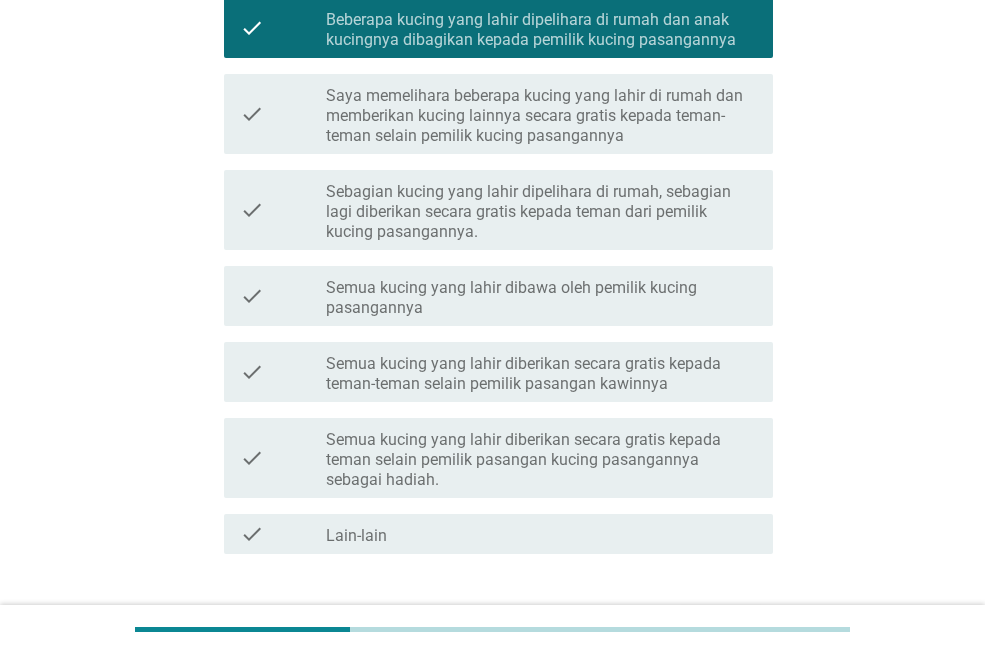 scroll, scrollTop: 433, scrollLeft: 0, axis: vertical 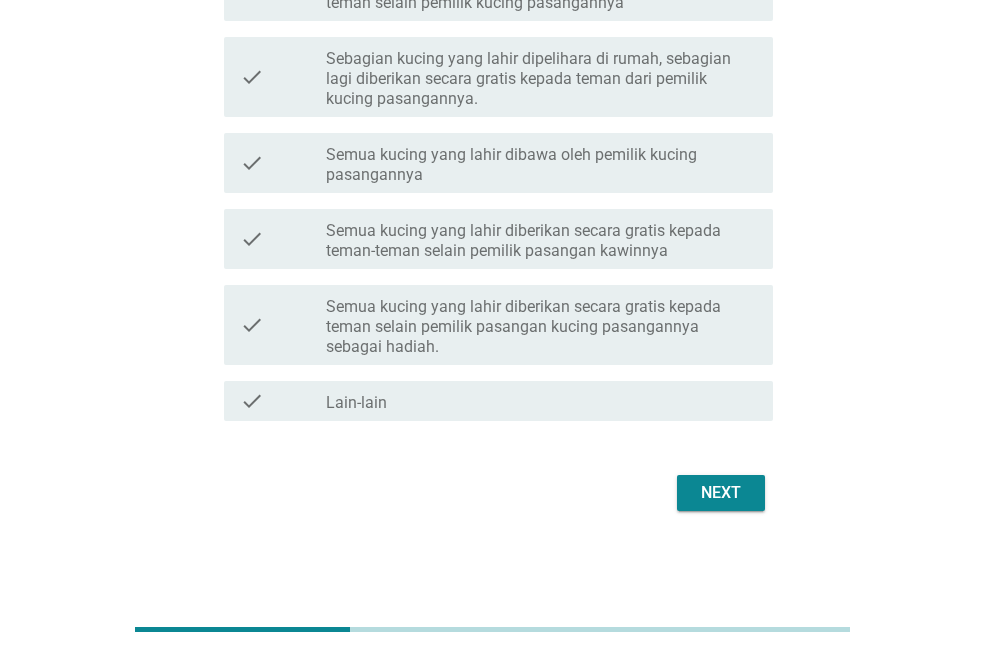 click on "Next" at bounding box center [721, 493] 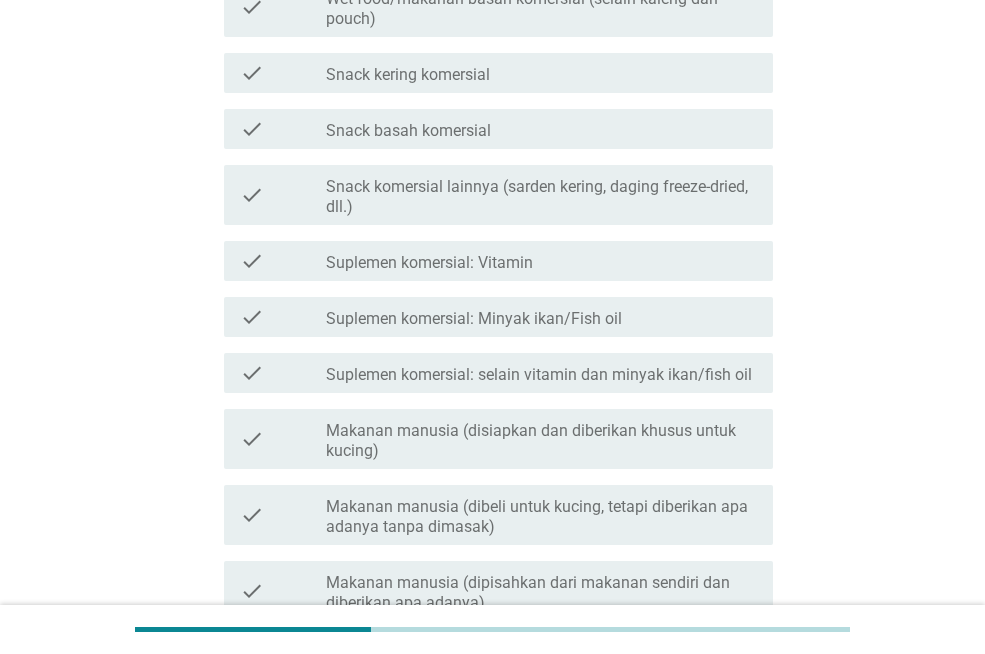 scroll, scrollTop: 0, scrollLeft: 0, axis: both 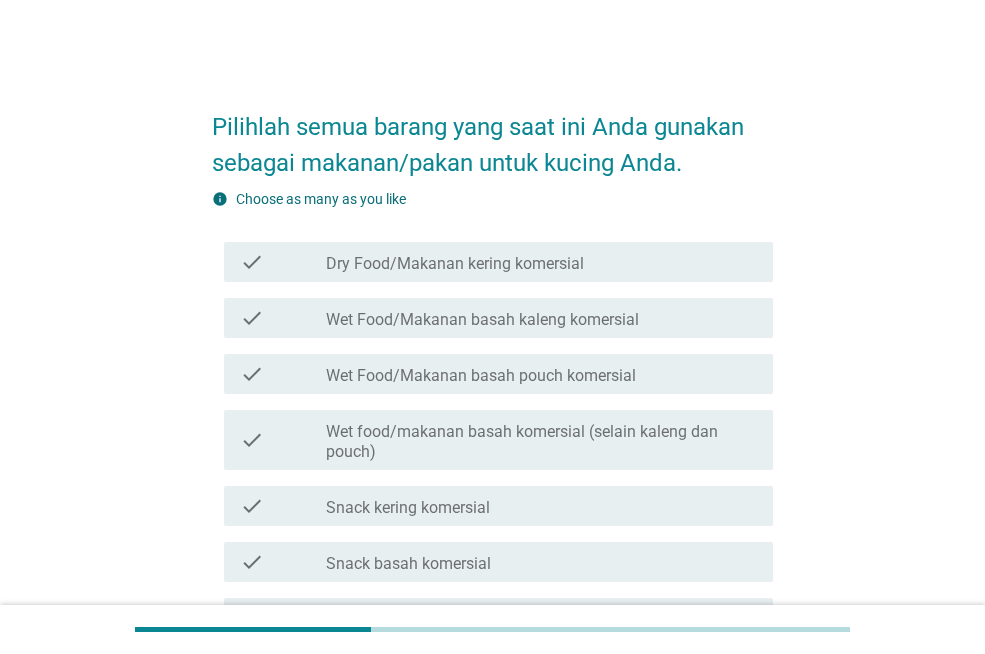 click on "Dry Food/Makanan kering komersial" at bounding box center (455, 264) 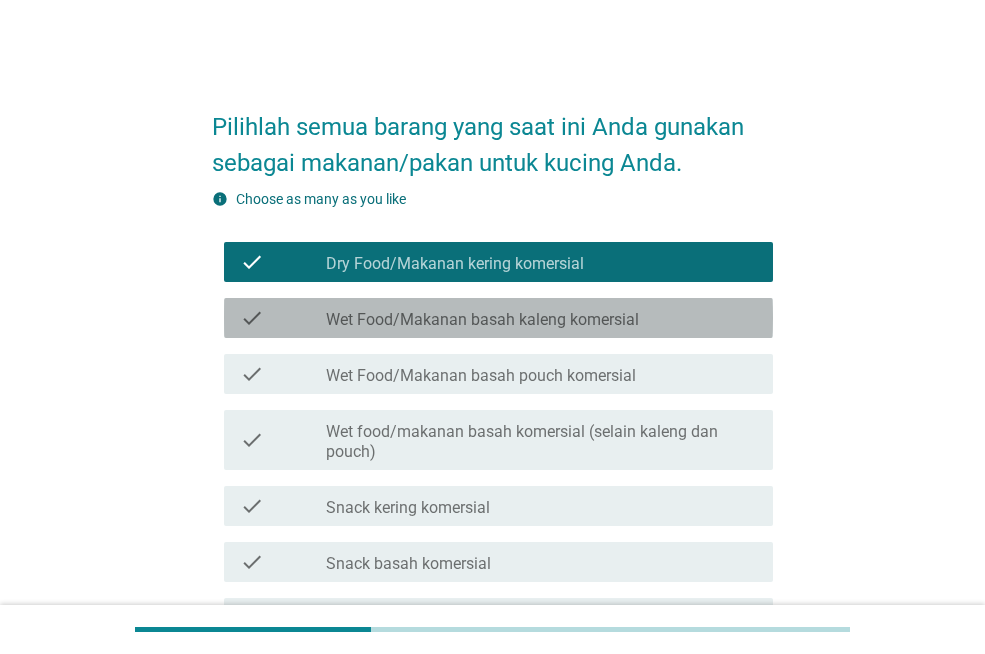 click on "Wet Food/Makanan basah kaleng komersial" at bounding box center (482, 320) 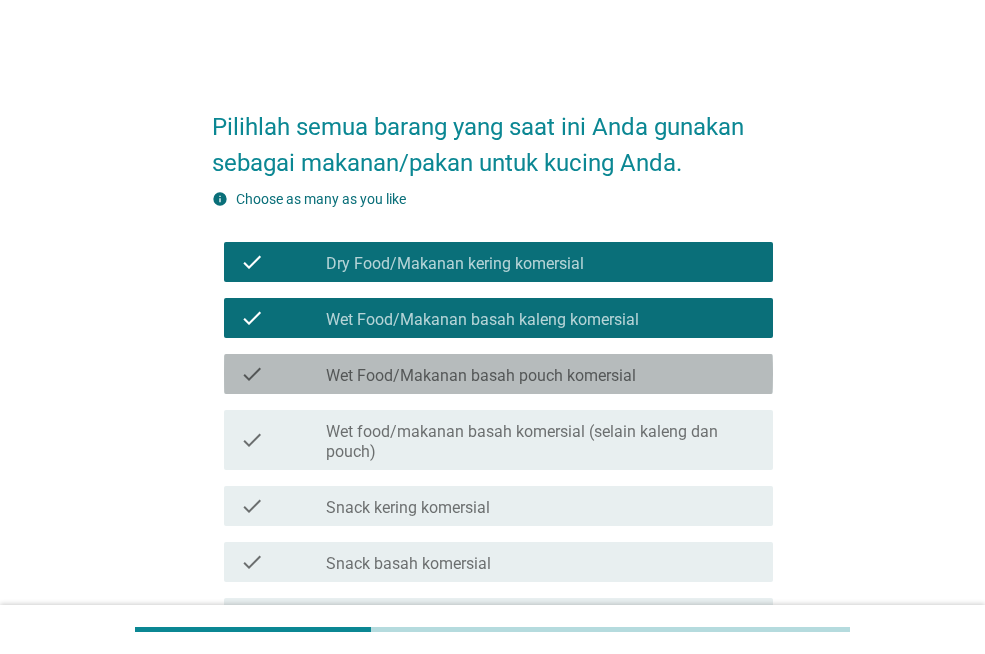 click on "Wet Food/Makanan basah pouch komersial" at bounding box center (481, 376) 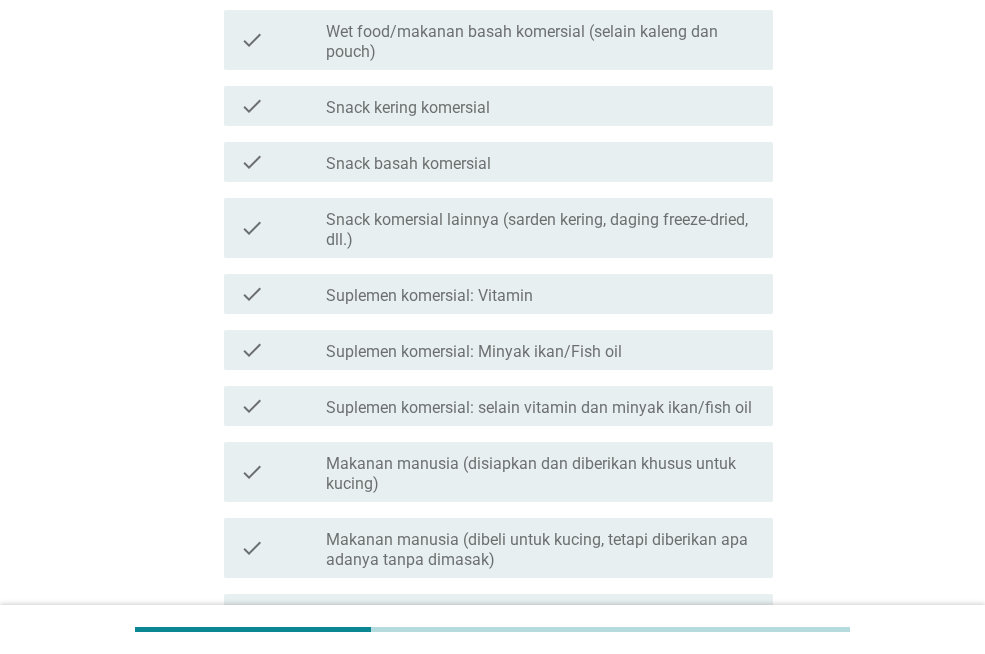 scroll, scrollTop: 600, scrollLeft: 0, axis: vertical 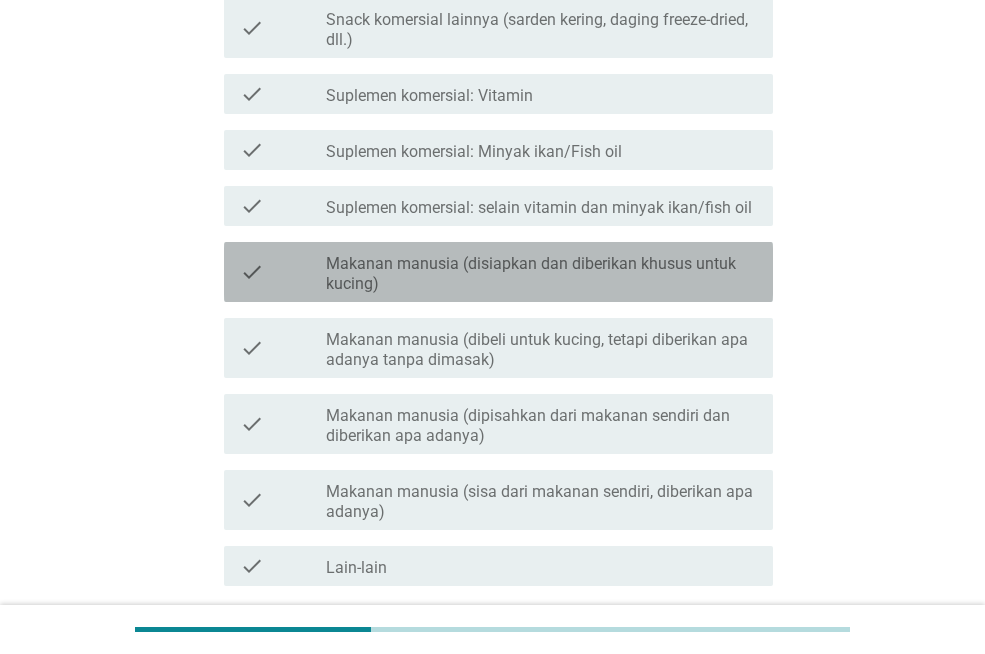 click on "Makanan manusia (disiapkan dan diberikan khusus untuk kucing)" at bounding box center (541, 274) 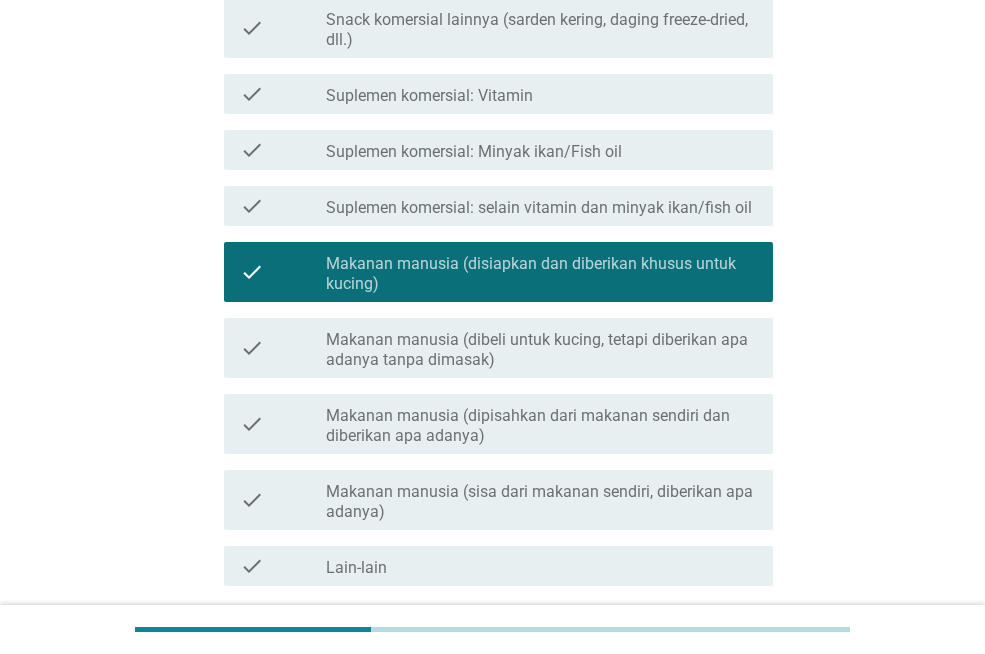 scroll, scrollTop: 765, scrollLeft: 0, axis: vertical 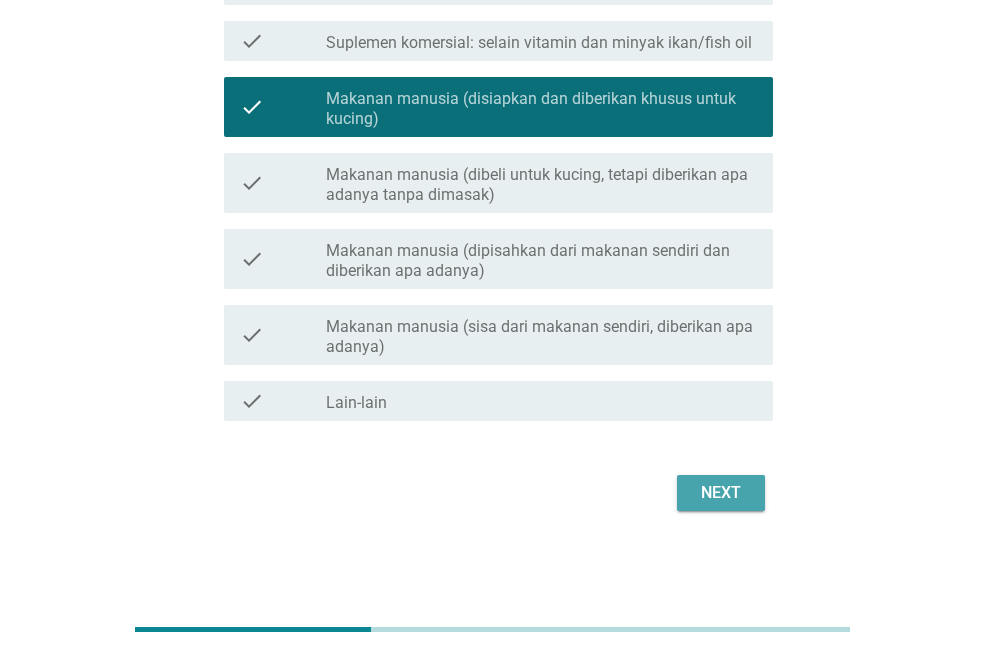 click on "Next" at bounding box center [721, 493] 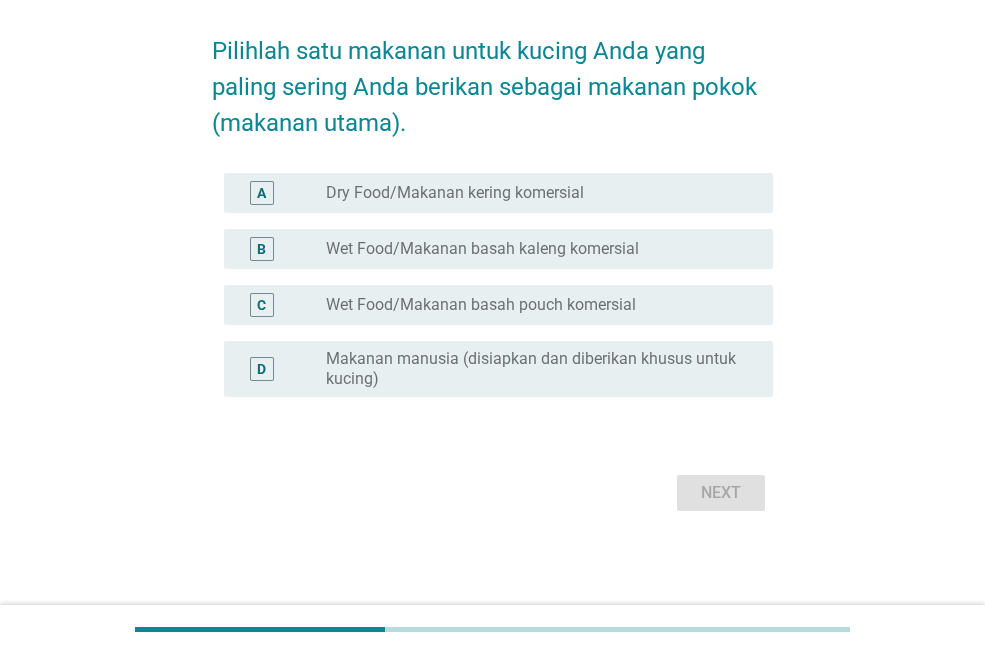 scroll, scrollTop: 0, scrollLeft: 0, axis: both 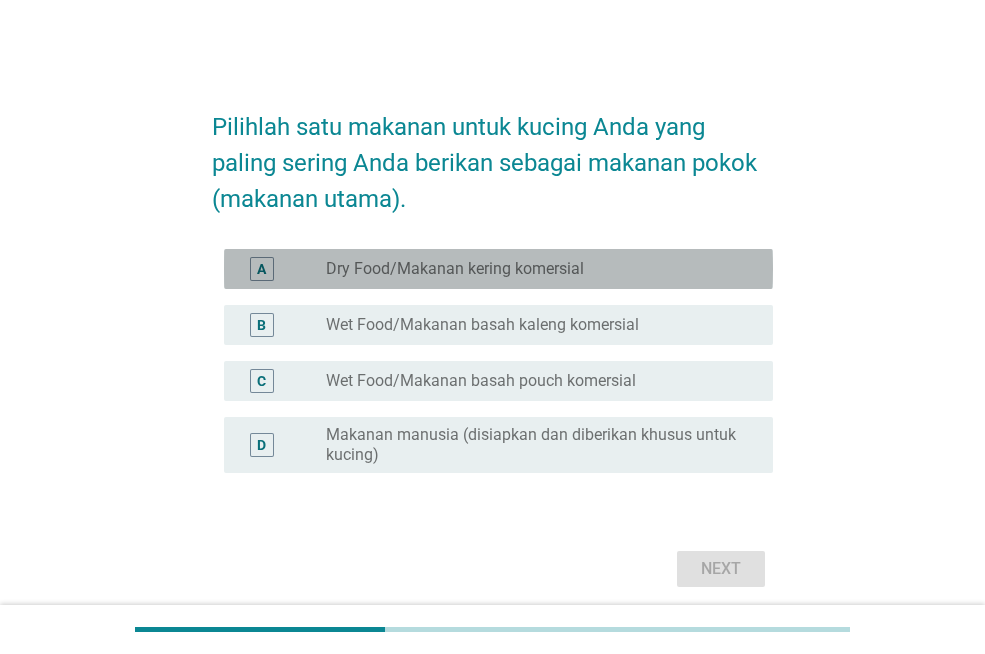 click on "Dry Food/Makanan kering komersial" at bounding box center (455, 269) 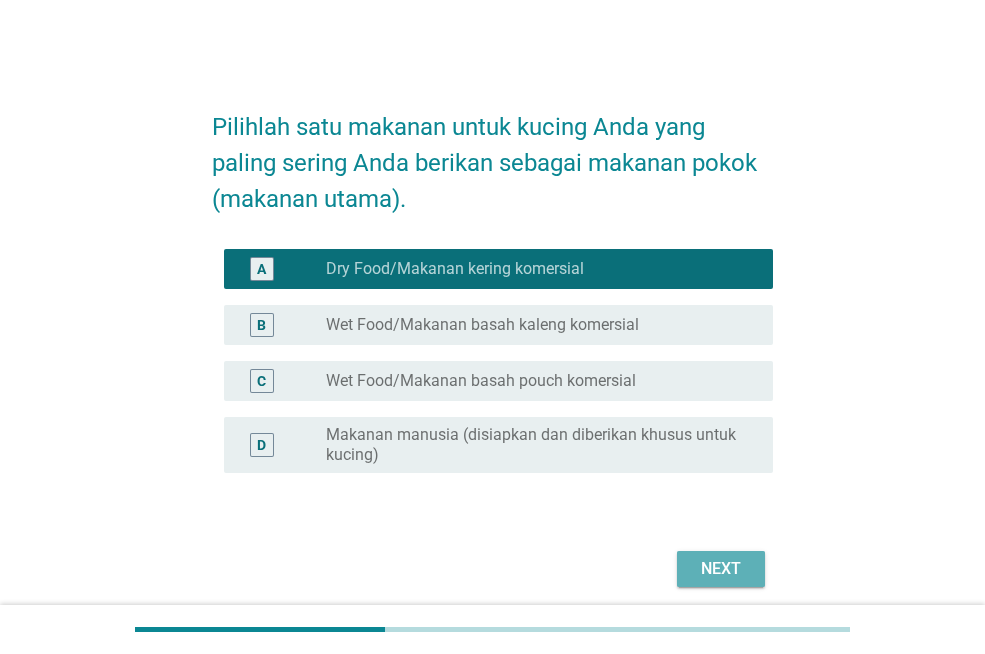 click on "Next" at bounding box center (721, 569) 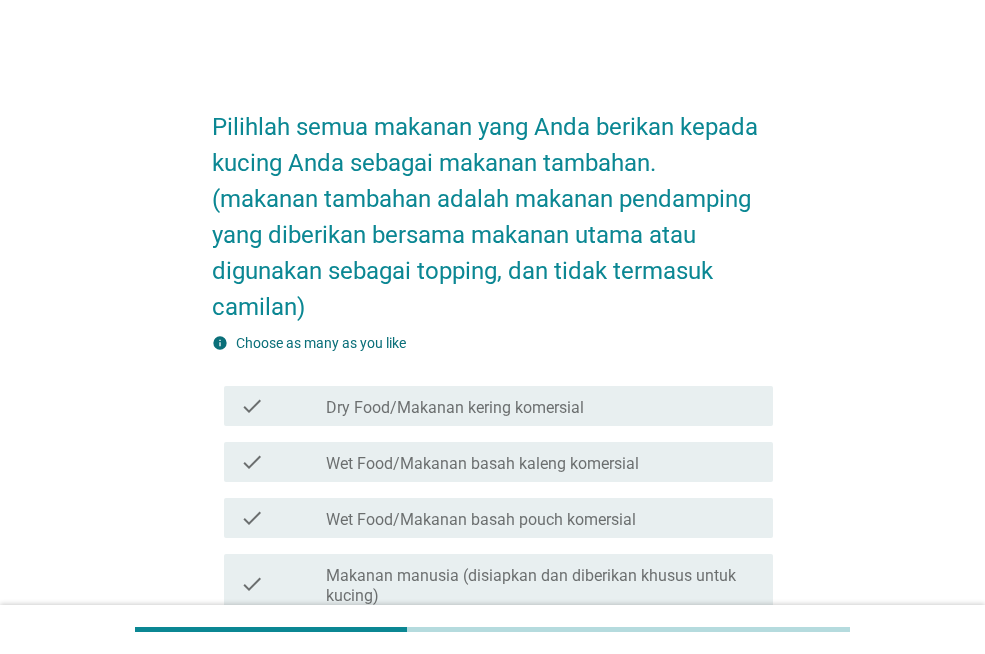 scroll, scrollTop: 100, scrollLeft: 0, axis: vertical 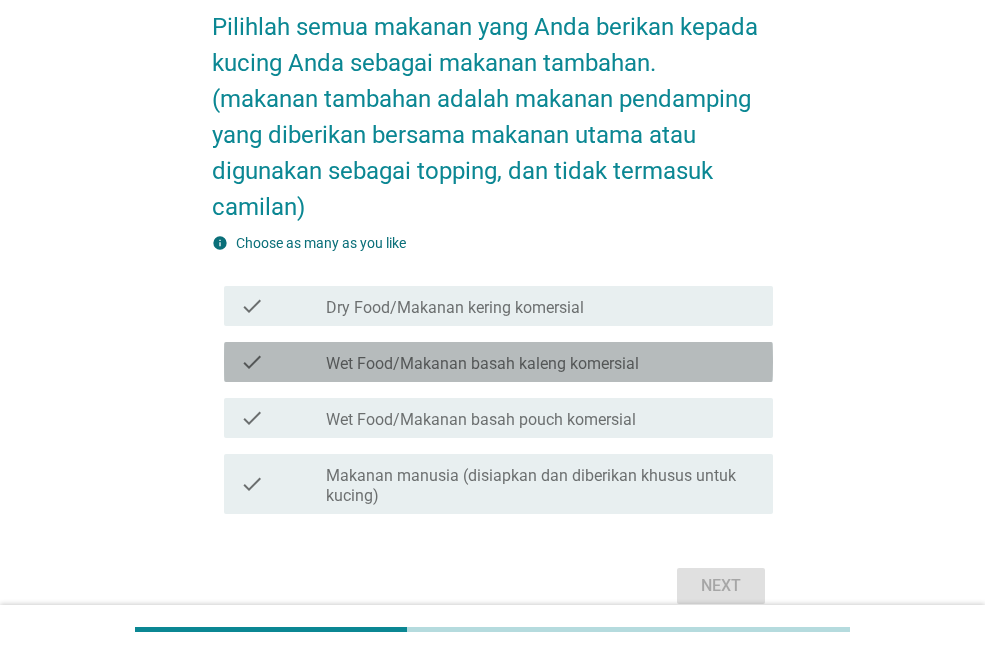 click on "Wet Food/Makanan basah kaleng komersial" at bounding box center [482, 364] 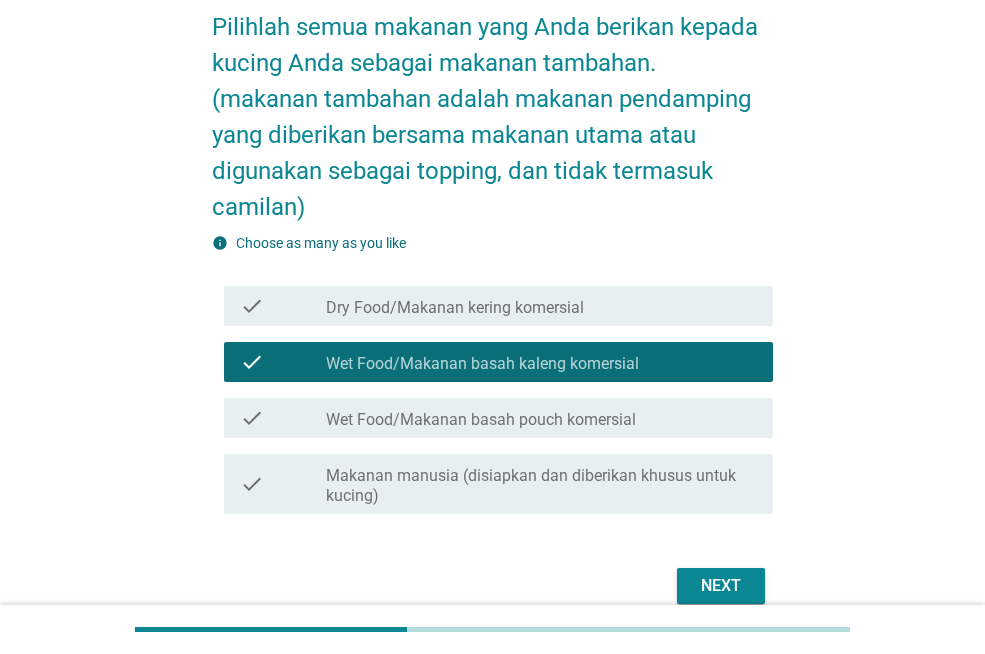 click on "Next" at bounding box center (721, 586) 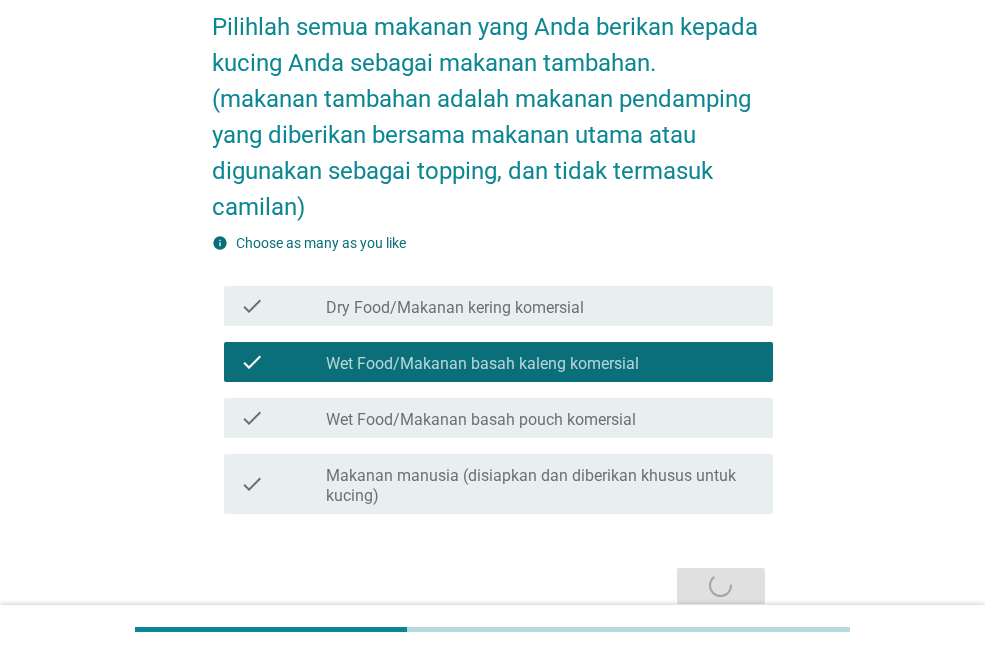 scroll, scrollTop: 0, scrollLeft: 0, axis: both 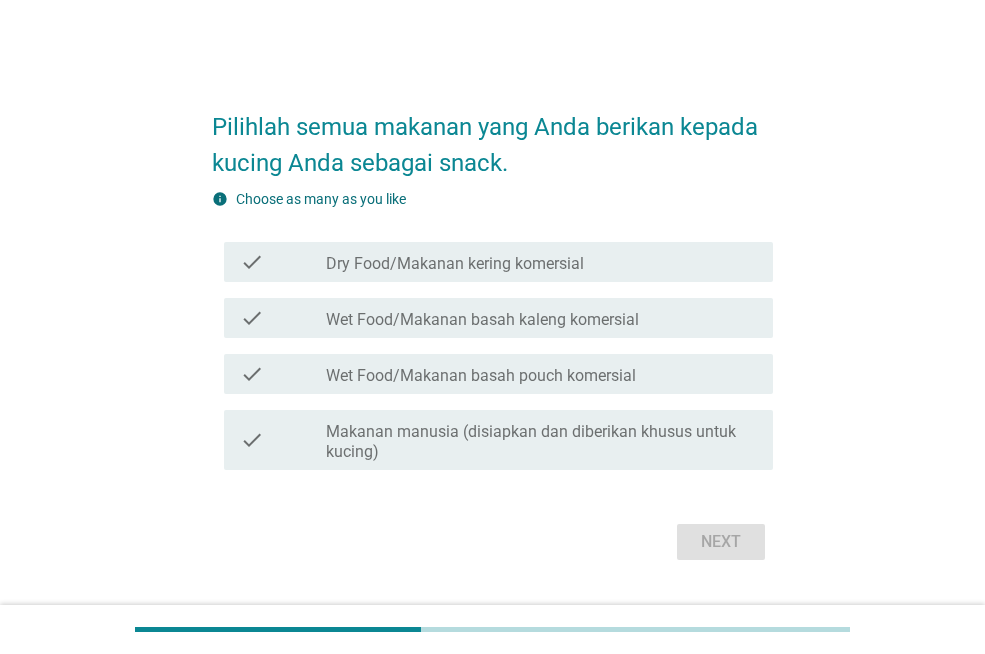 click on "Dry Food/Makanan kering komersial" at bounding box center (455, 264) 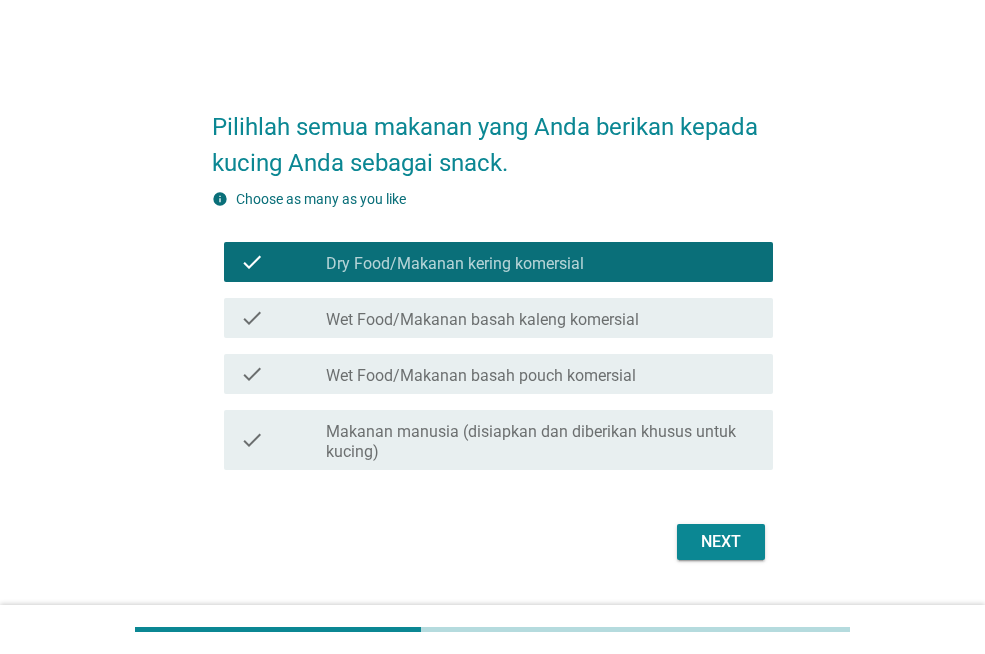 click on "Next" at bounding box center (721, 542) 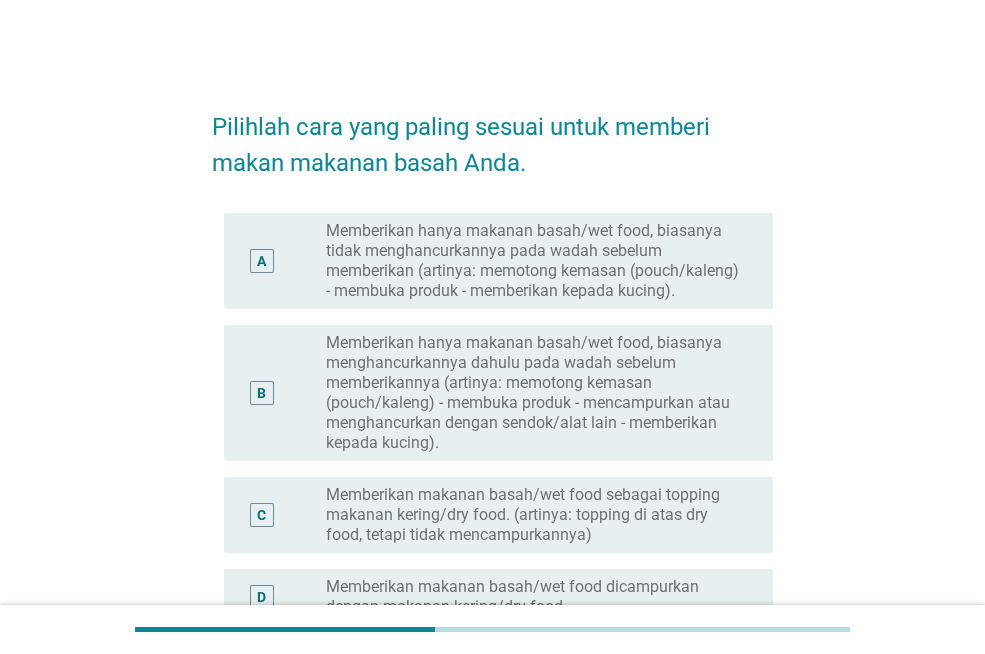 scroll, scrollTop: 100, scrollLeft: 0, axis: vertical 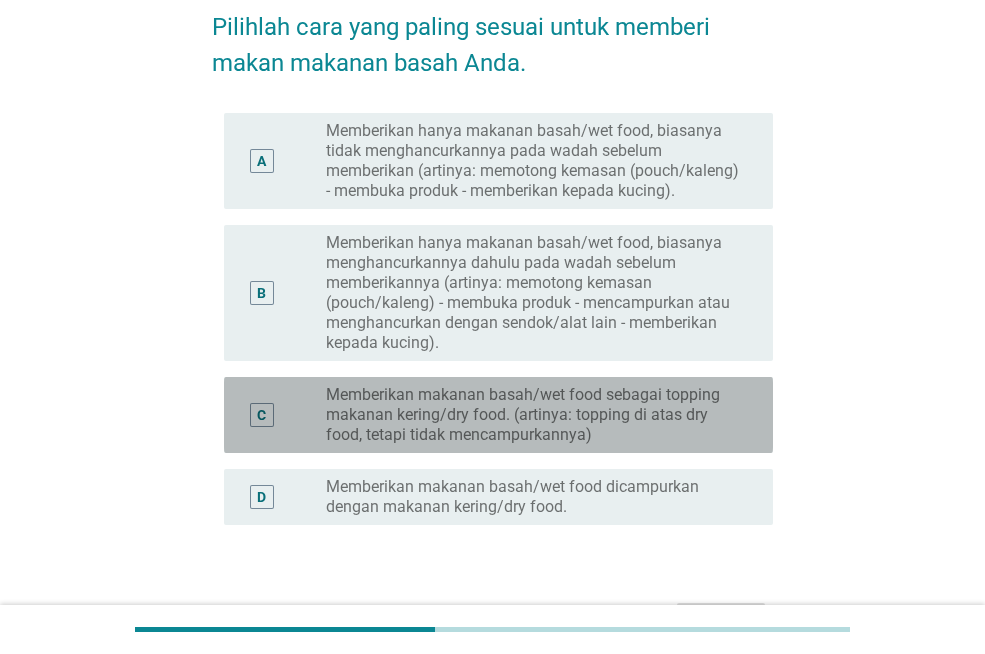 click on "Memberikan makanan basah/wet food sebagai topping makanan kering/dry food. (artinya: topping di atas dry food, tetapi tidak mencampurkannya)" at bounding box center (533, 415) 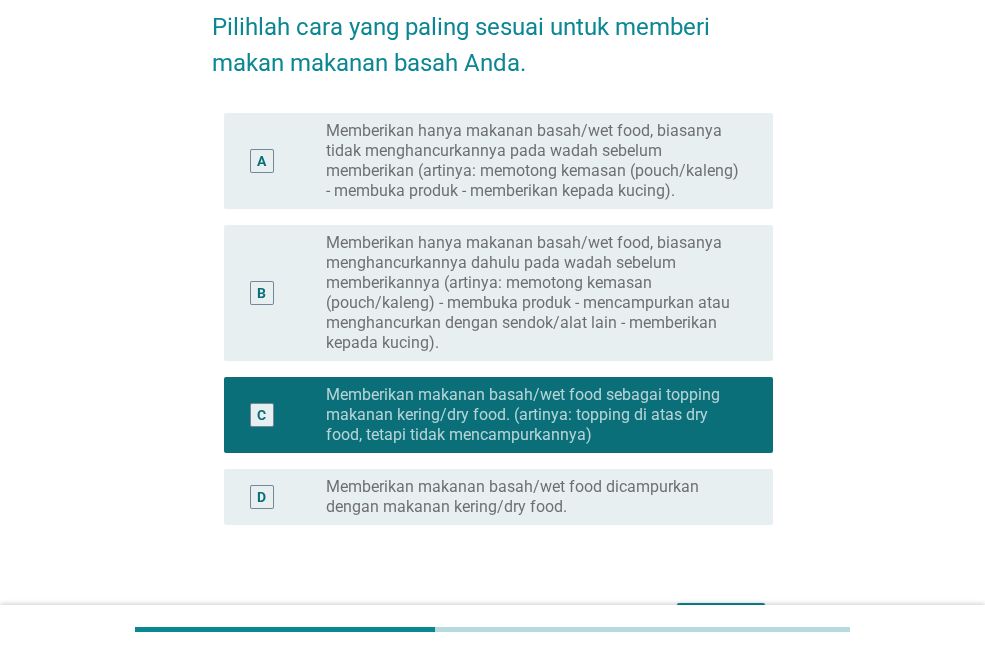scroll, scrollTop: 228, scrollLeft: 0, axis: vertical 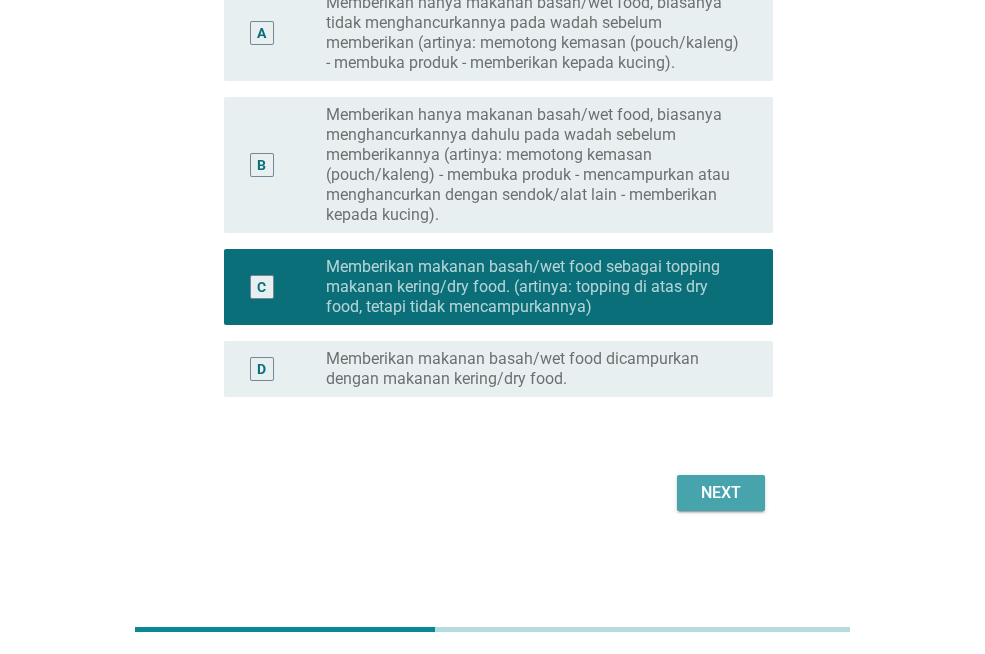 click on "Next" at bounding box center (721, 493) 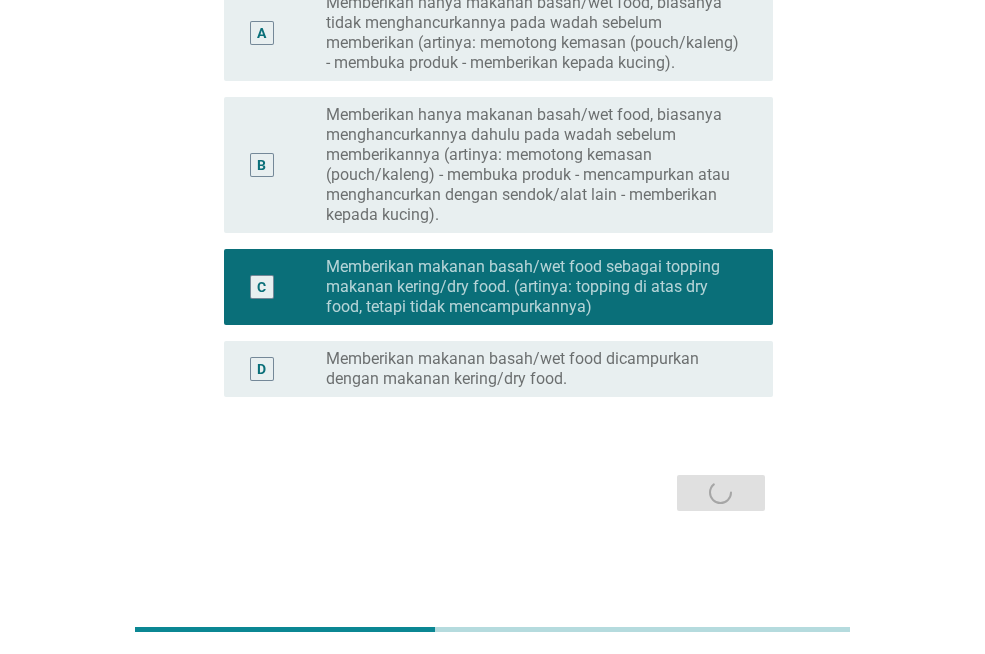 scroll, scrollTop: 0, scrollLeft: 0, axis: both 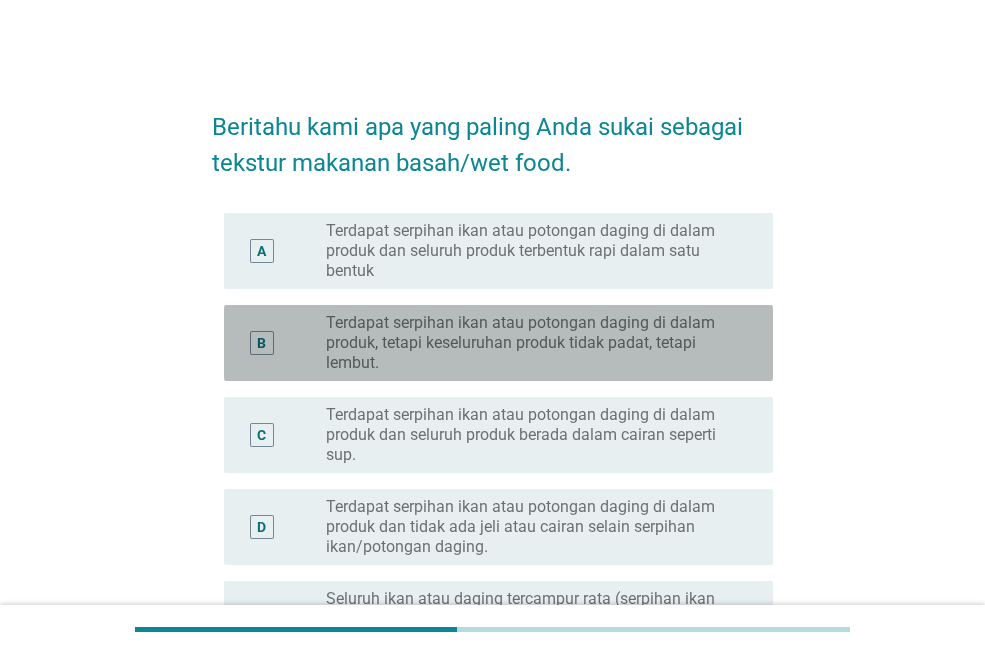 click on "Terdapat serpihan ikan atau potongan daging di dalam produk, tetapi keseluruhan produk tidak padat, tetapi lembut." at bounding box center [533, 343] 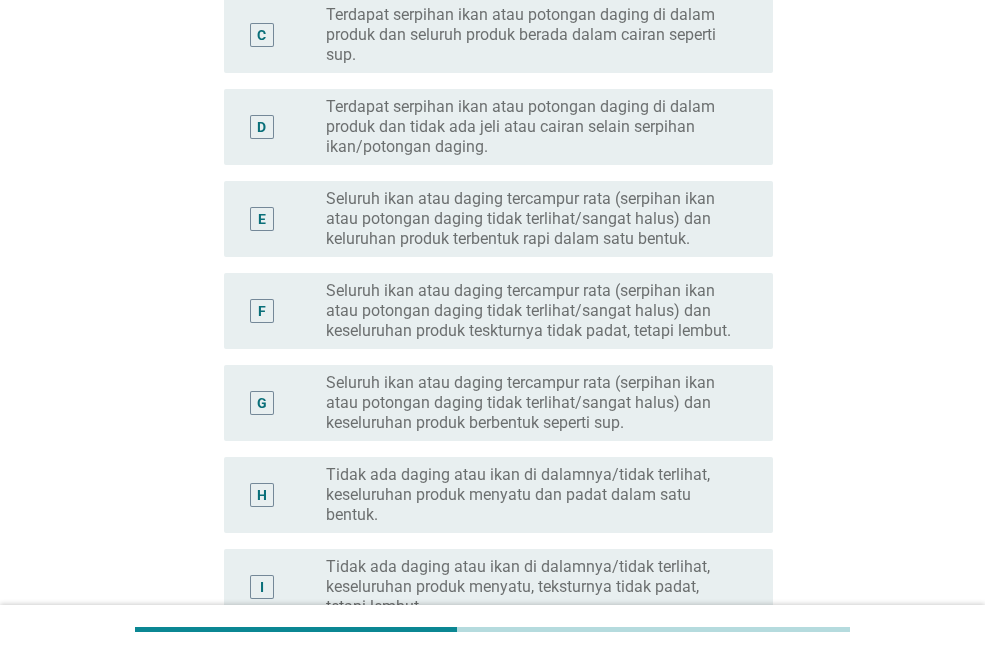 scroll, scrollTop: 600, scrollLeft: 0, axis: vertical 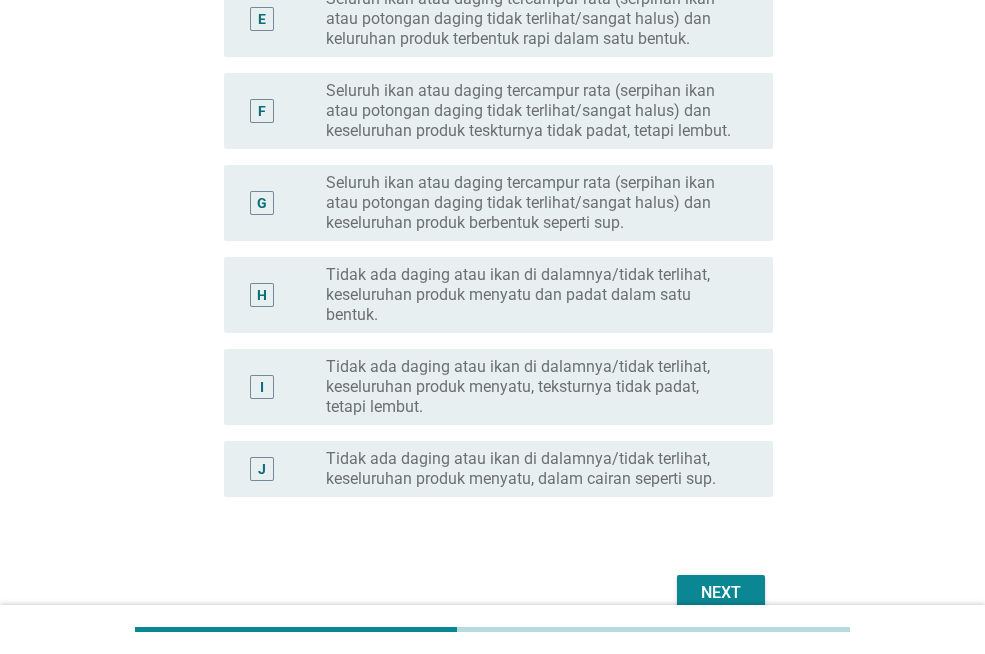 click on "Next" at bounding box center [721, 593] 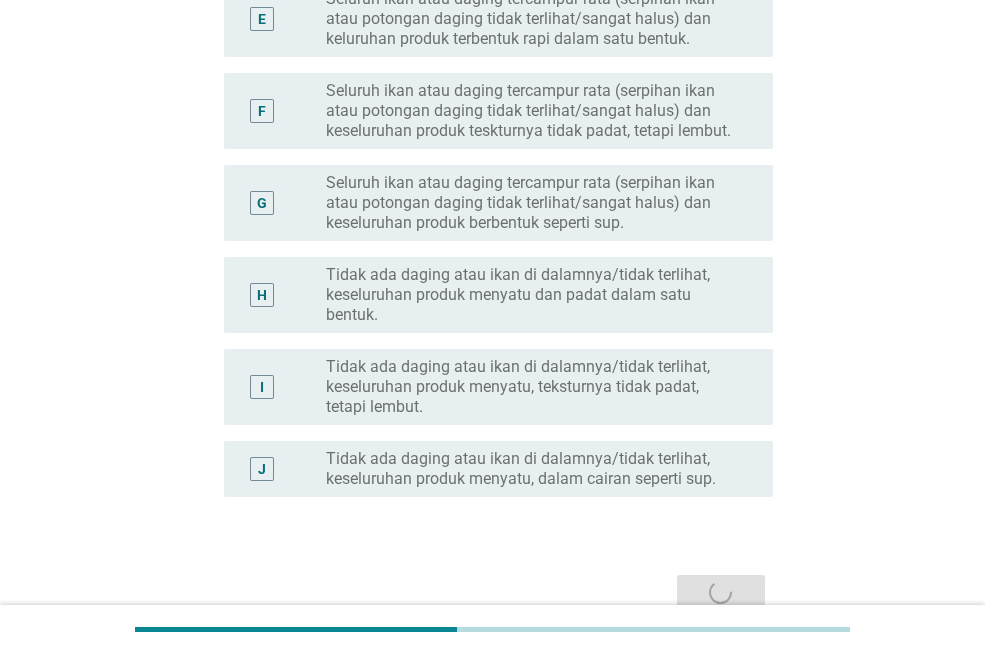 scroll, scrollTop: 0, scrollLeft: 0, axis: both 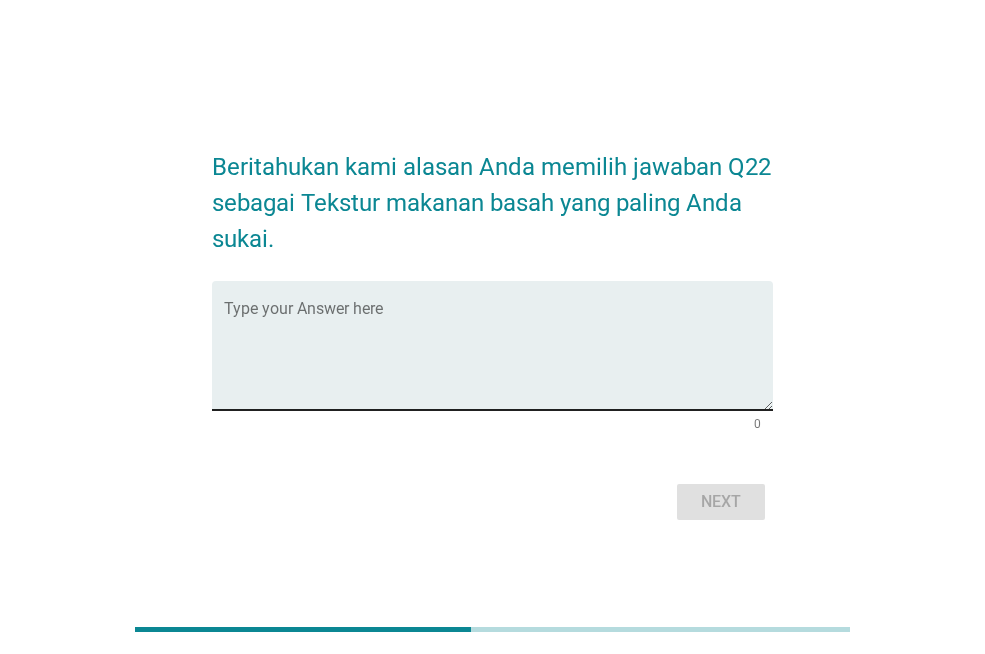 click at bounding box center [498, 357] 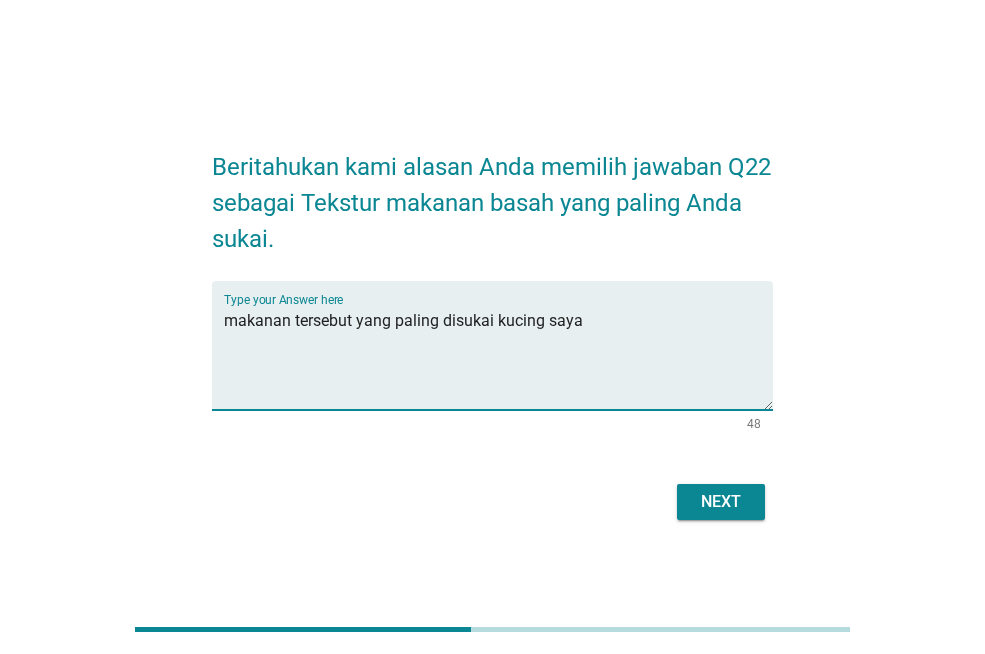 type on "makanan tersebut yang paling disukai kucing saya" 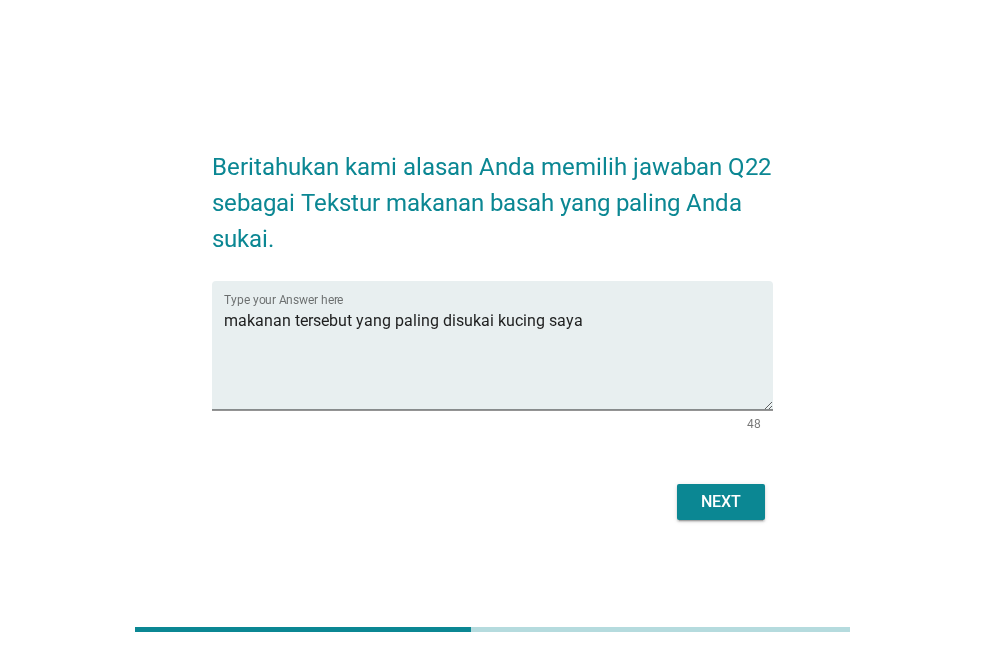 click on "Next" at bounding box center (721, 502) 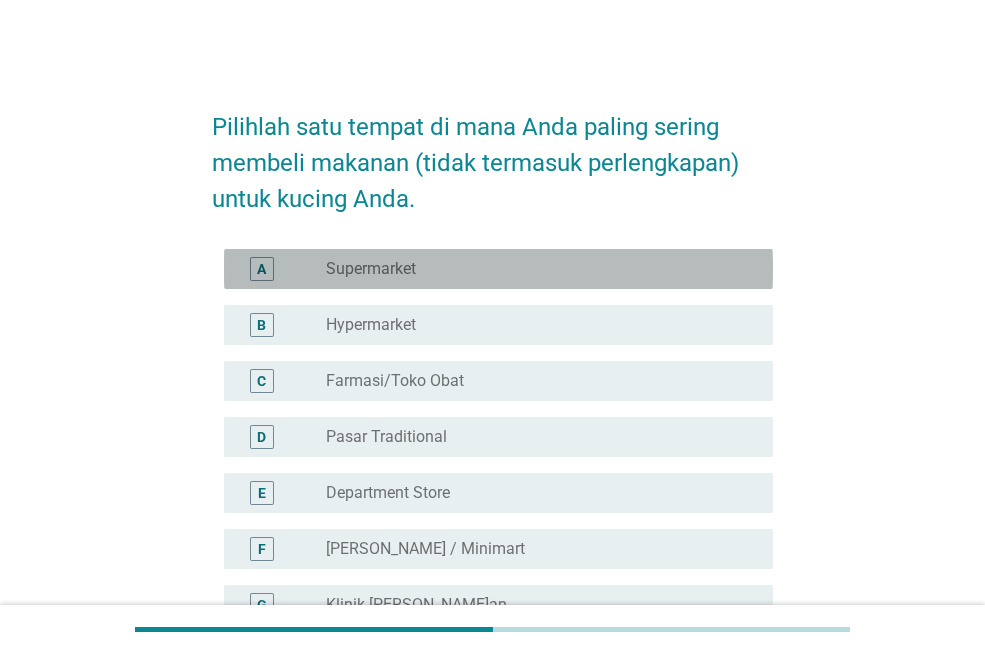 click on "radio_button_unchecked Supermarket" at bounding box center [533, 269] 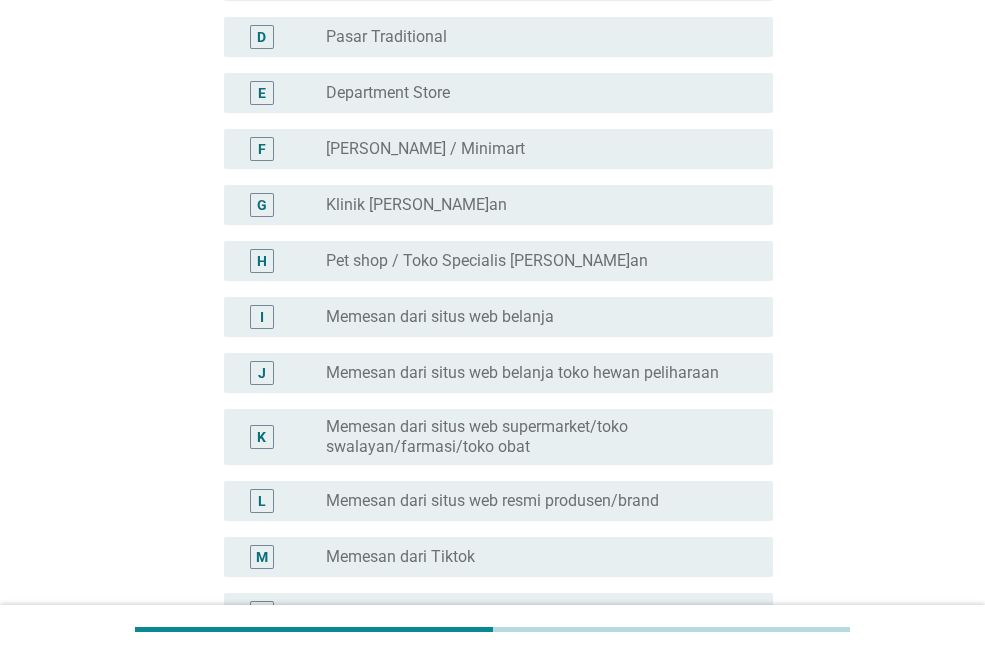 scroll, scrollTop: 600, scrollLeft: 0, axis: vertical 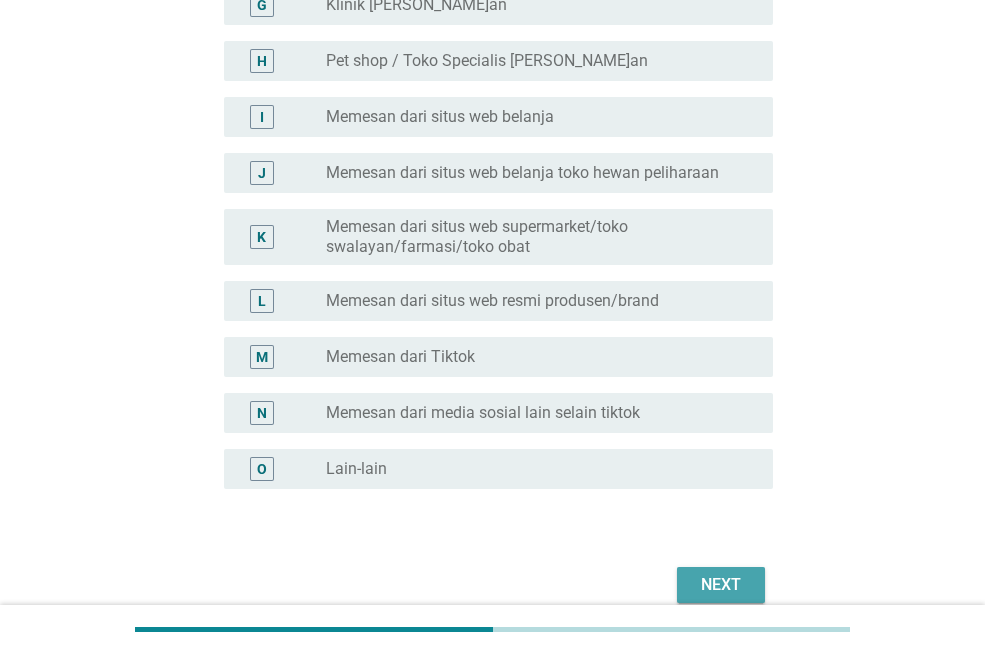 click on "Next" at bounding box center [721, 585] 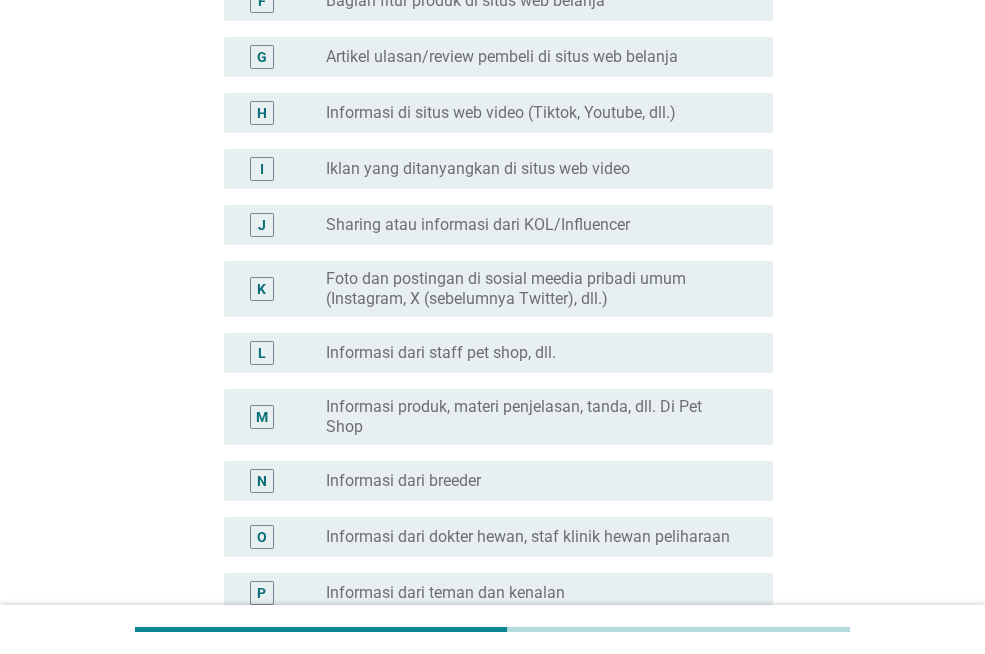 scroll, scrollTop: 0, scrollLeft: 0, axis: both 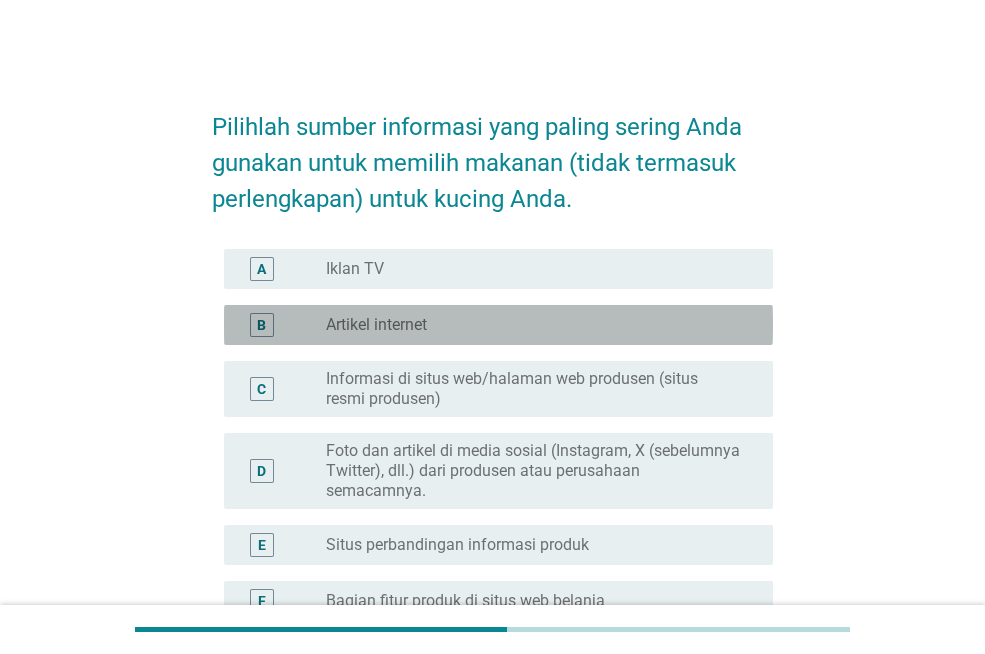 click on "radio_button_unchecked Artikel internet" at bounding box center [533, 325] 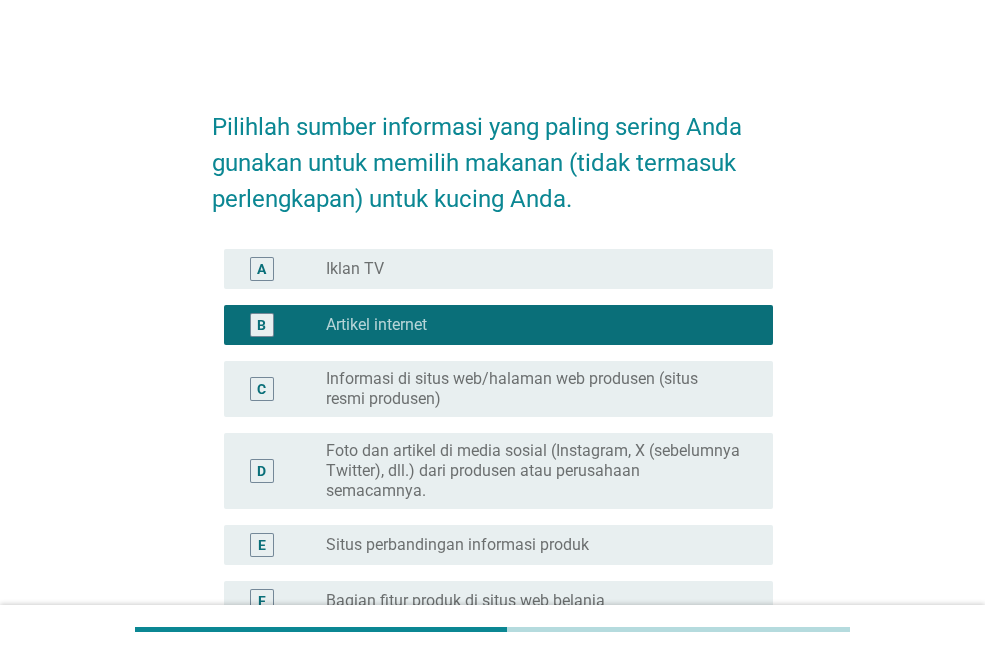 scroll, scrollTop: 100, scrollLeft: 0, axis: vertical 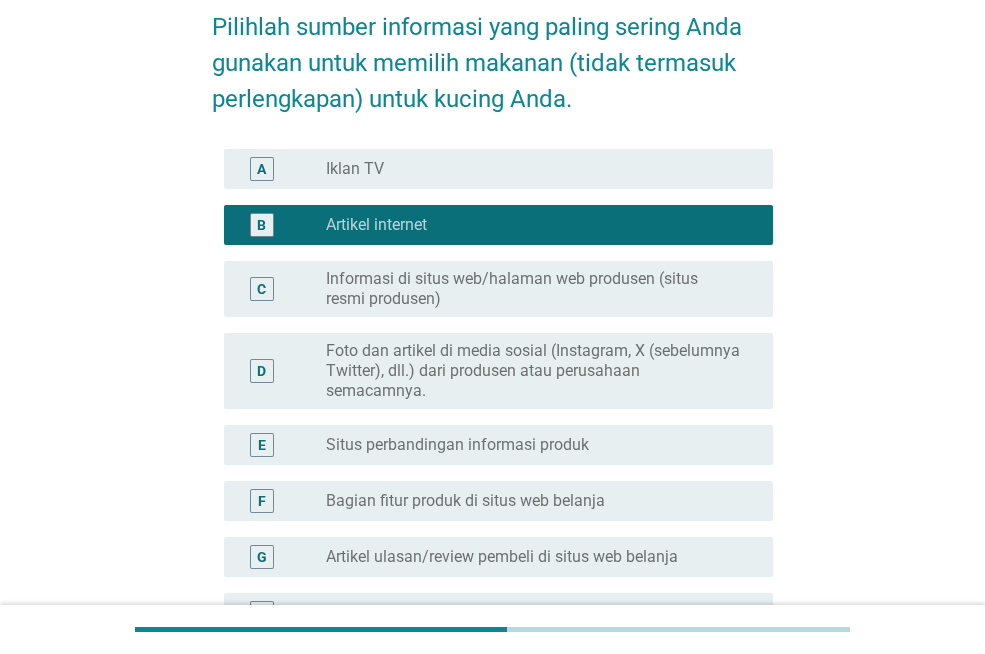 click on "Foto dan artikel di media sosial (Instagram, X (sebelumnya Twitter), dll.) dari produsen atau perusahaan semacamnya." at bounding box center [533, 371] 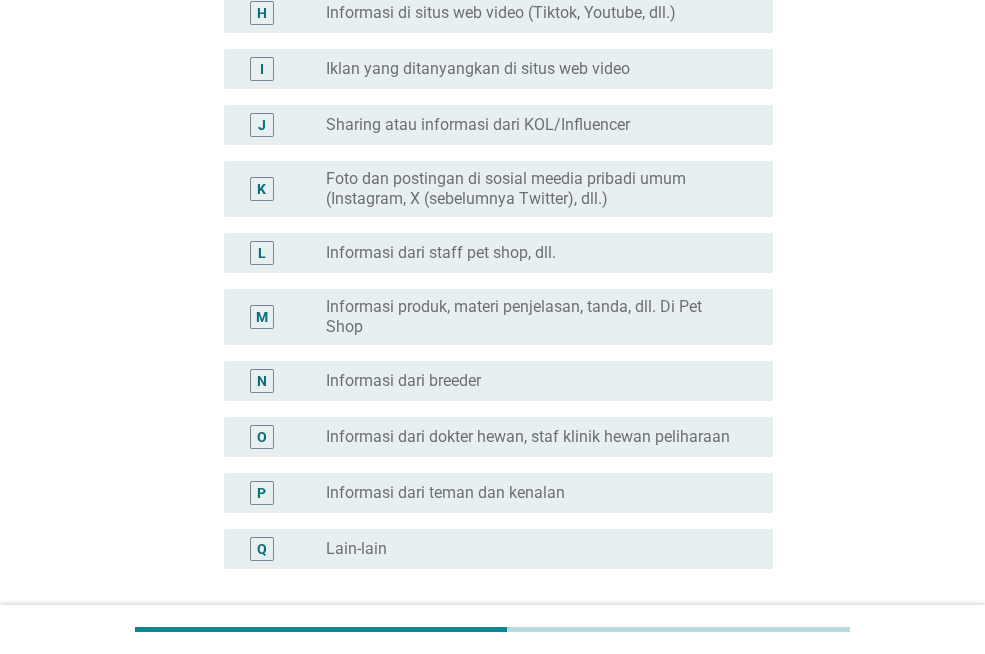 scroll, scrollTop: 872, scrollLeft: 0, axis: vertical 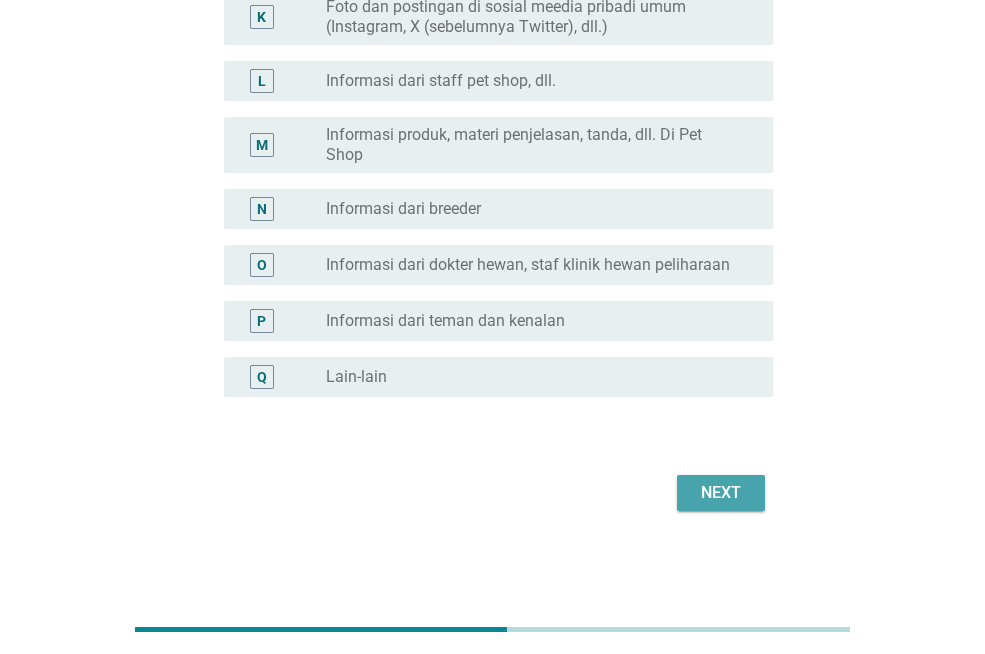 click on "Next" at bounding box center (721, 493) 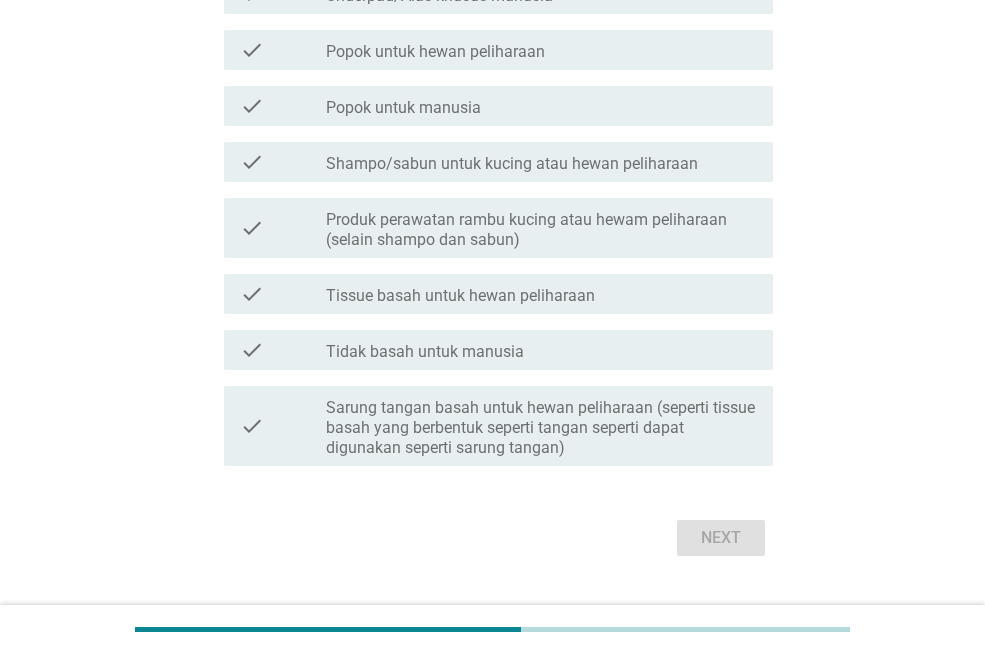scroll, scrollTop: 0, scrollLeft: 0, axis: both 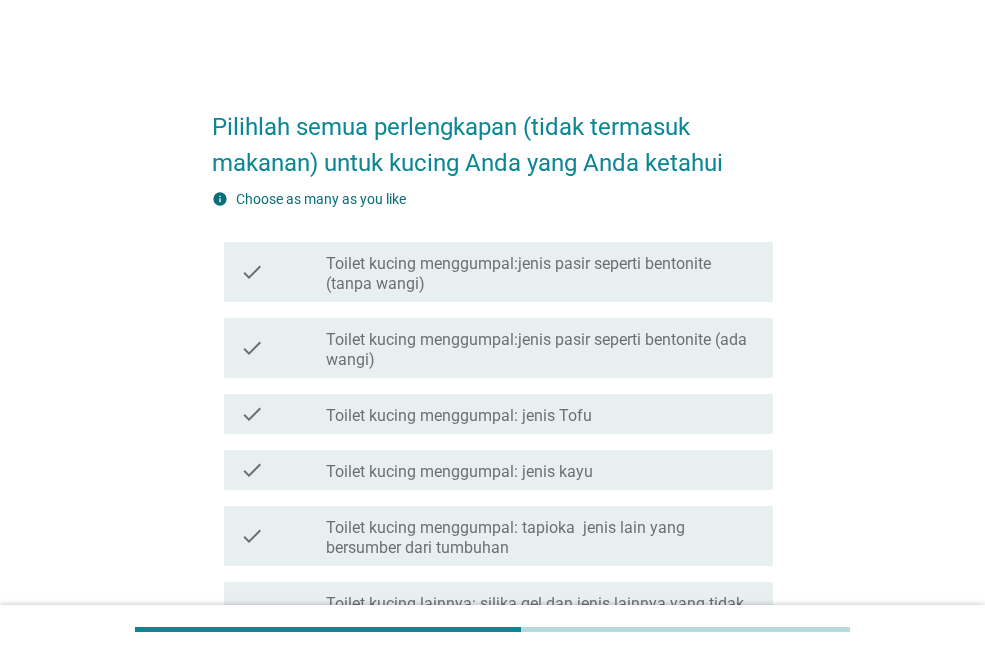click on "Toilet kucing menggumpal:jenis pasir seperti bentonite (tanpa wangi)" at bounding box center (541, 274) 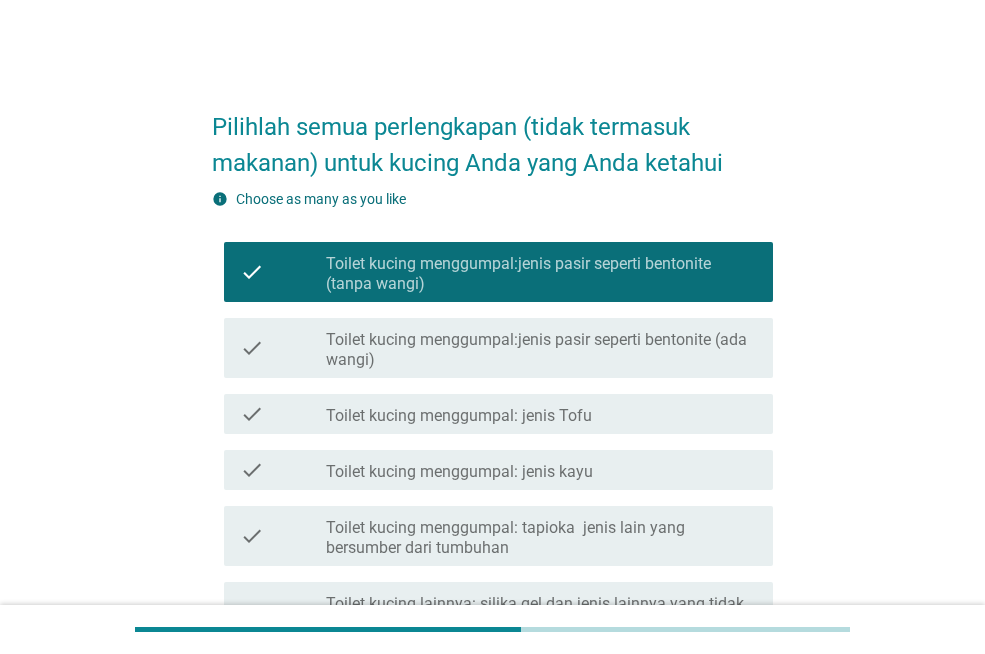 click on "Toilet kucing menggumpal:jenis pasir seperti bentonite (ada wangi)" at bounding box center [541, 350] 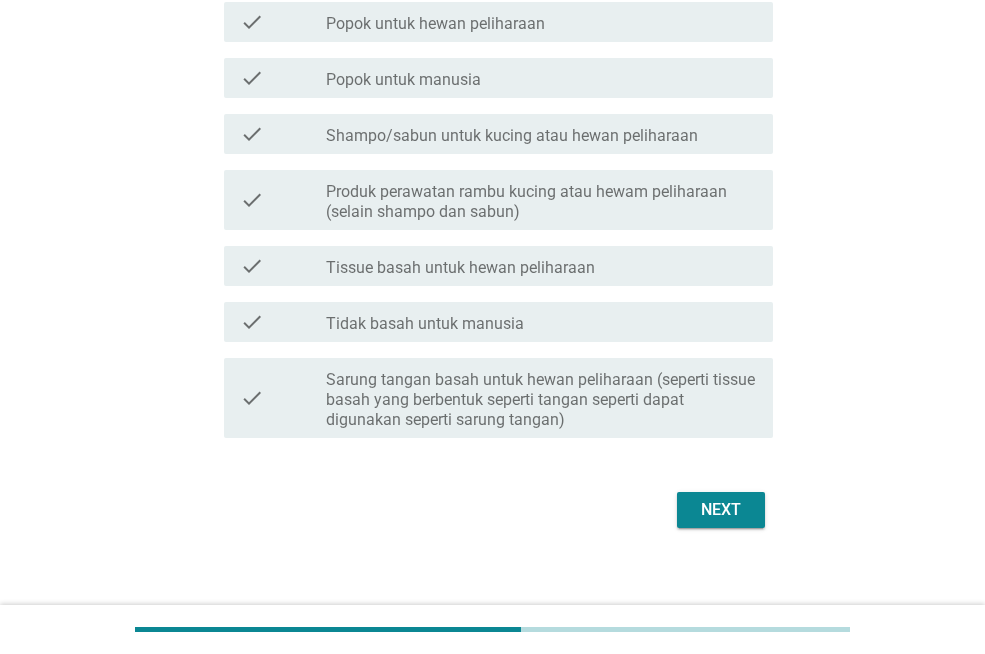 scroll, scrollTop: 917, scrollLeft: 0, axis: vertical 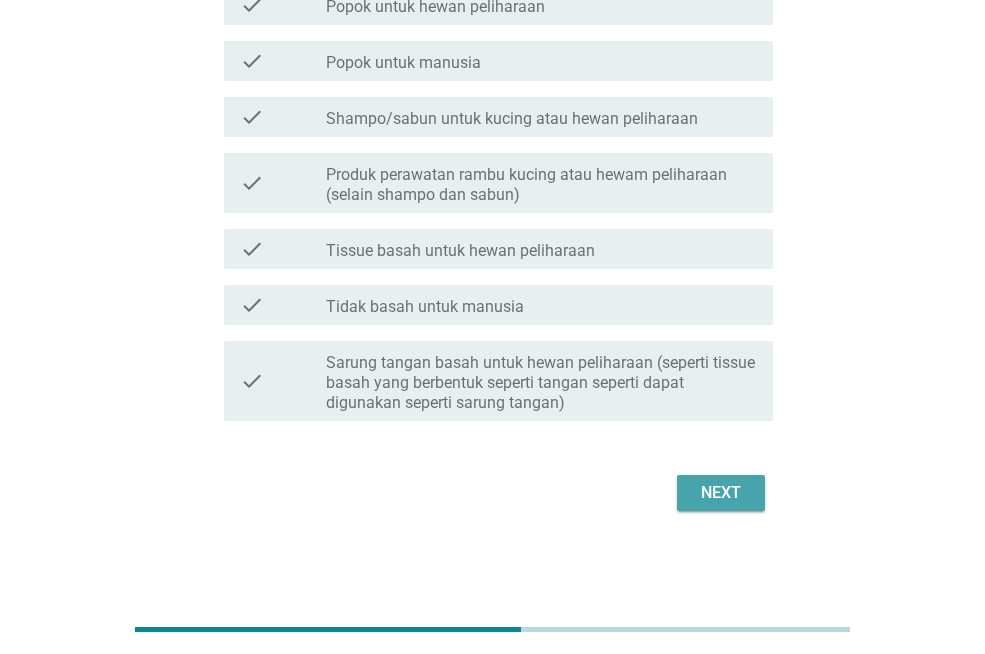 click on "Next" at bounding box center (721, 493) 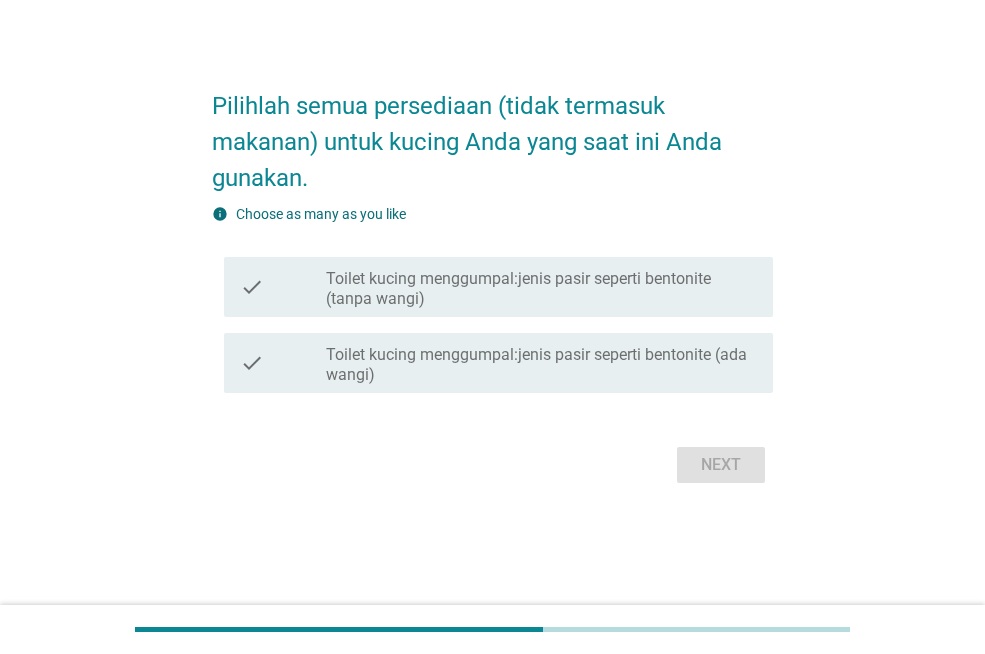 scroll, scrollTop: 0, scrollLeft: 0, axis: both 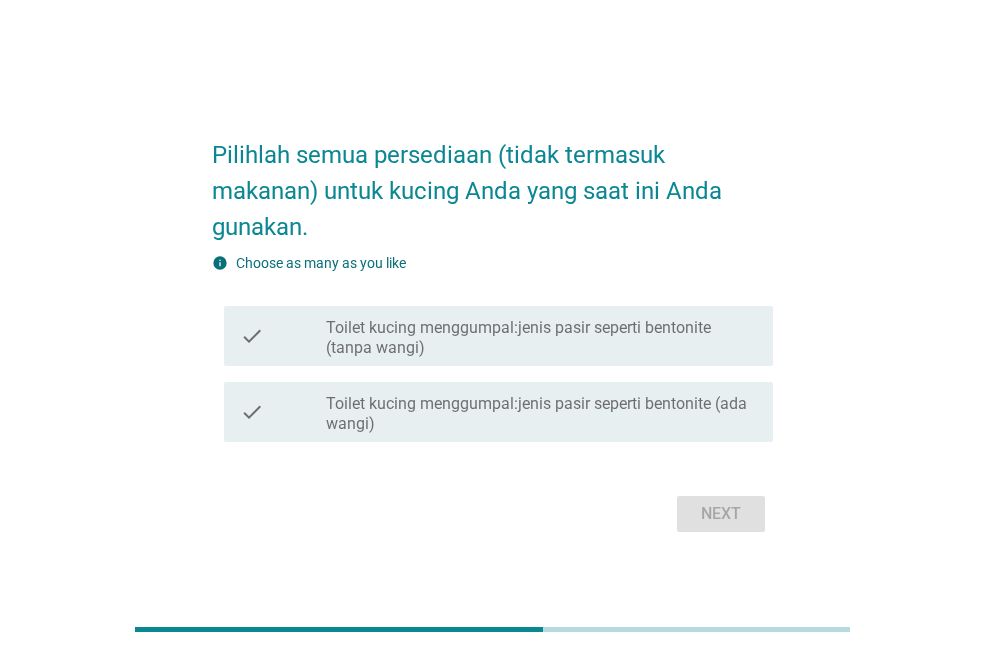 click on "Toilet kucing menggumpal:jenis pasir seperti bentonite (tanpa wangi)" at bounding box center [541, 338] 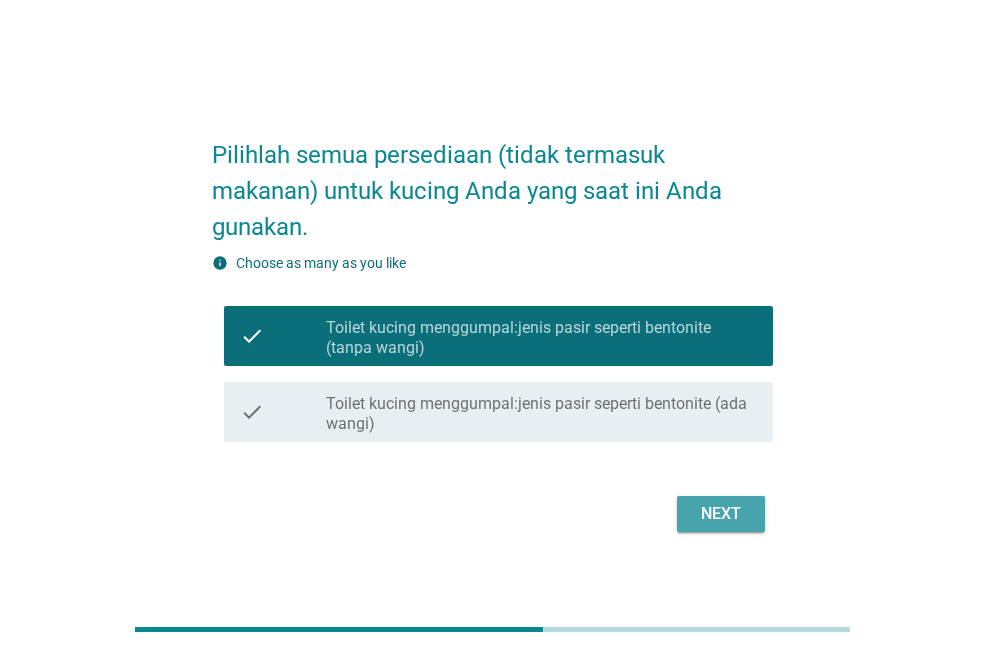 click on "Next" at bounding box center [721, 514] 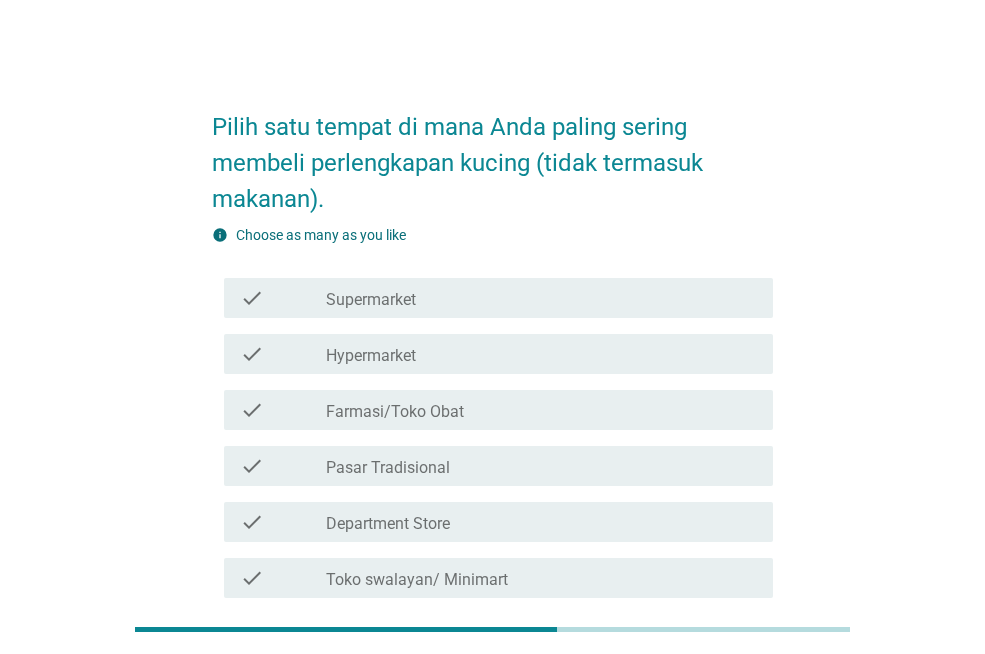 click on "check_box_outline_blank Supermarket" at bounding box center [541, 298] 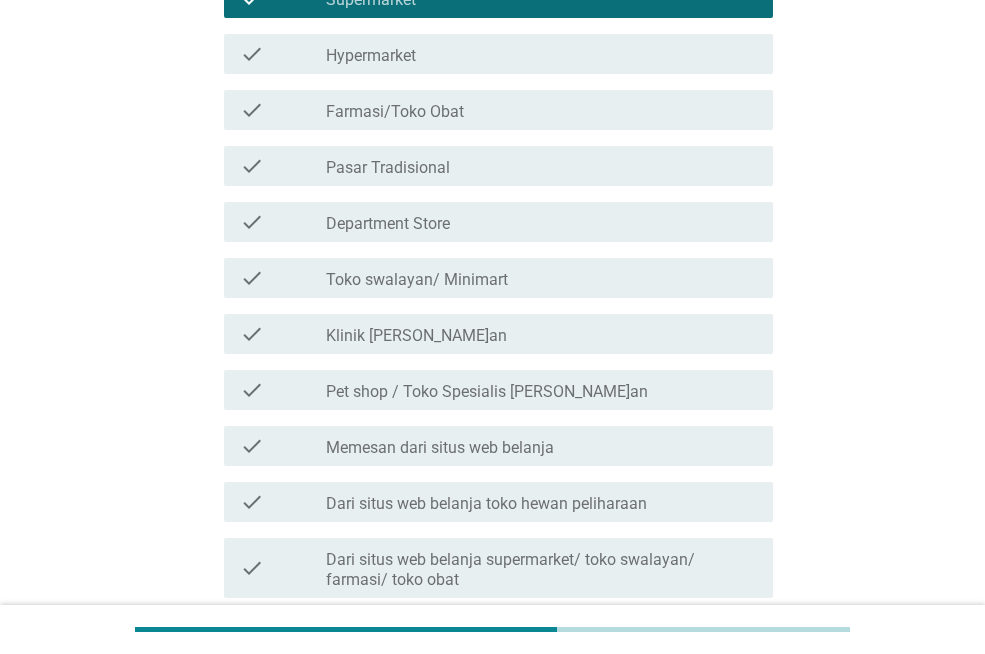 scroll, scrollTop: 700, scrollLeft: 0, axis: vertical 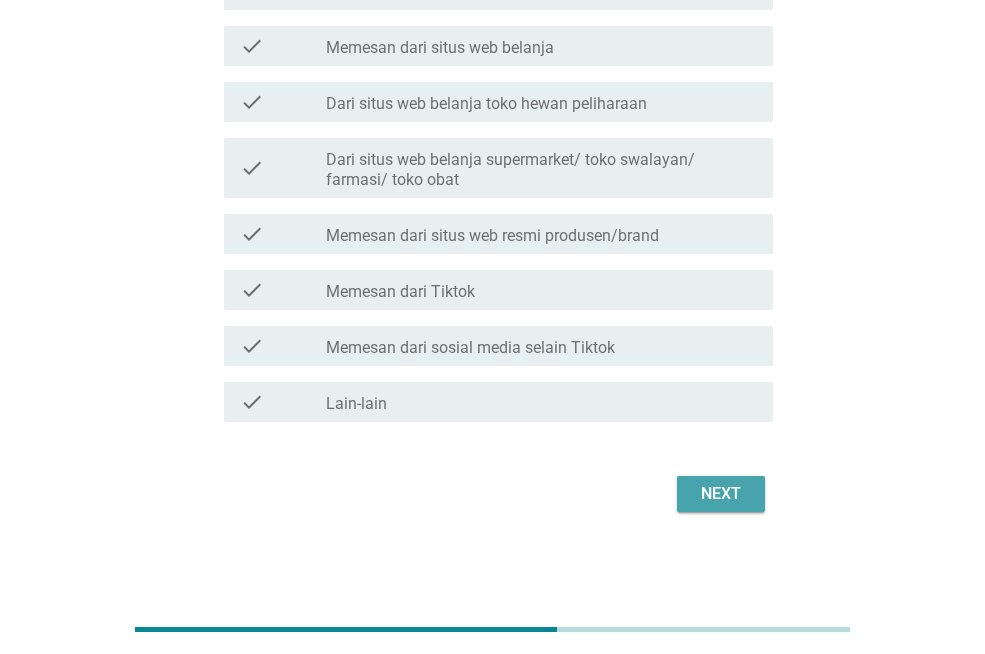 click on "Next" at bounding box center [721, 494] 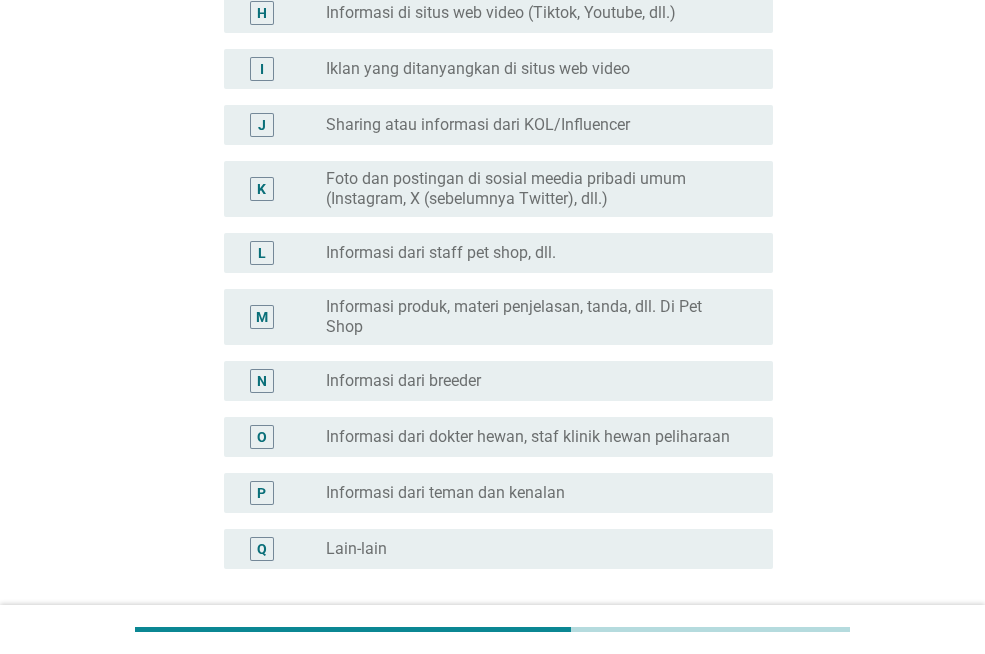 scroll, scrollTop: 0, scrollLeft: 0, axis: both 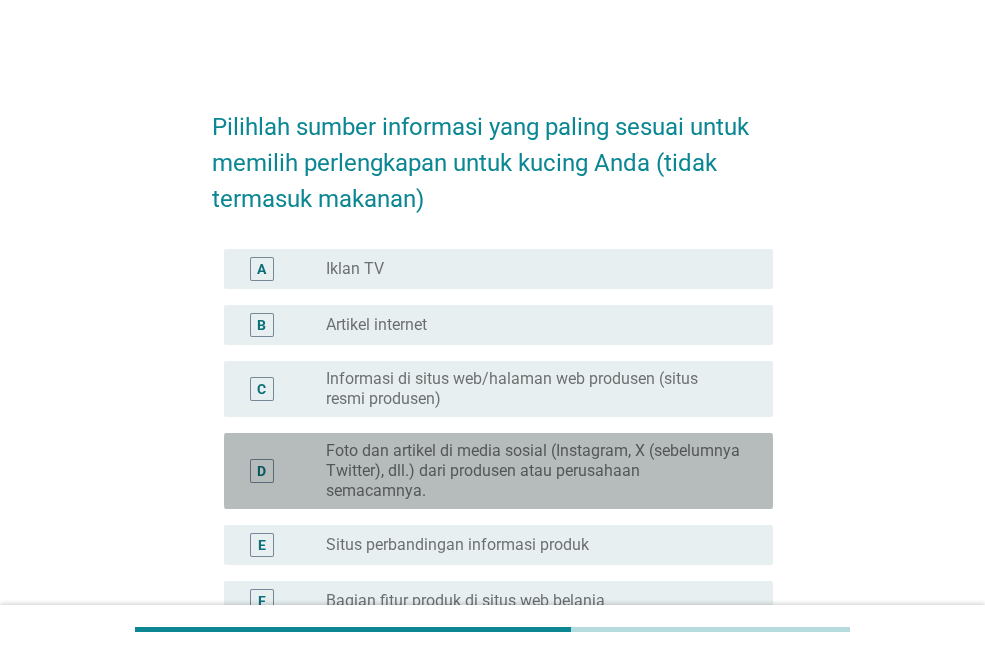 click on "Foto dan artikel di media sosial (Instagram, X (sebelumnya Twitter), dll.) dari produsen atau perusahaan semacamnya." at bounding box center (533, 471) 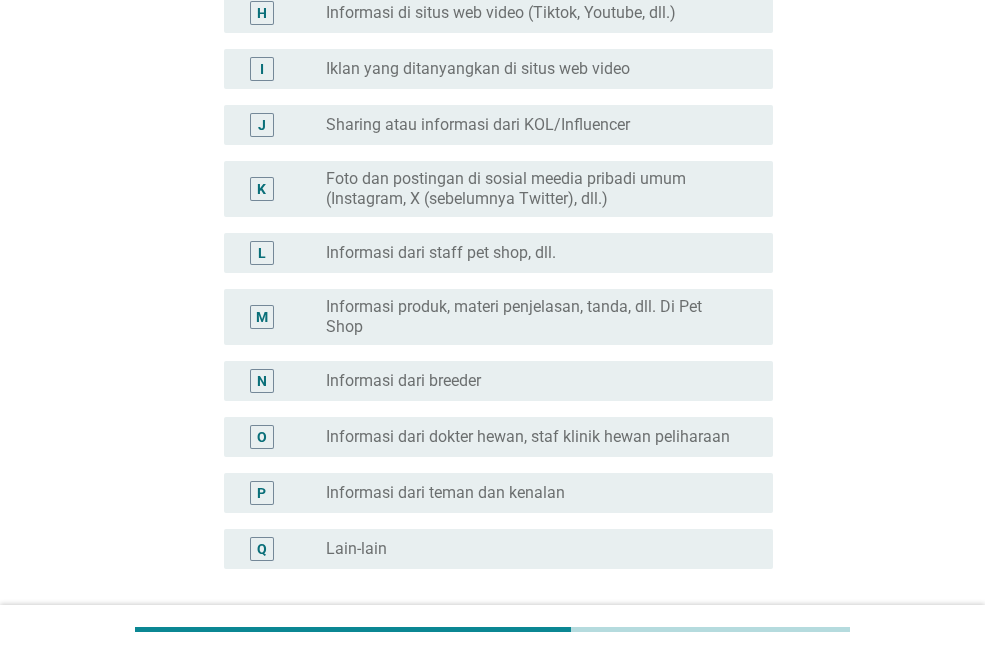 scroll, scrollTop: 872, scrollLeft: 0, axis: vertical 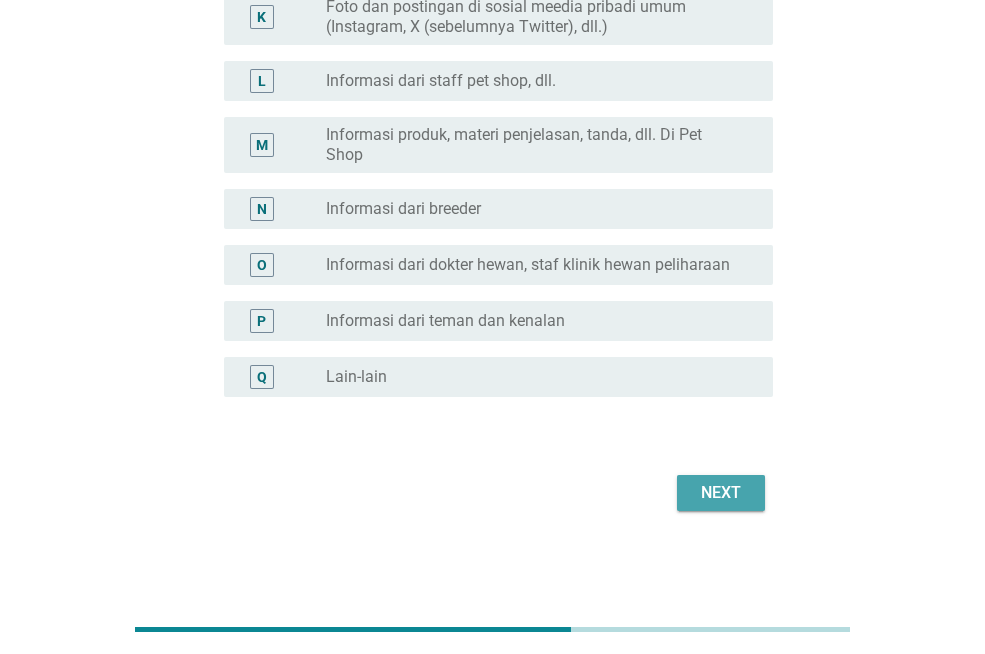 click on "Next" at bounding box center [721, 493] 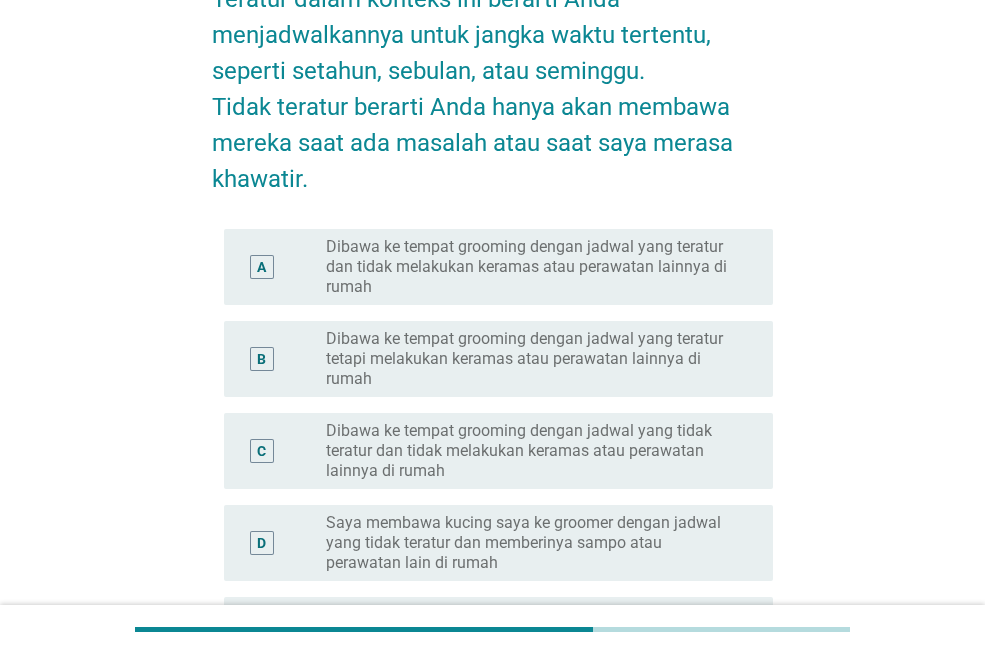 scroll, scrollTop: 300, scrollLeft: 0, axis: vertical 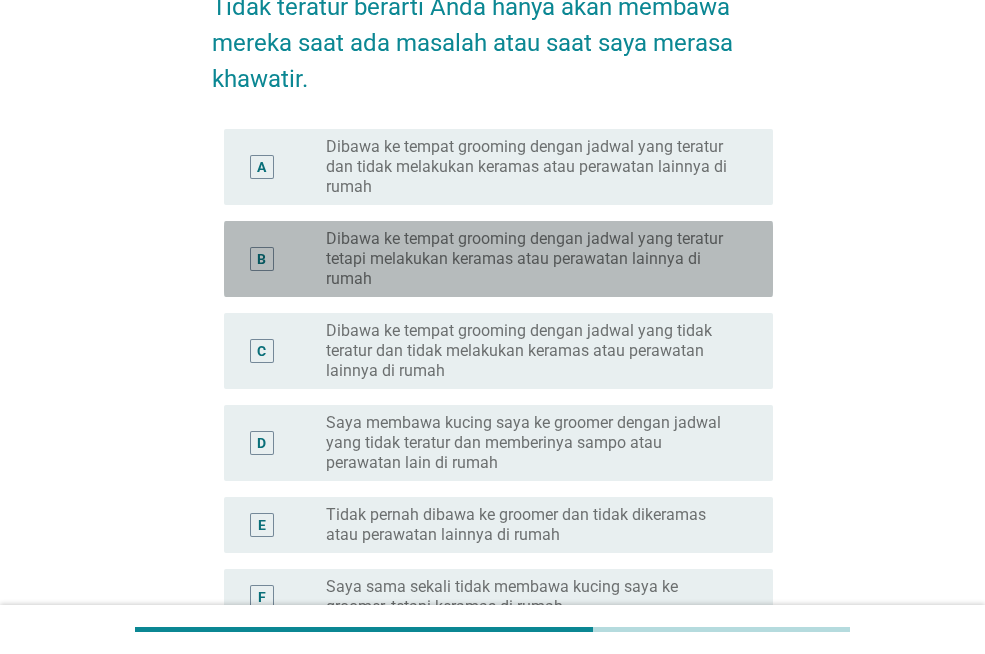 click on "Dibawa ke tempat grooming dengan jadwal yang teratur tetapi melakukan keramas atau perawatan lainnya di rumah" at bounding box center [533, 259] 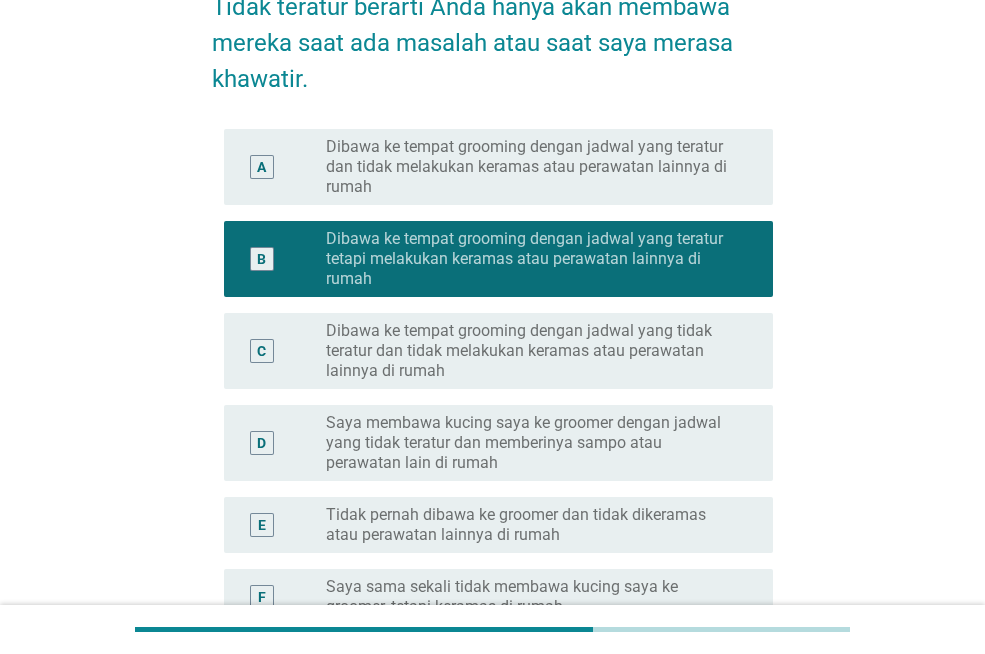 scroll, scrollTop: 528, scrollLeft: 0, axis: vertical 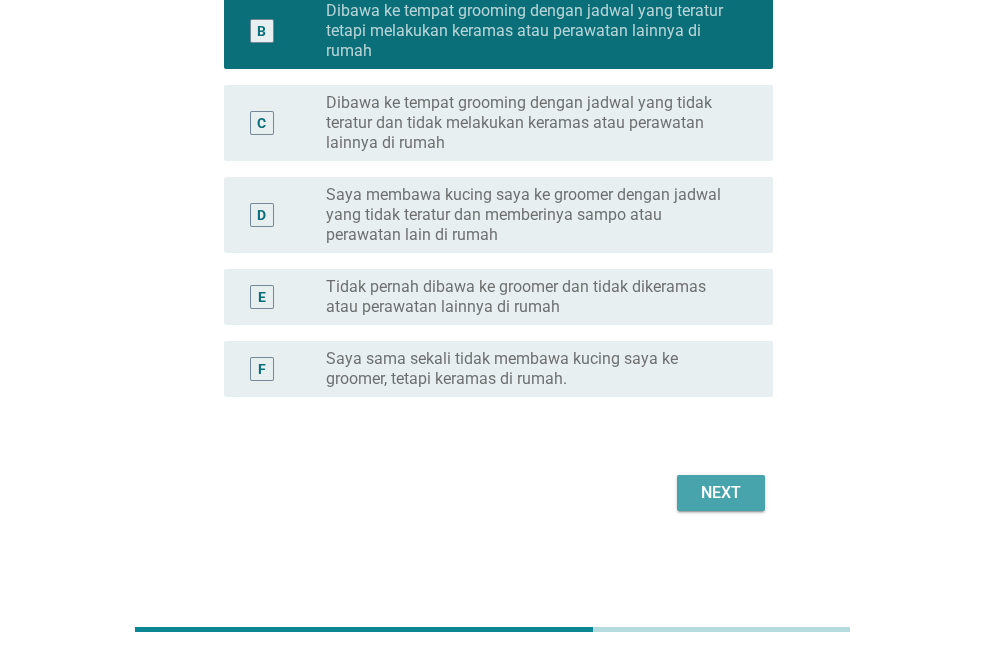 click on "Next" at bounding box center (721, 493) 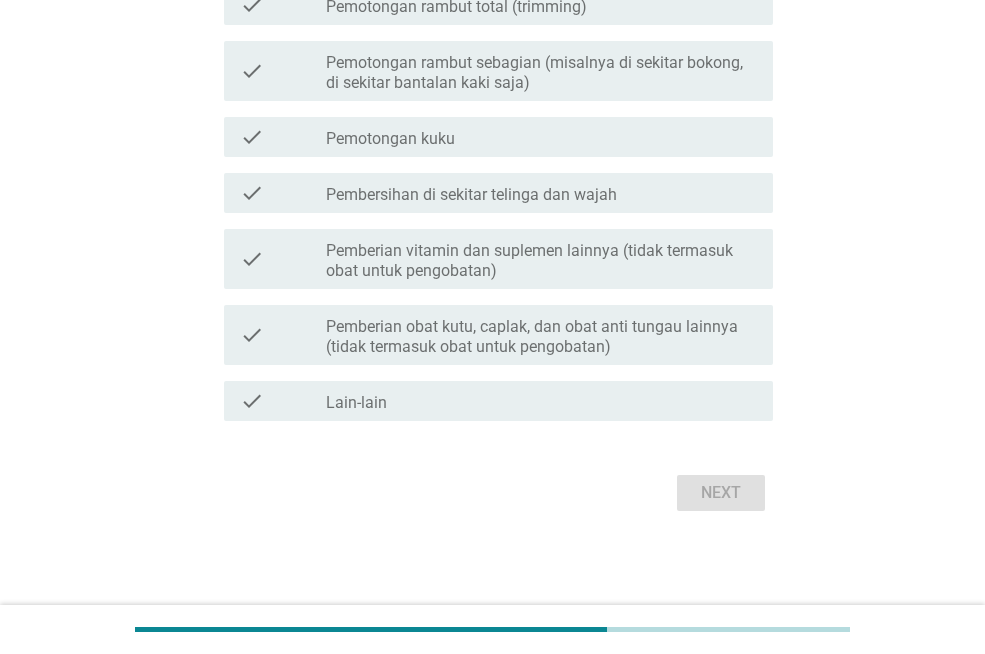 scroll, scrollTop: 0, scrollLeft: 0, axis: both 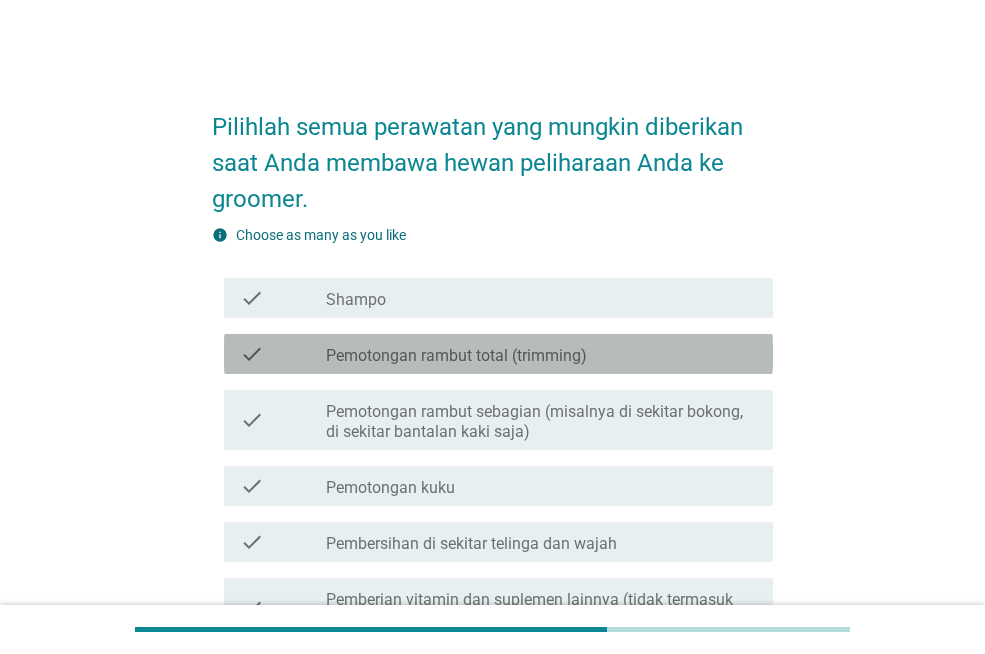 click on "Pemotongan rambut total (trimming)" at bounding box center (456, 356) 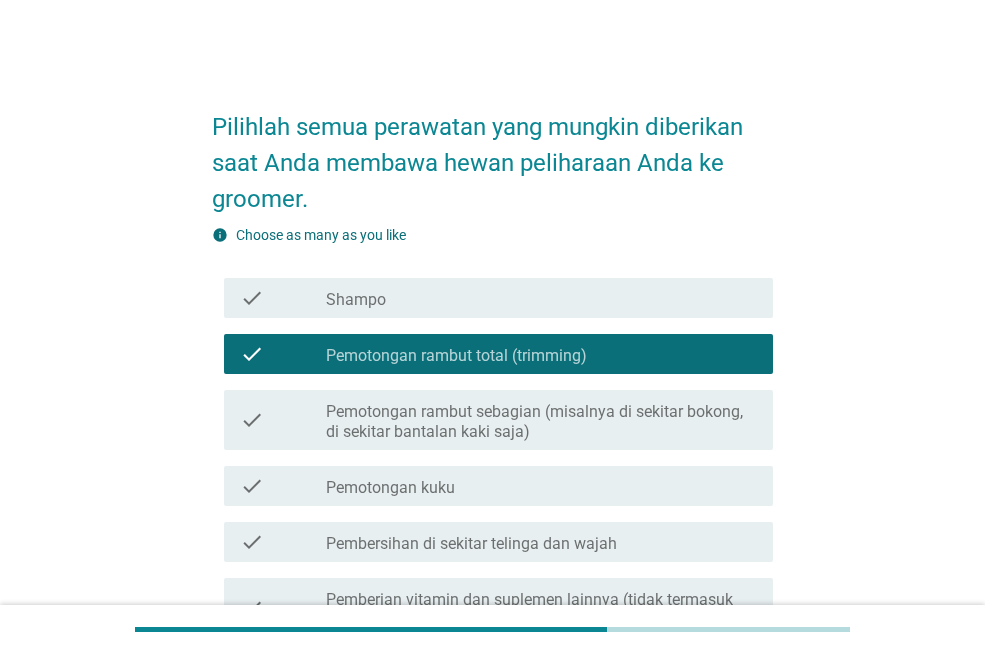 click on "Pemotongan rambut sebagian (misalnya di sekitar bokong, di sekitar bantalan kaki saja)" at bounding box center [541, 422] 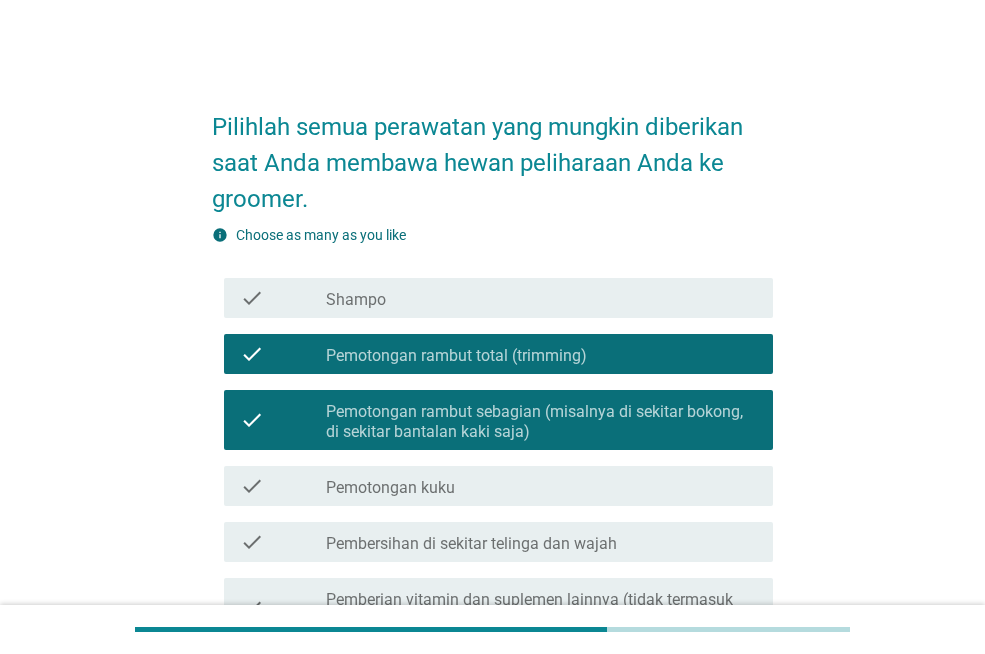 scroll, scrollTop: 349, scrollLeft: 0, axis: vertical 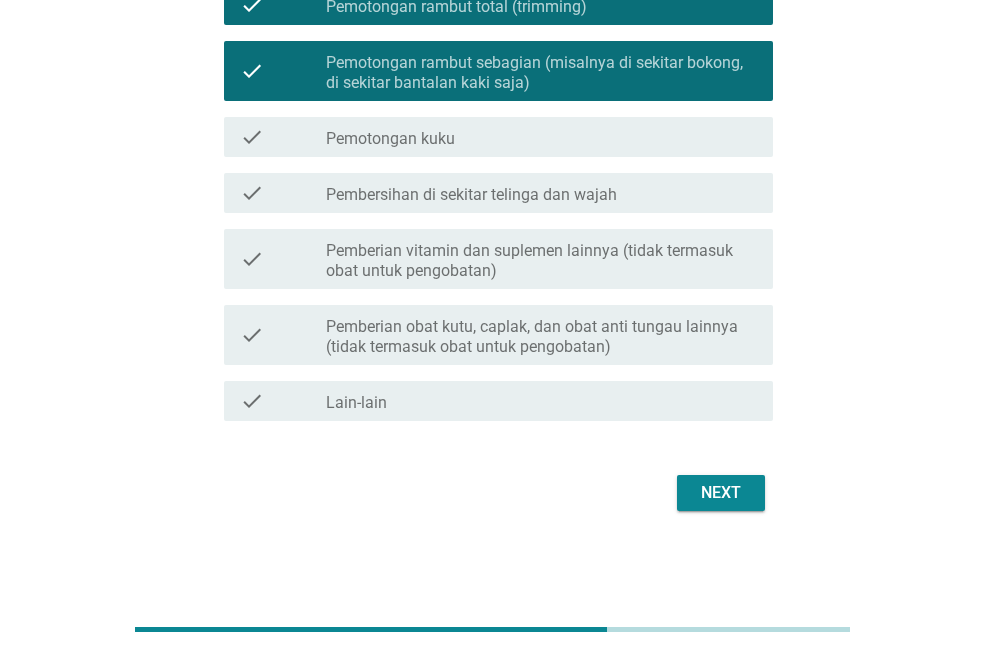 click on "Next" at bounding box center (721, 493) 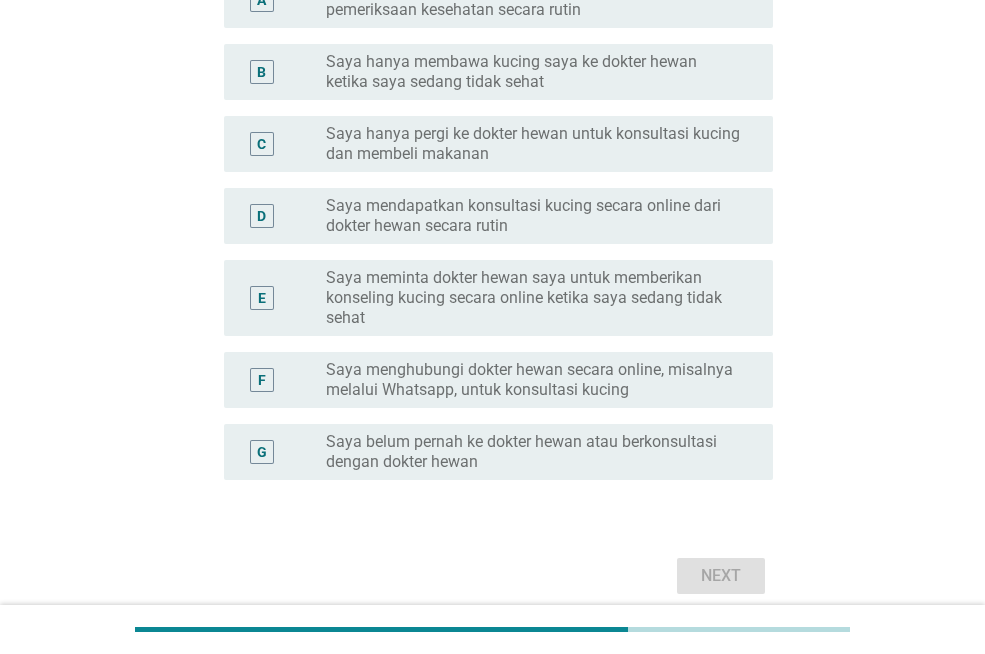 scroll, scrollTop: 0, scrollLeft: 0, axis: both 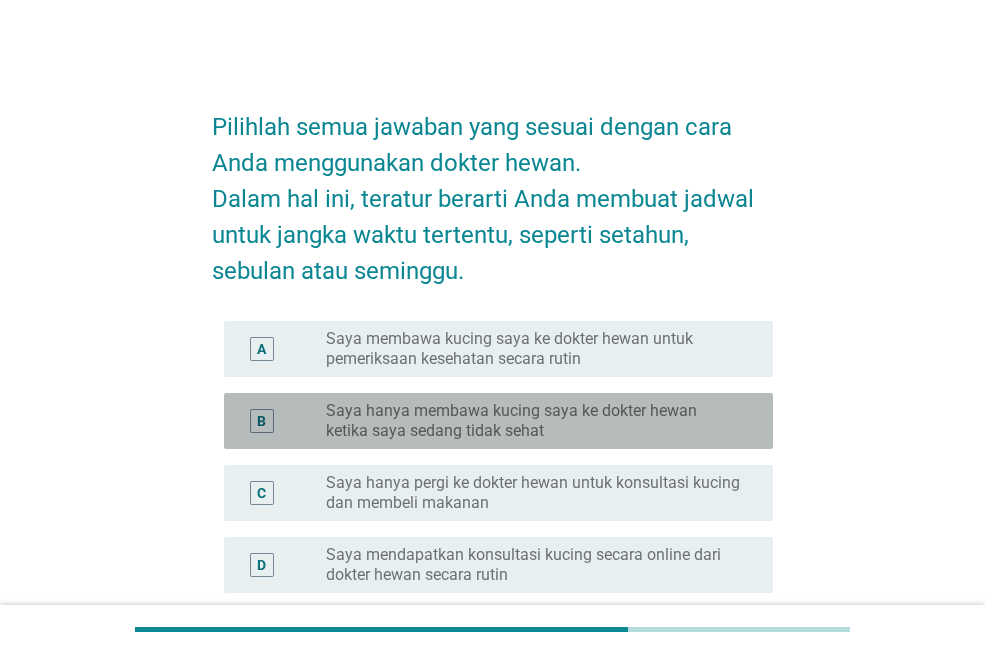 click on "Saya hanya membawa kucing saya ke dokter hewan ketika saya sedang tidak sehat" at bounding box center [533, 421] 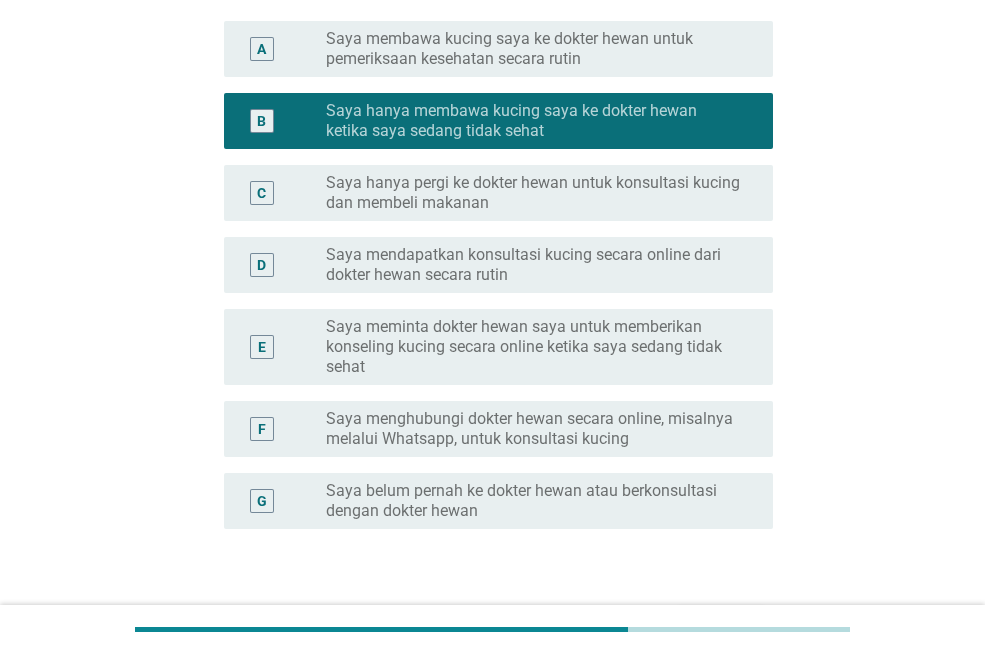 scroll, scrollTop: 432, scrollLeft: 0, axis: vertical 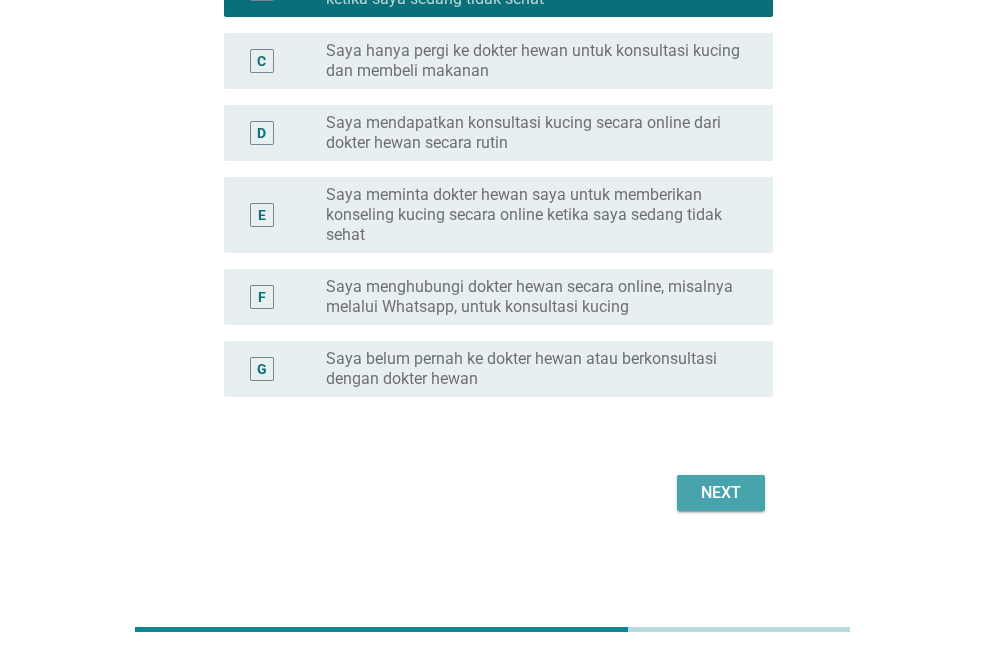 click on "Next" at bounding box center [721, 493] 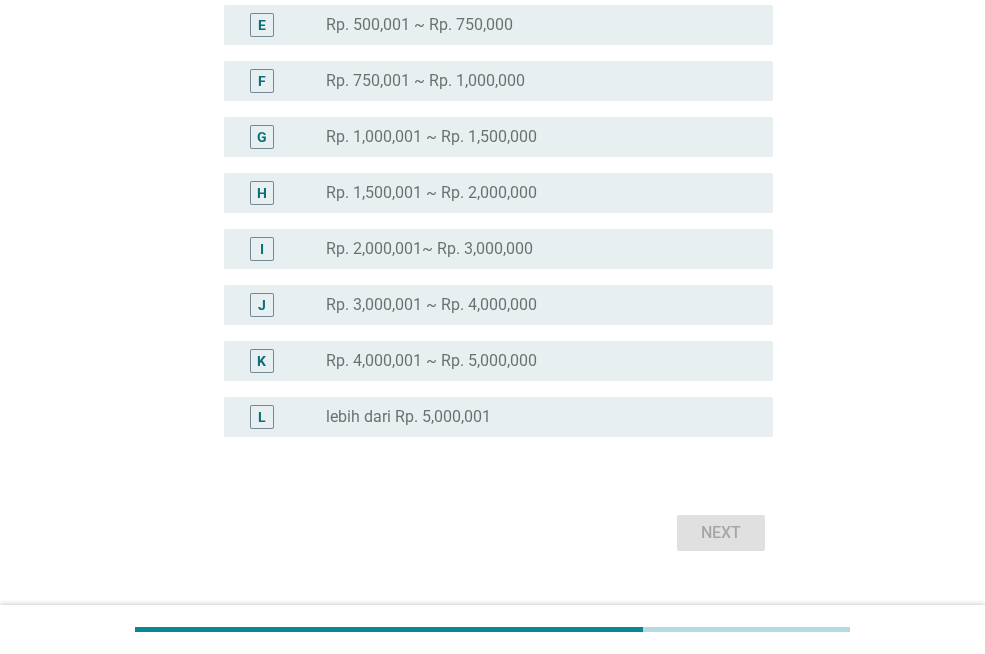 scroll, scrollTop: 0, scrollLeft: 0, axis: both 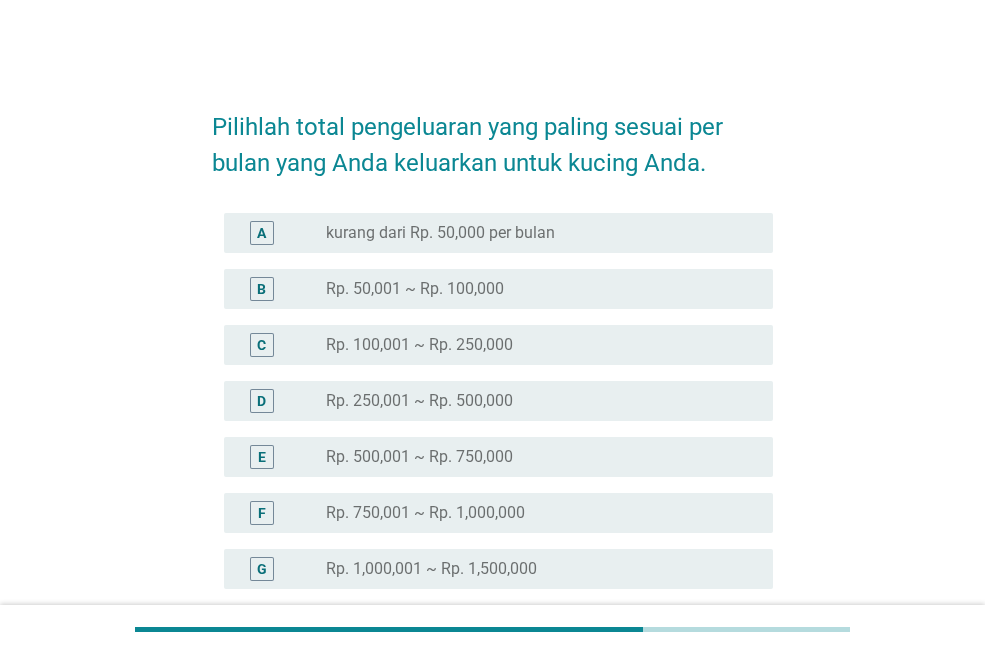 click on "radio_button_unchecked Rp. 250,001 ~ Rp. 500,000" at bounding box center (533, 401) 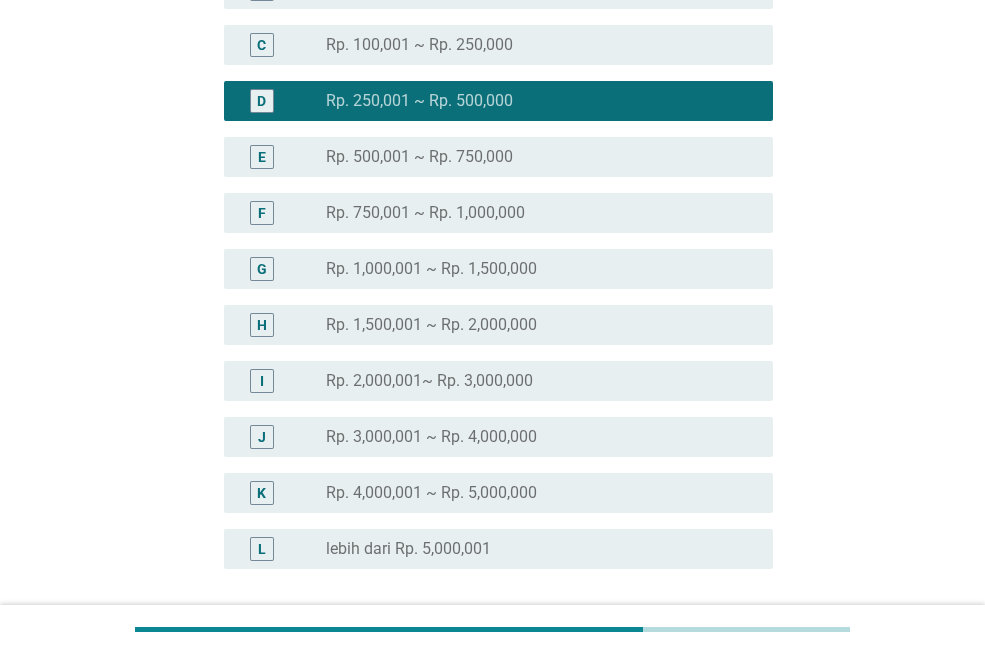 scroll, scrollTop: 472, scrollLeft: 0, axis: vertical 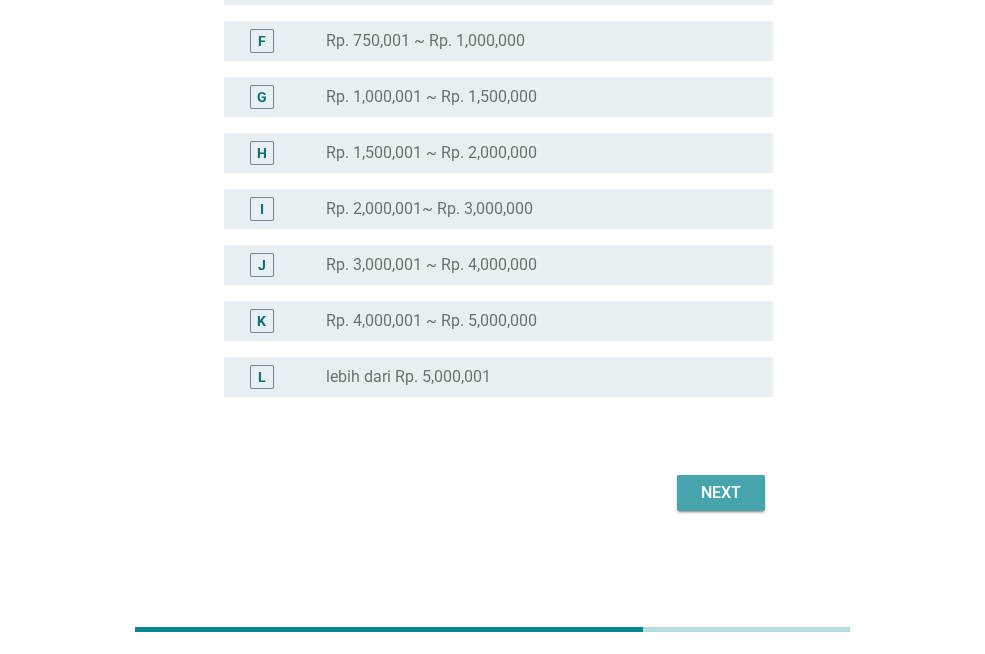 click on "Next" at bounding box center (721, 493) 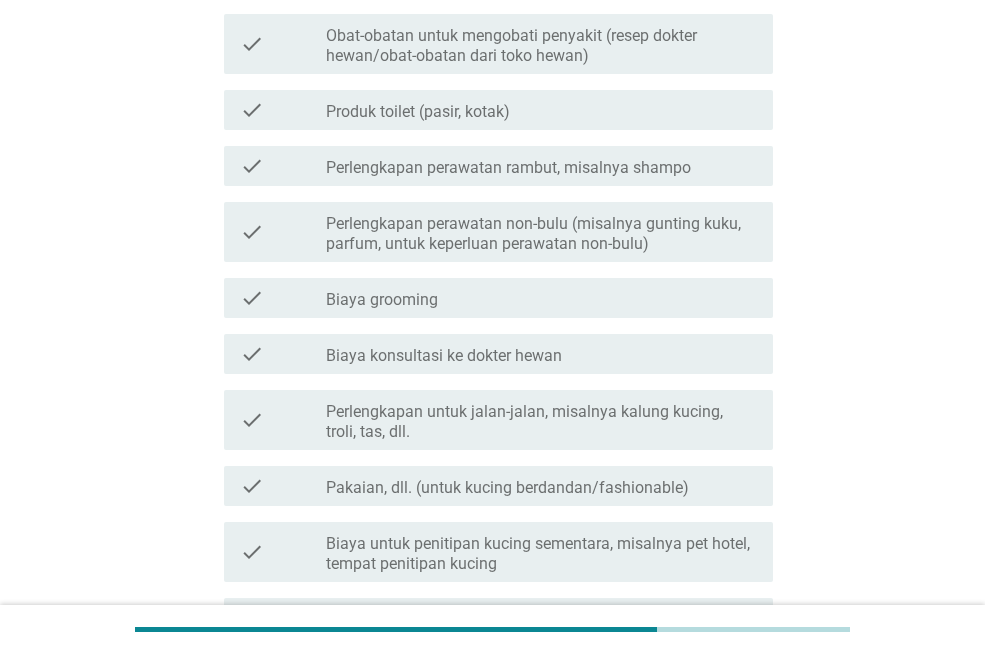 scroll, scrollTop: 0, scrollLeft: 0, axis: both 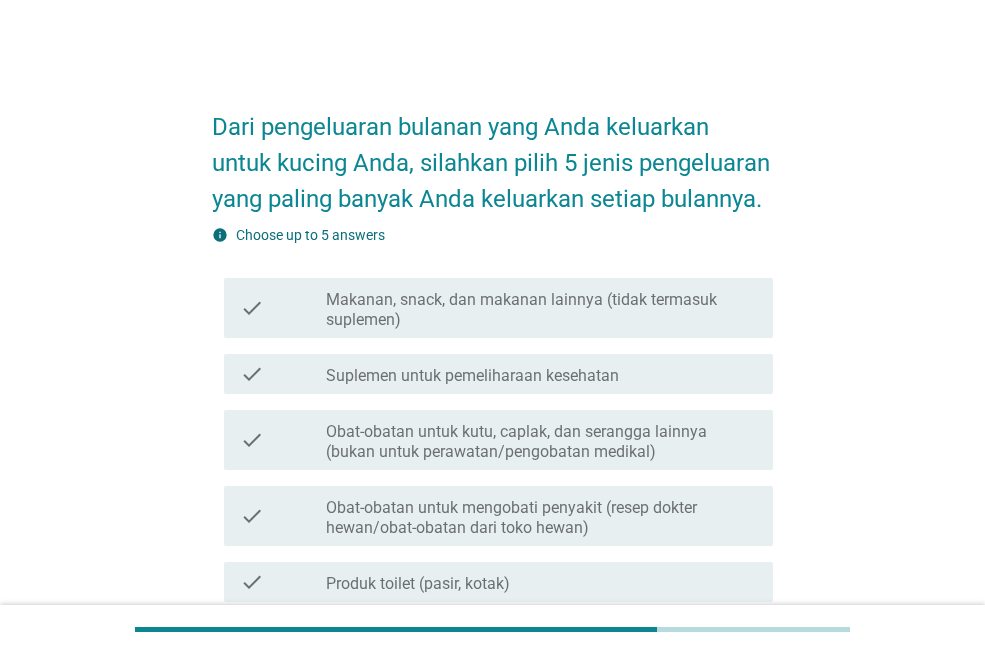 click on "Makanan, snack, dan makanan lainnya (tidak termasuk suplemen)" at bounding box center (541, 310) 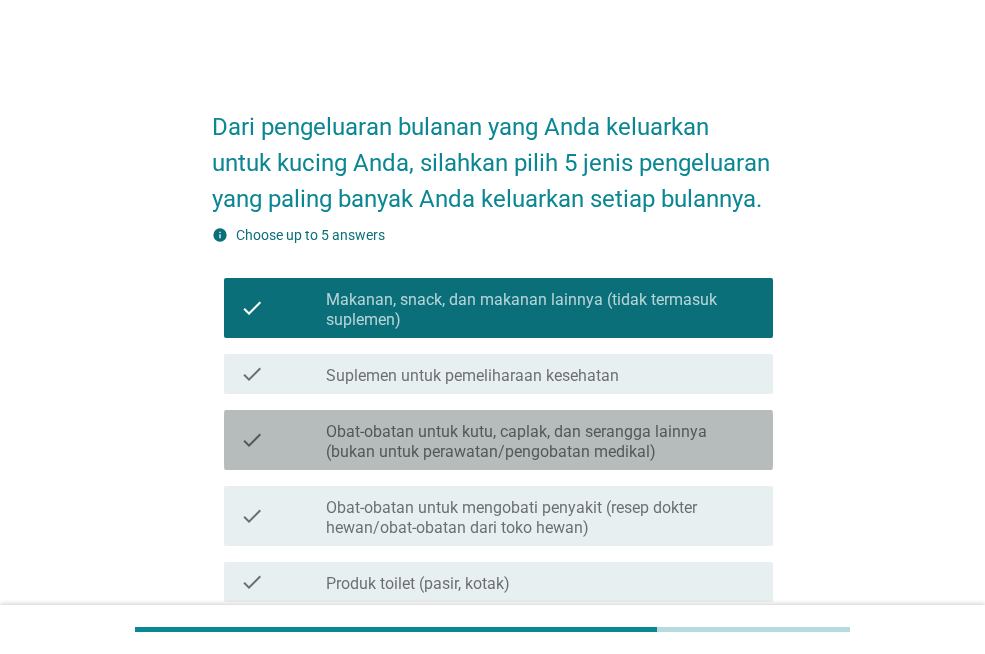 click on "Obat-obatan untuk kutu, caplak, dan serangga lainnya (bukan untuk perawatan/pengobatan medikal)" at bounding box center [541, 442] 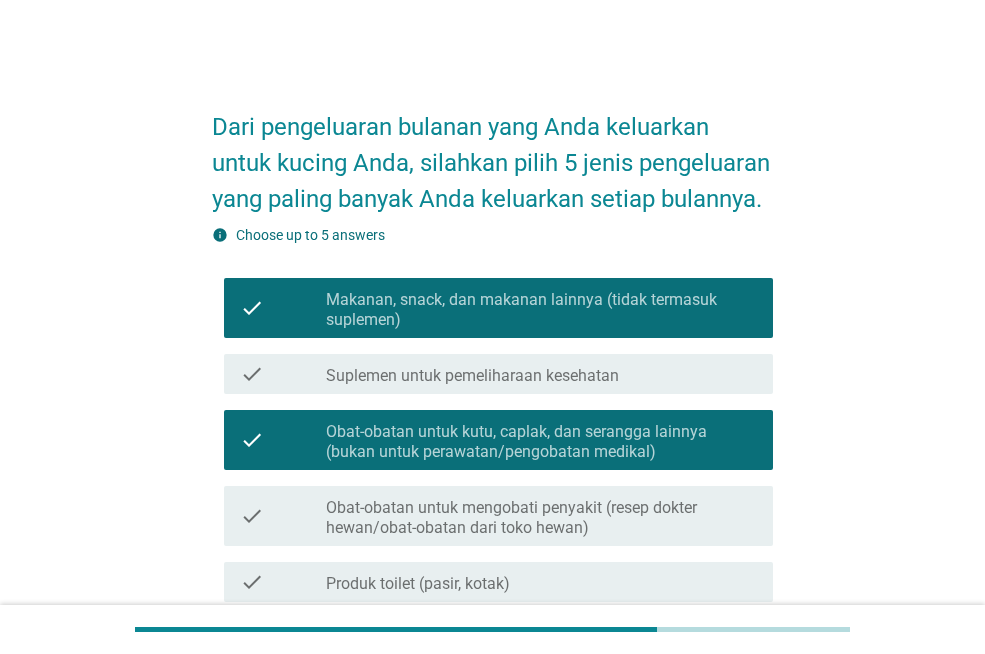 scroll, scrollTop: 300, scrollLeft: 0, axis: vertical 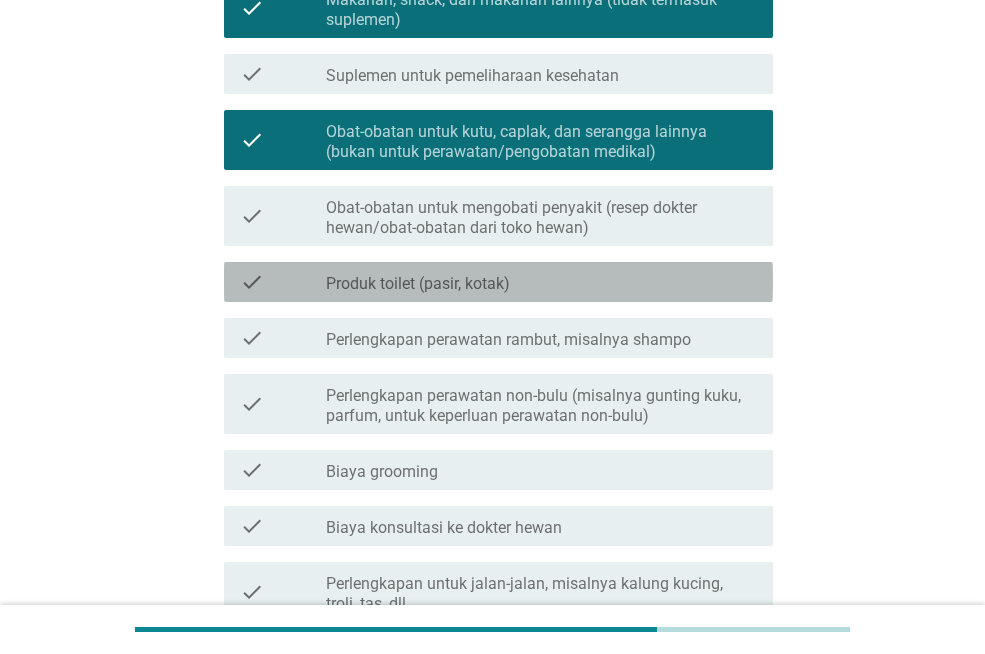 click on "check_box_outline_blank Produk toilet (pasir, kotak)" at bounding box center [541, 282] 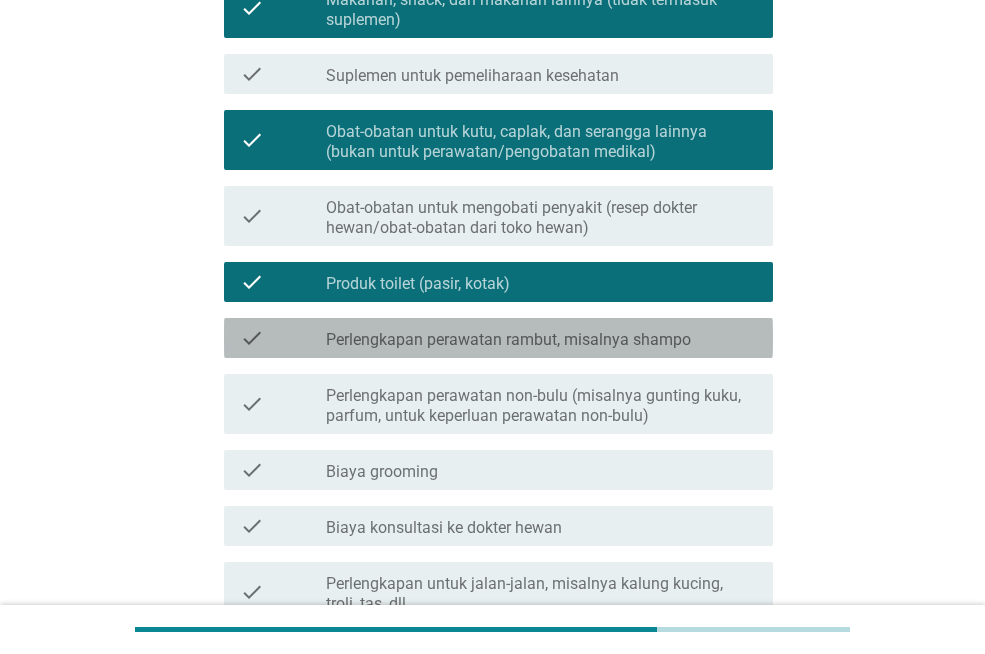 click on "Perlengkapan perawatan rambut, misalnya shampo" at bounding box center (508, 340) 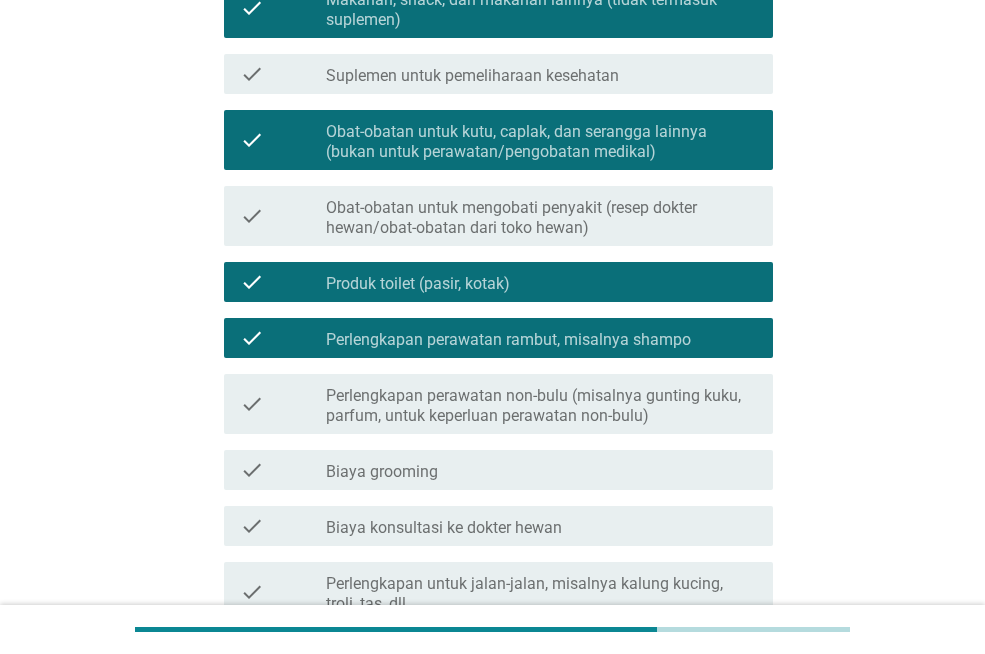 click on "check_box_outline_blank Biaya grooming" at bounding box center (541, 470) 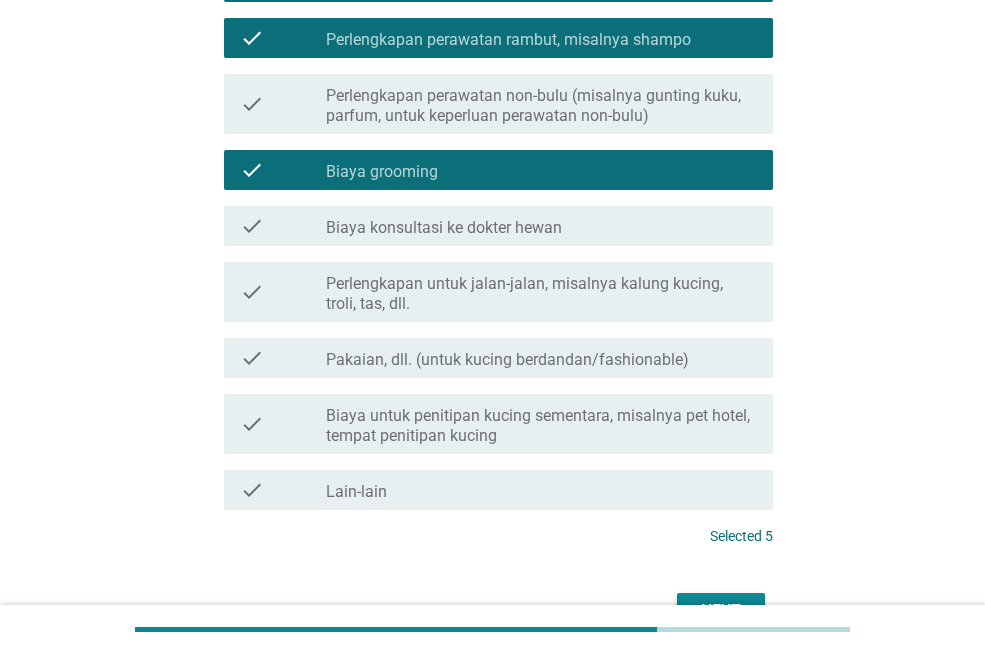 scroll, scrollTop: 700, scrollLeft: 0, axis: vertical 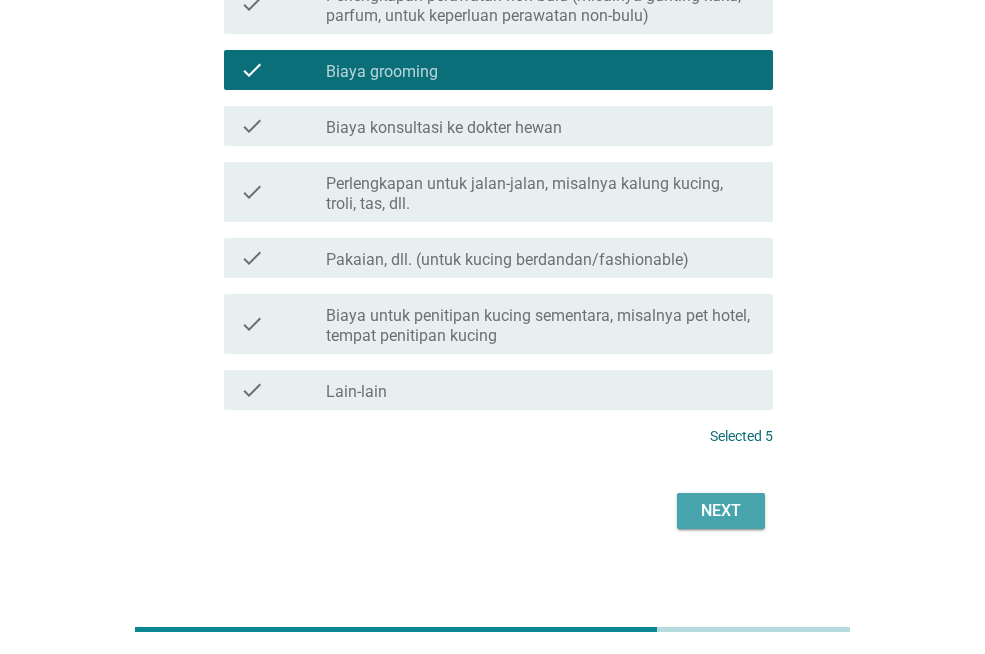 click on "Next" at bounding box center [721, 511] 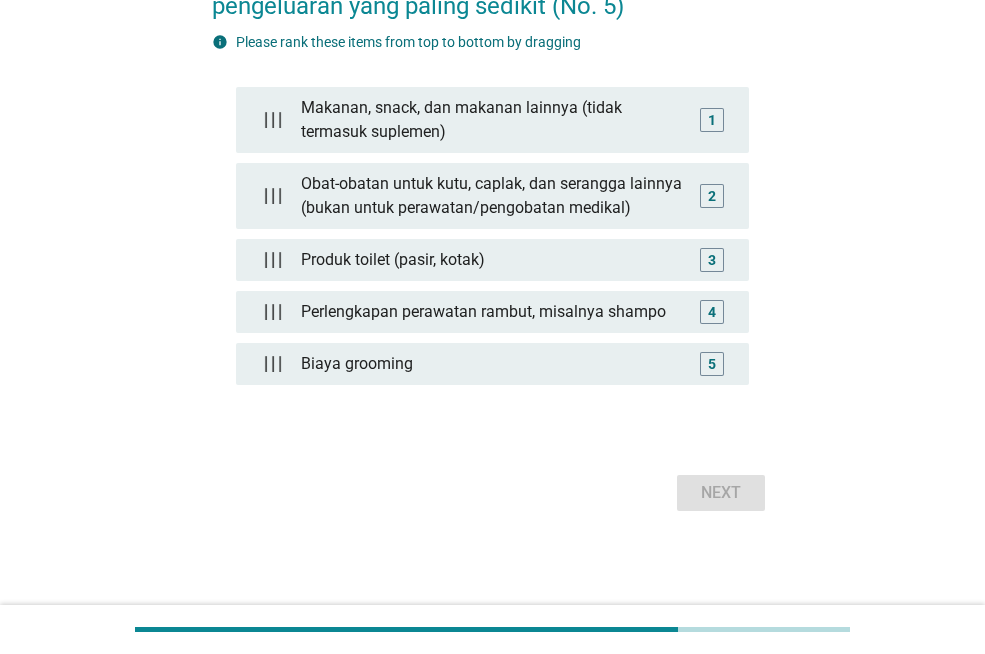 scroll, scrollTop: 0, scrollLeft: 0, axis: both 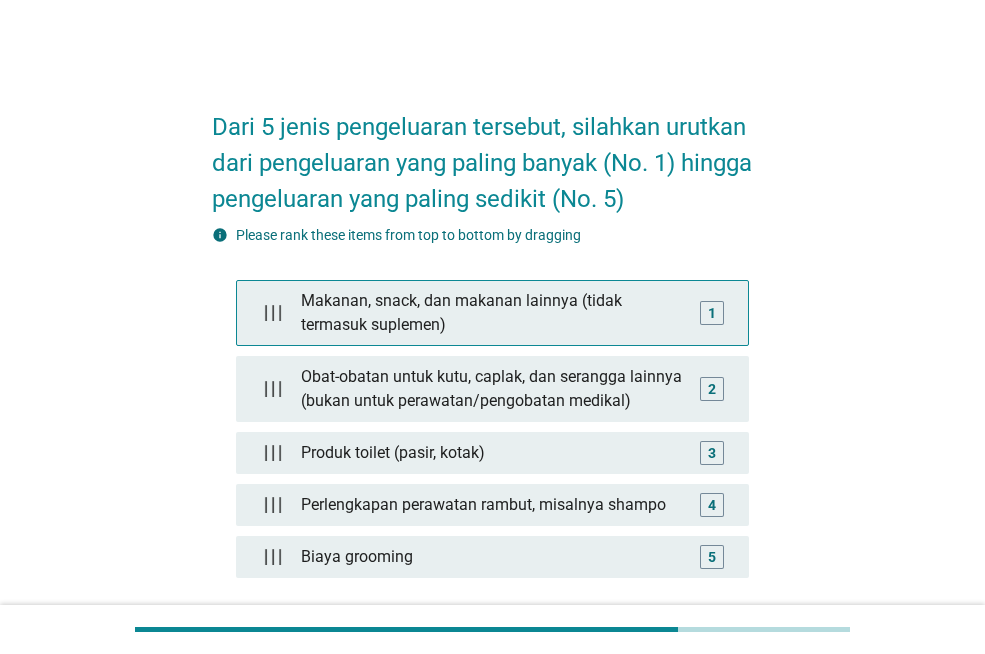 click on "Makanan, snack, dan makanan lainnya (tidak termasuk suplemen)" at bounding box center (492, 313) 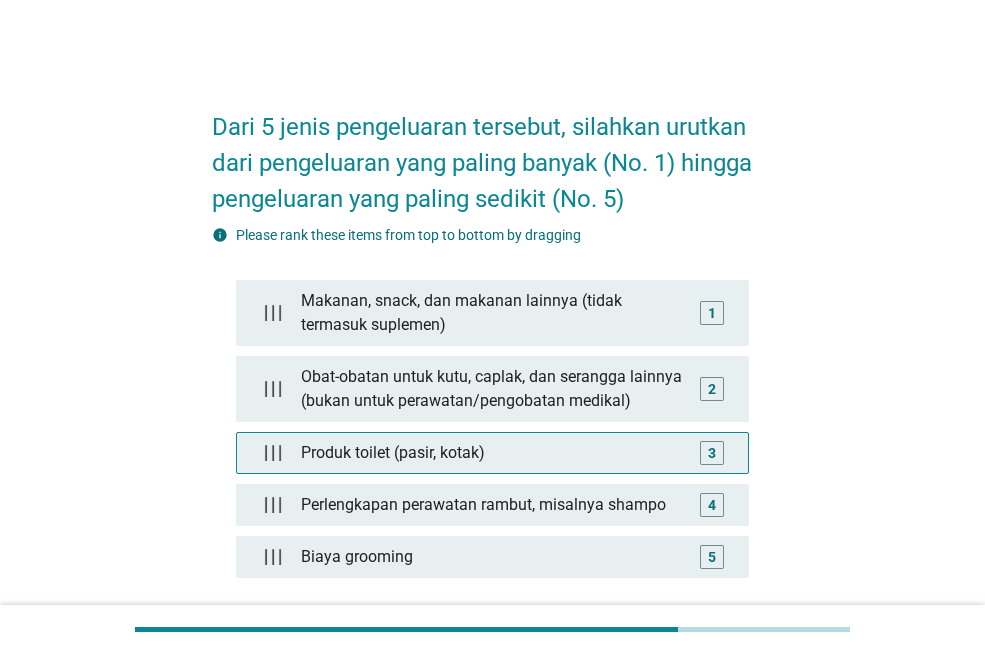 click on "Produk toilet (pasir, kotak)" at bounding box center (492, 453) 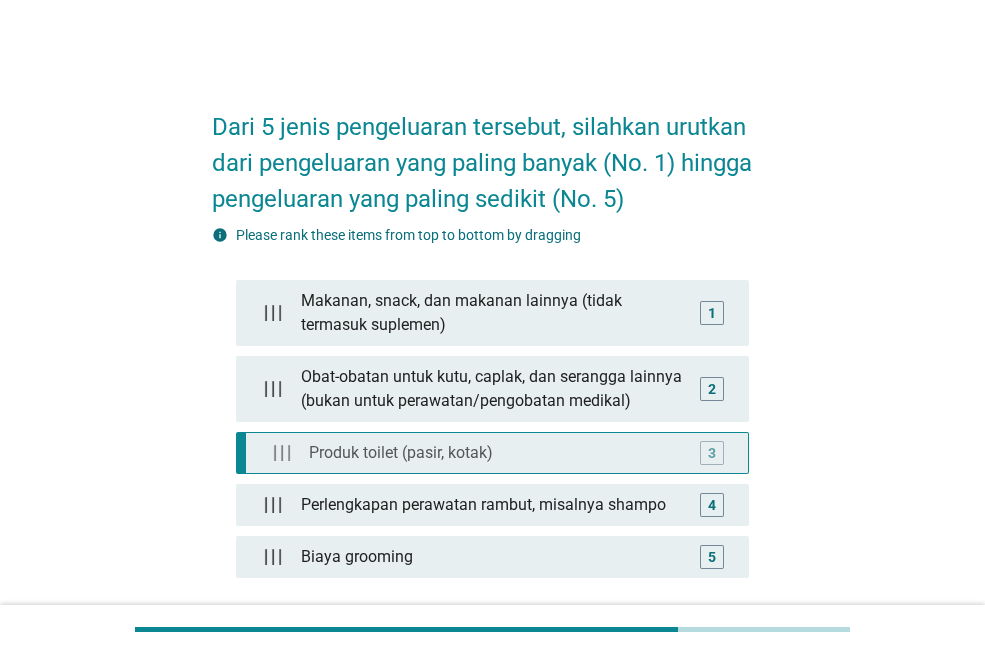 type 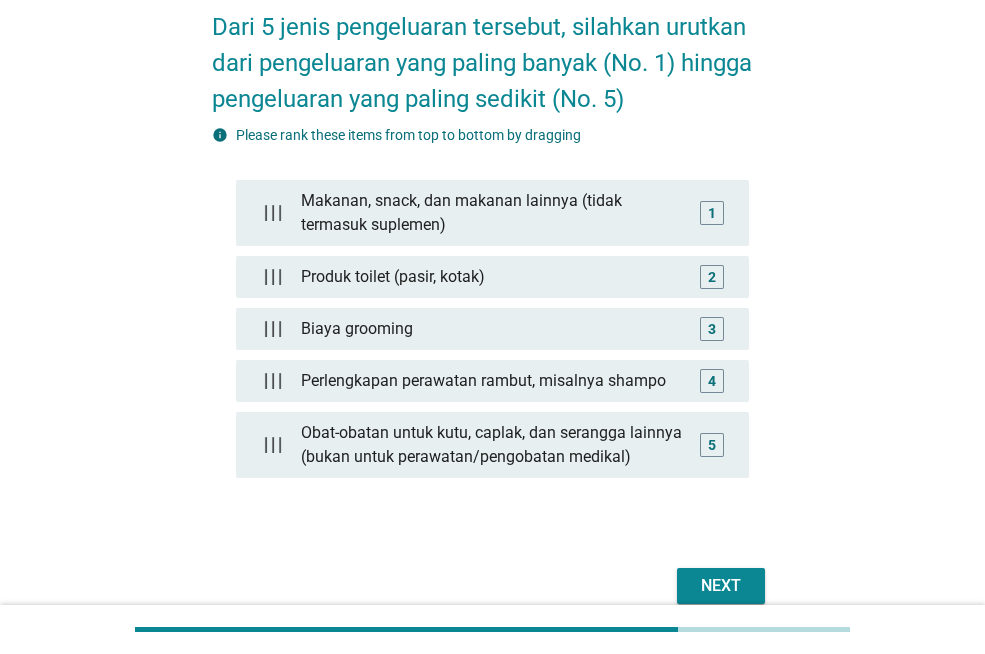 scroll, scrollTop: 193, scrollLeft: 0, axis: vertical 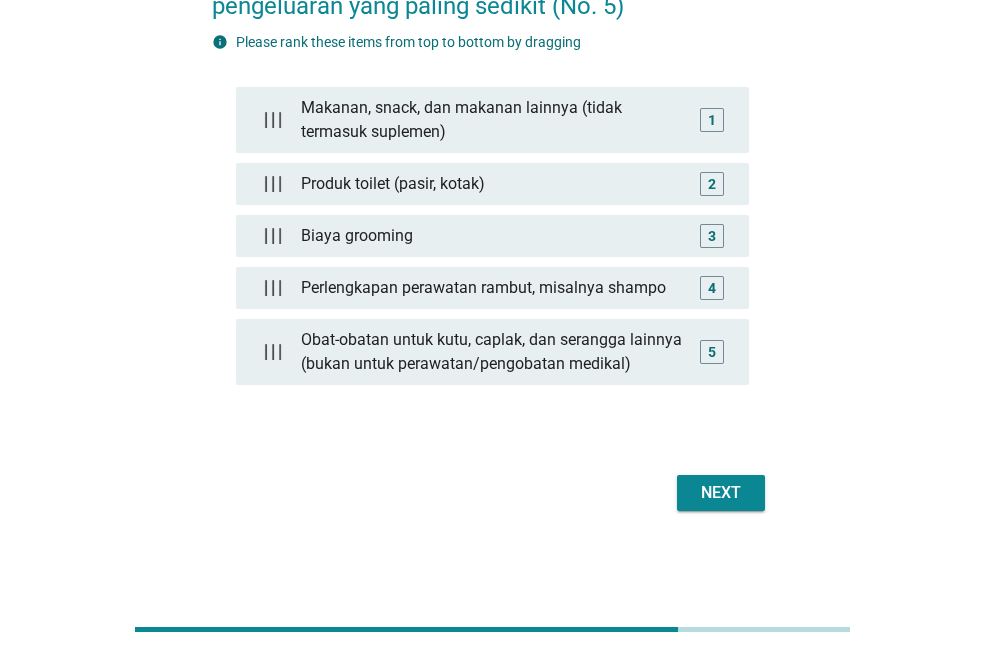 click on "Next" at bounding box center [721, 493] 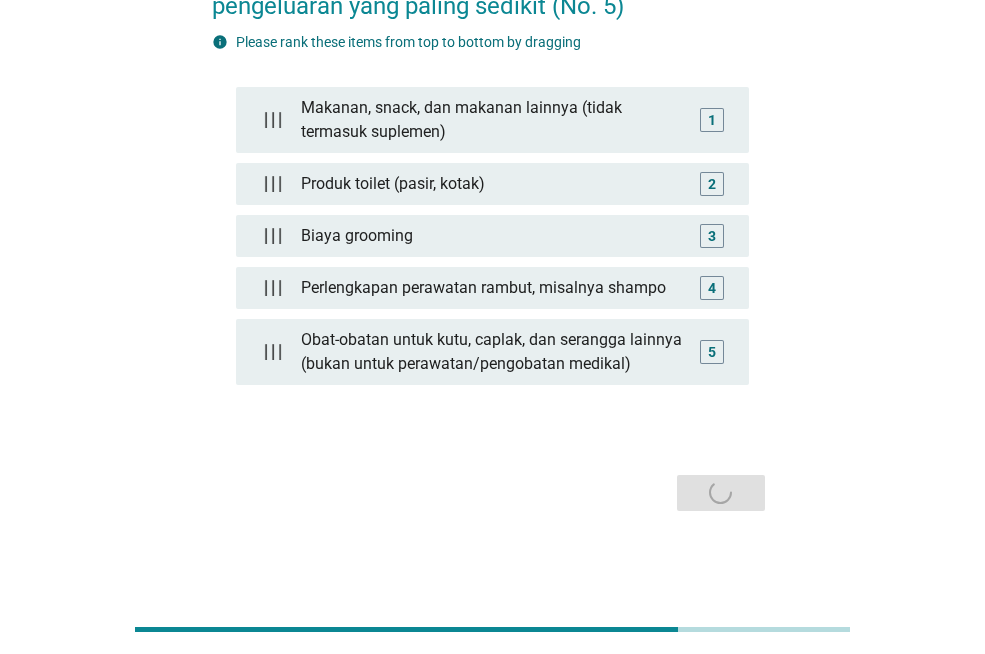 scroll, scrollTop: 0, scrollLeft: 0, axis: both 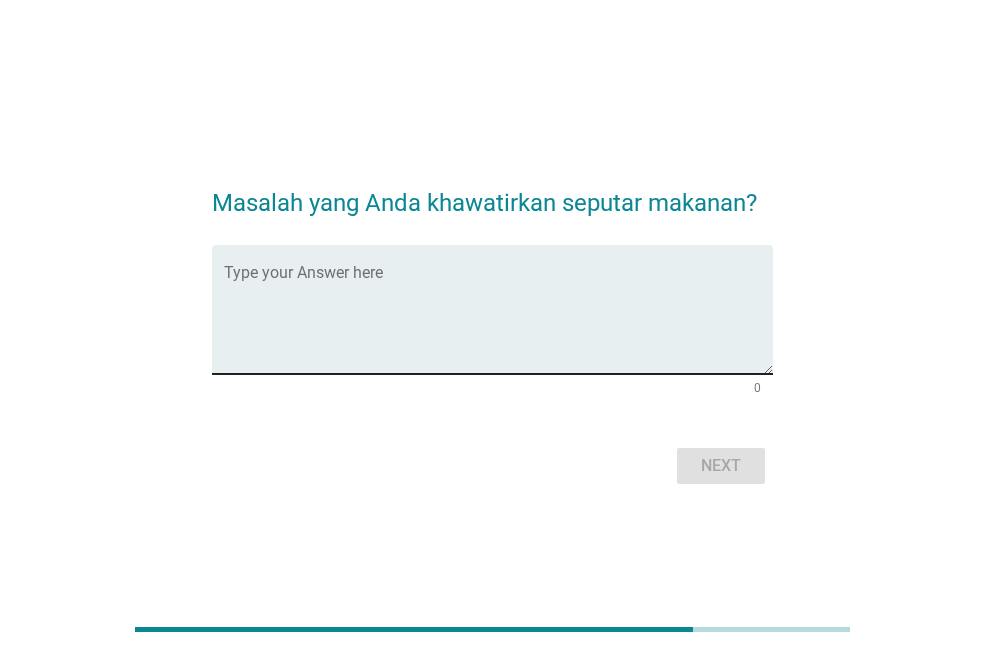 click on "Type your Answer here" at bounding box center [498, 309] 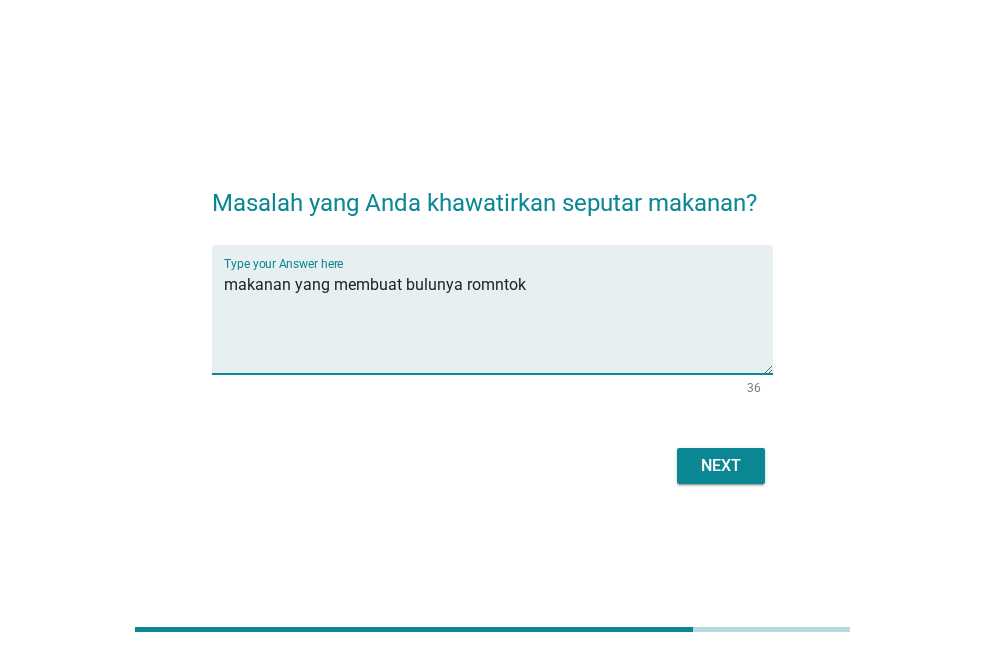click on "makanan yang membuat bulunya romntok" at bounding box center (498, 321) 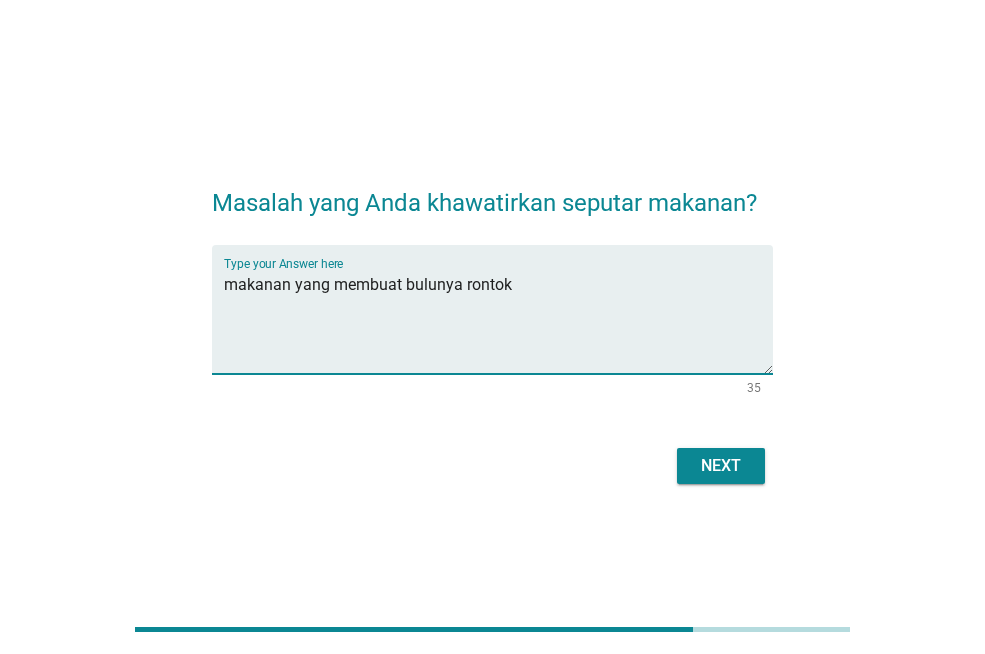 type on "makanan yang membuat bulunya rontok" 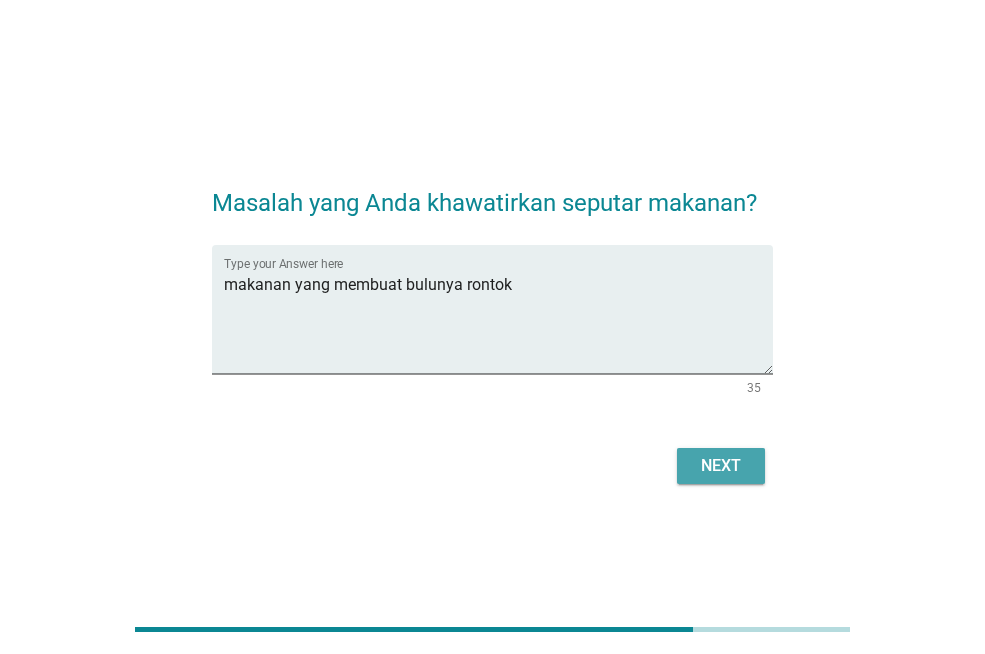 click on "Next" at bounding box center [721, 466] 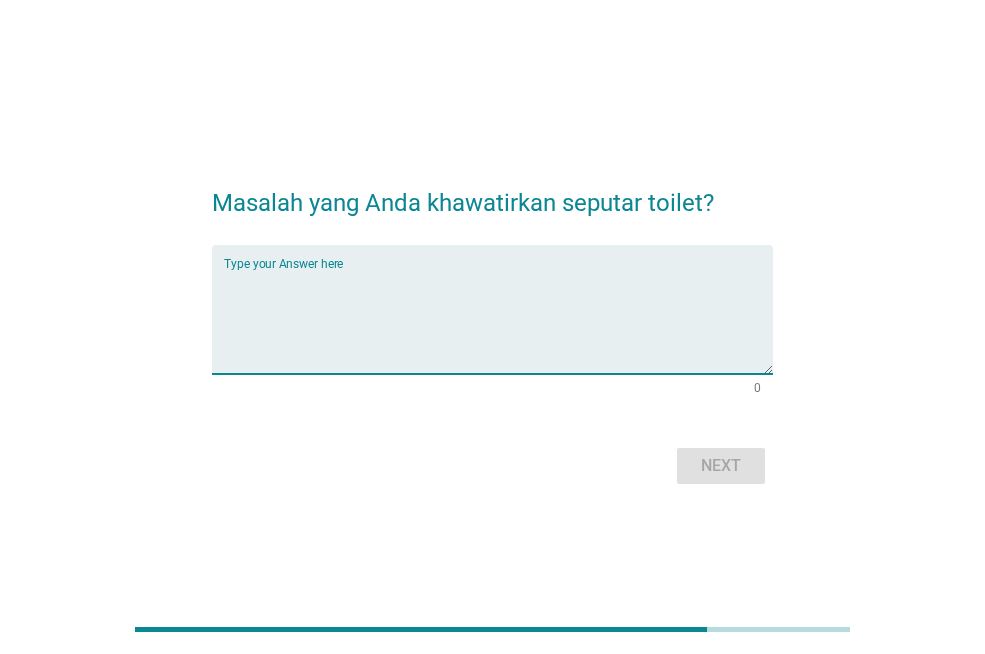 click at bounding box center (498, 321) 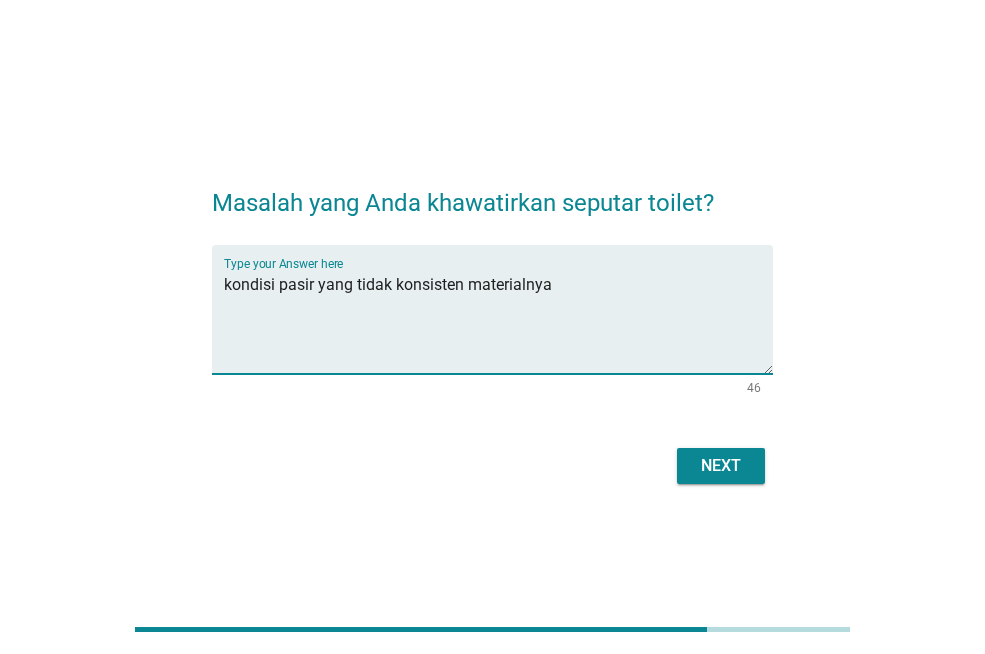 type on "kondisi pasir yang tidak konsisten materialnya" 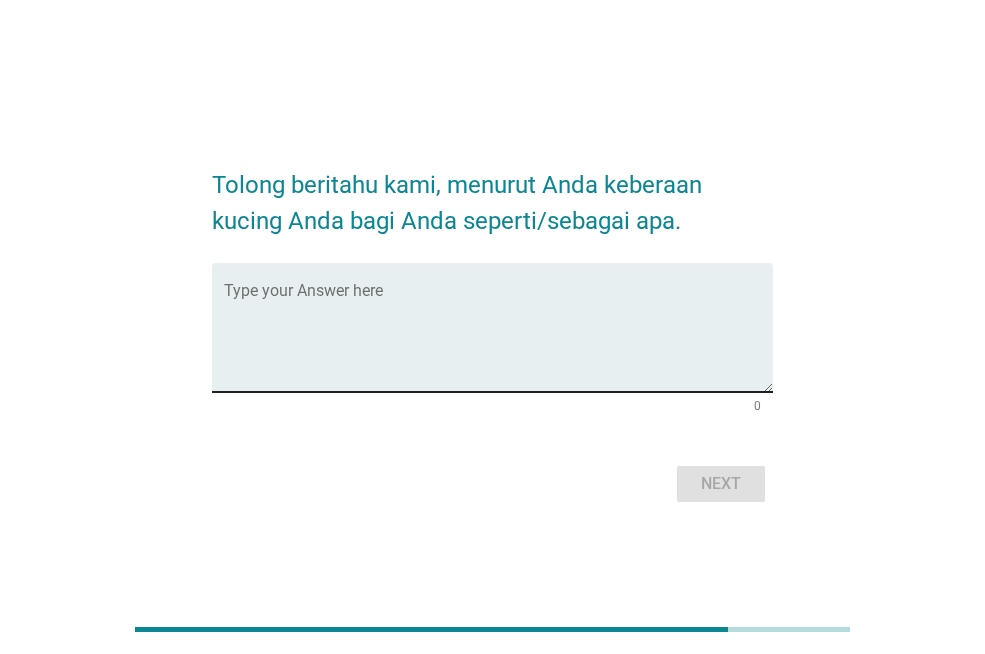 click on "Type your Answer here" at bounding box center (498, 327) 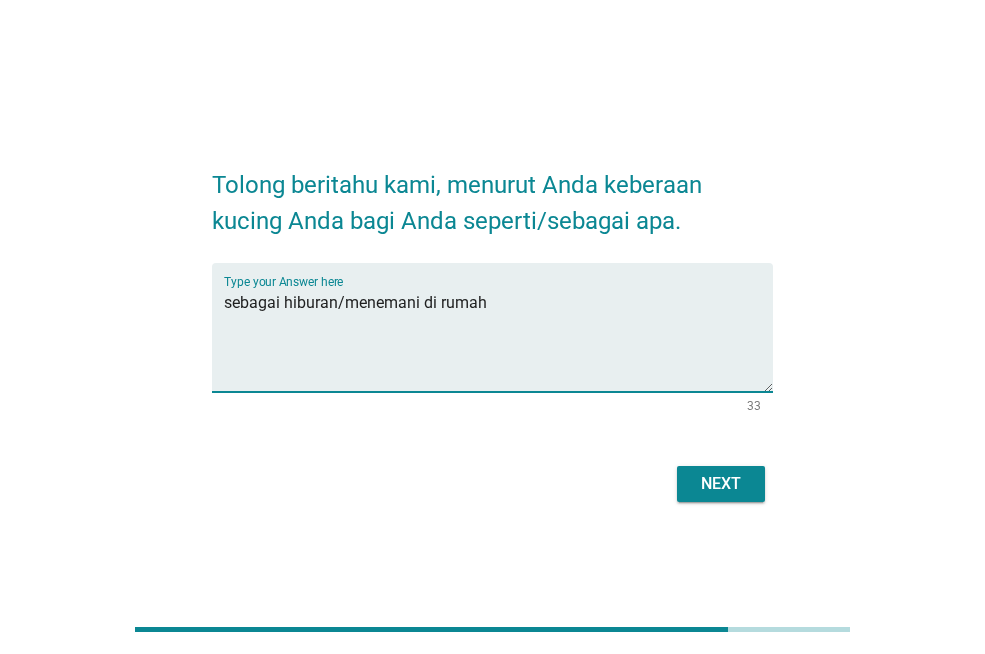 type on "sebagai hiburan/menemani di rumah" 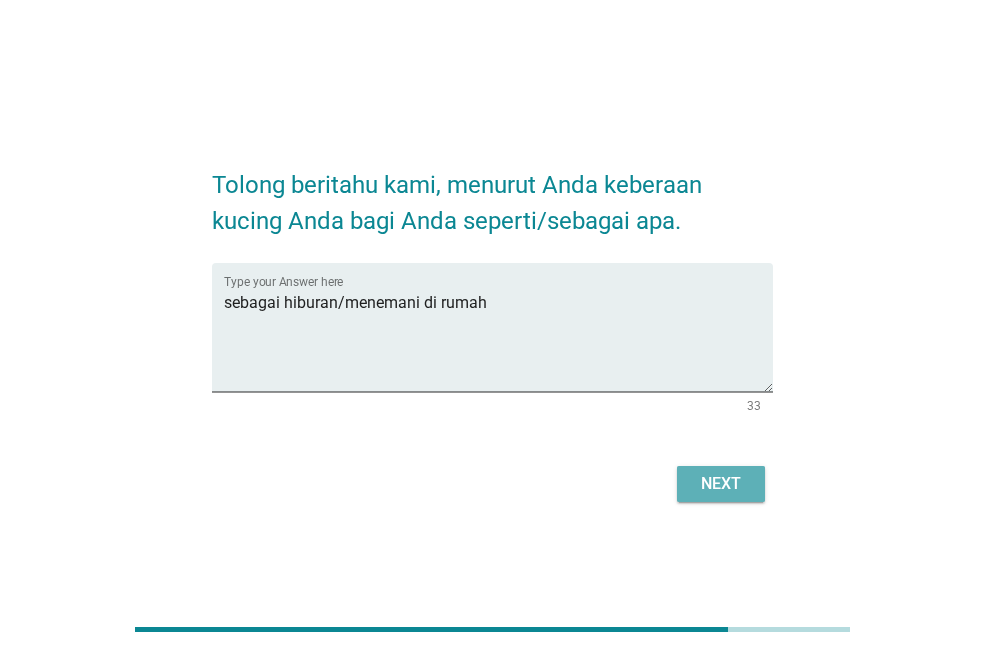 click on "Next" at bounding box center [721, 484] 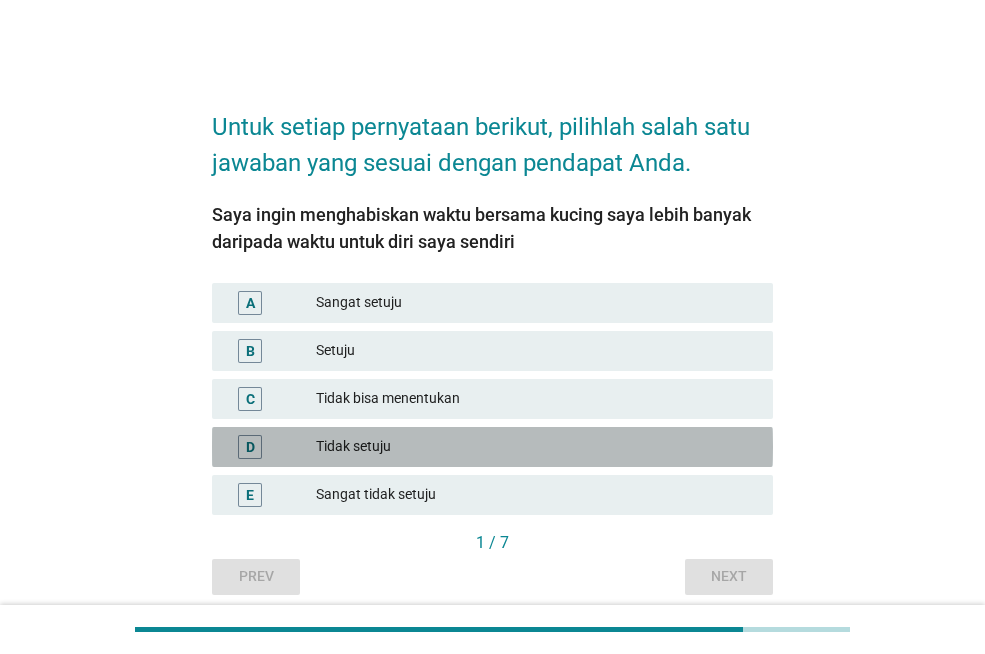 click on "Tidak setuju" at bounding box center (536, 447) 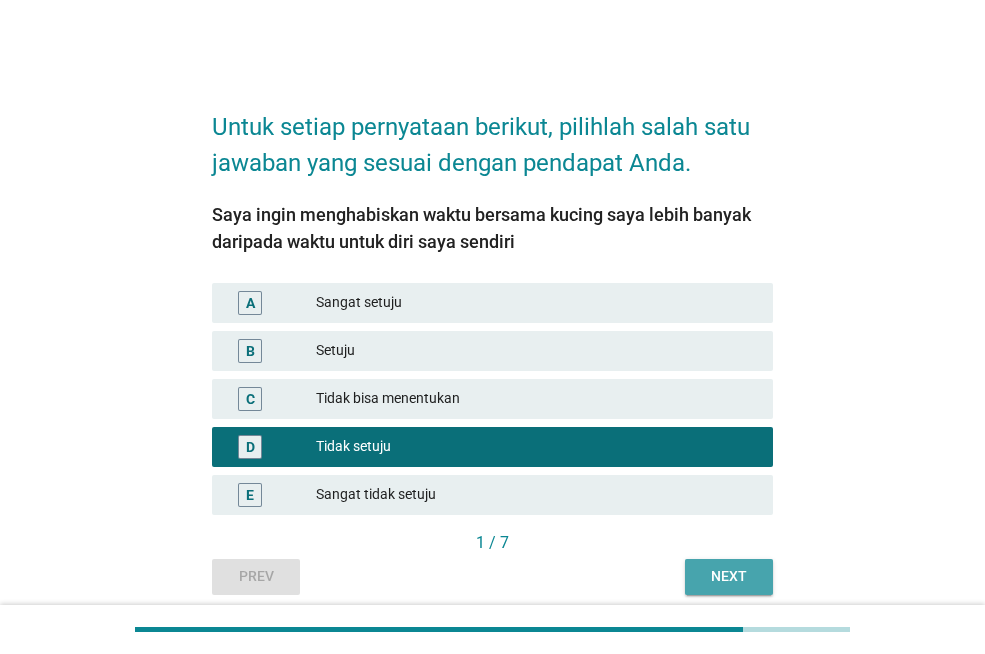 click on "Next" at bounding box center [729, 576] 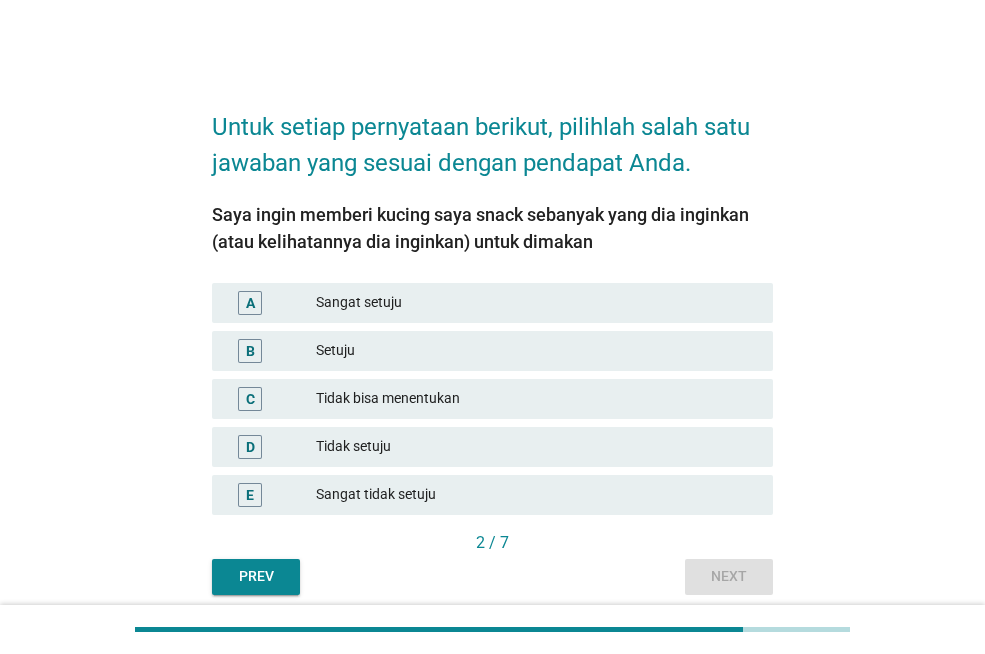 click on "Setuju" at bounding box center (536, 351) 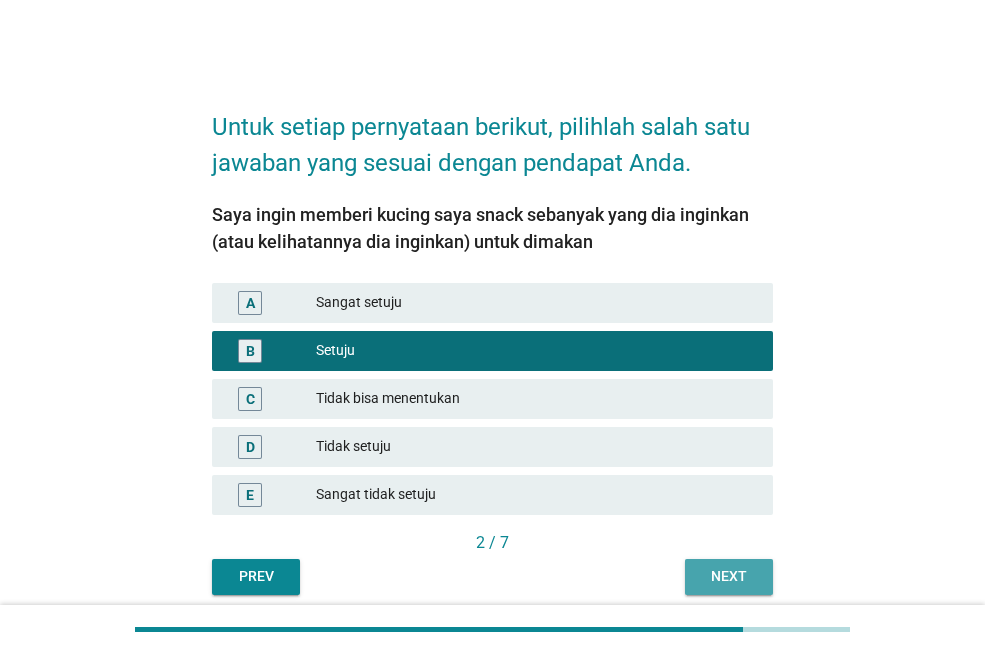click on "Next" at bounding box center [729, 576] 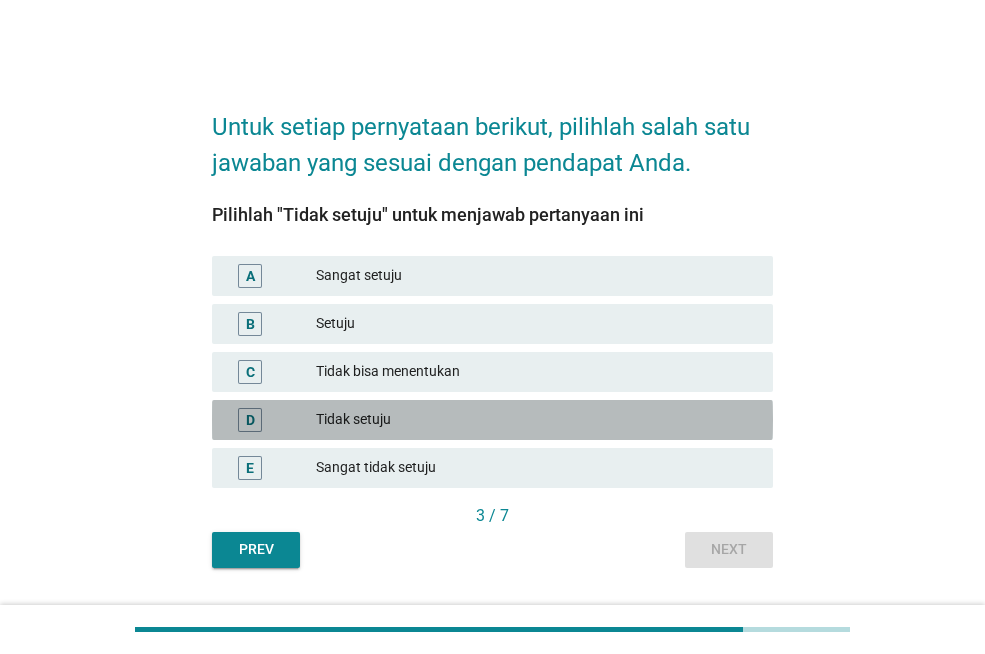 click on "Tidak setuju" at bounding box center (536, 420) 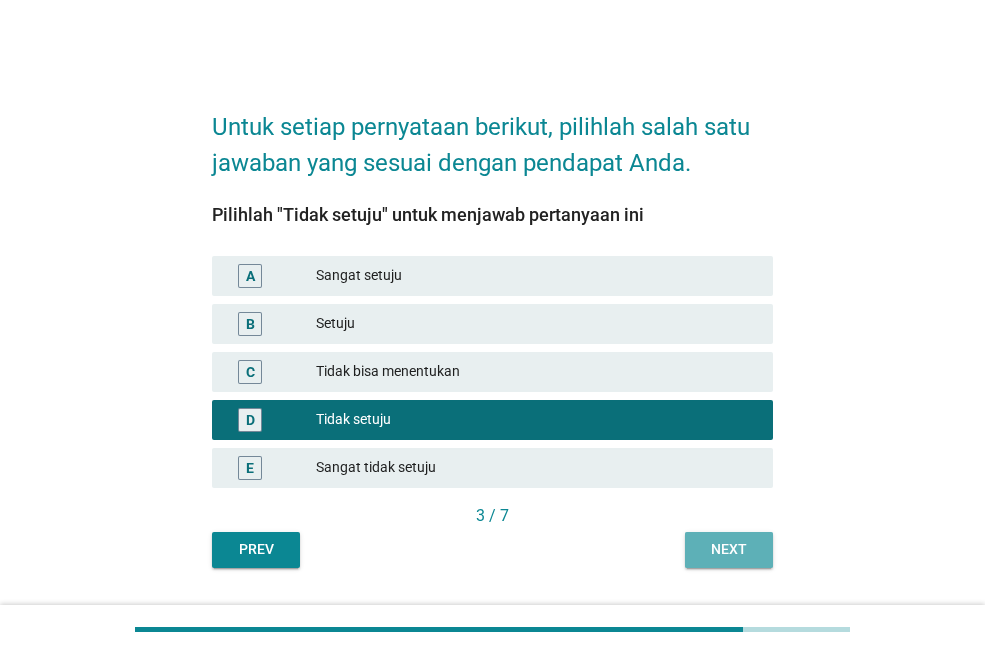 click on "Next" at bounding box center [729, 549] 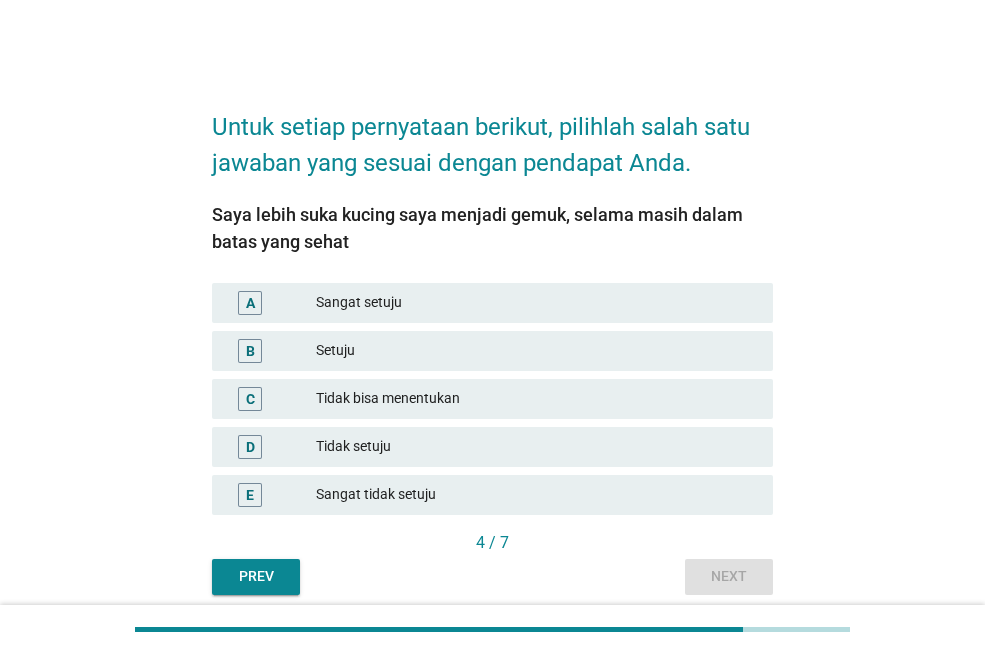 click on "Setuju" at bounding box center (536, 351) 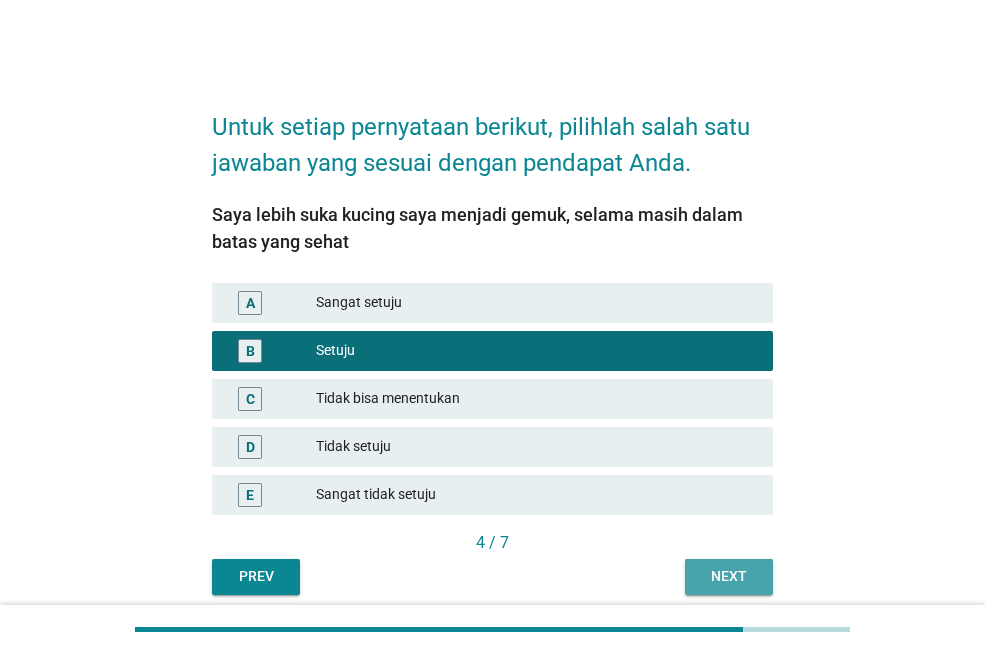 click on "Next" at bounding box center [729, 576] 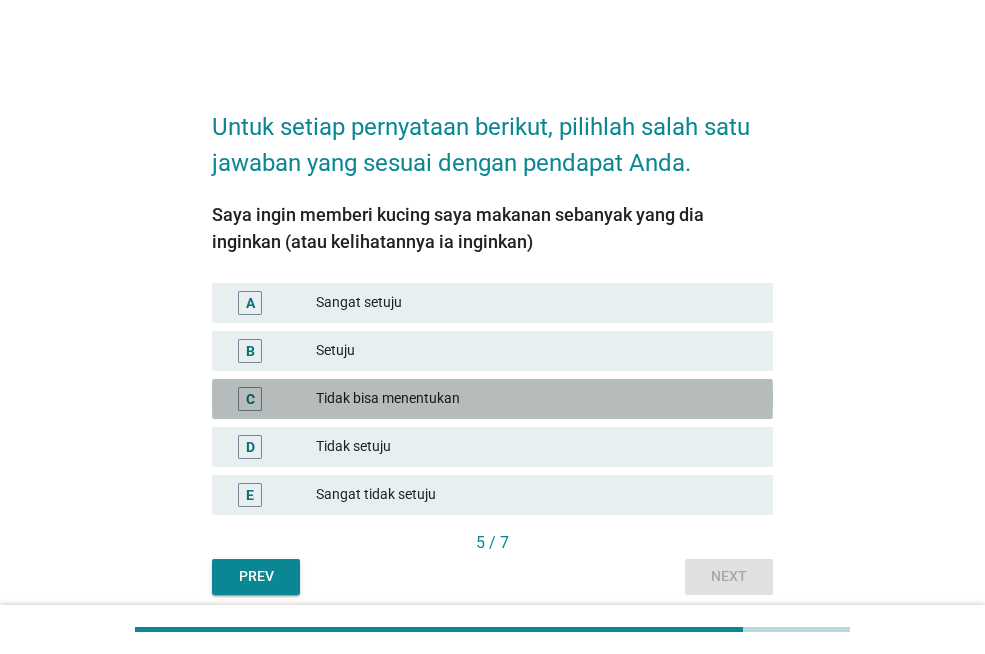 click on "Tidak bisa menentukan" at bounding box center [536, 399] 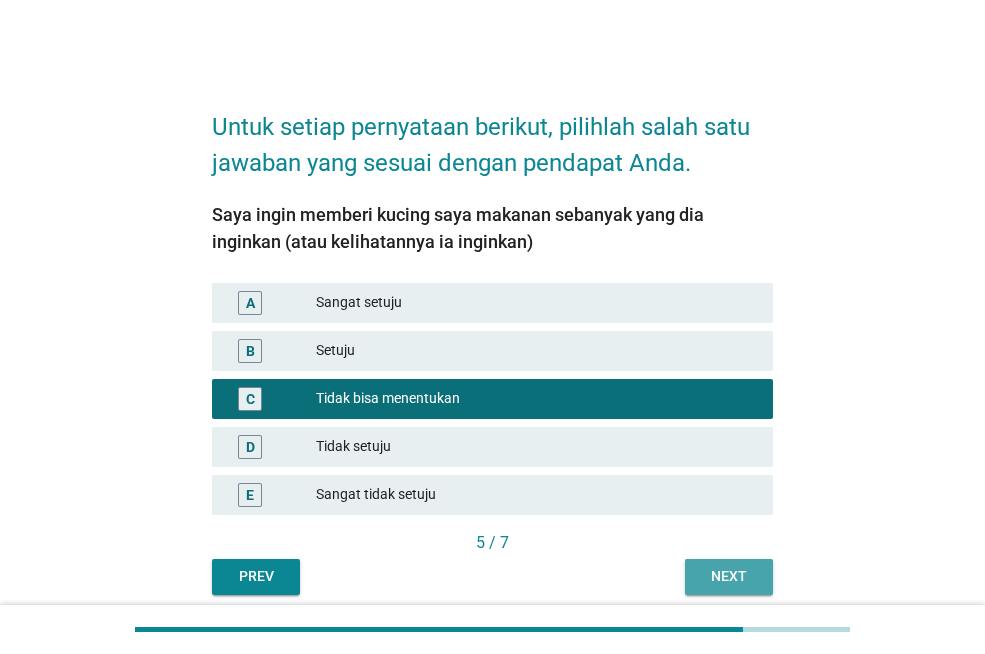 click on "Next" at bounding box center (729, 576) 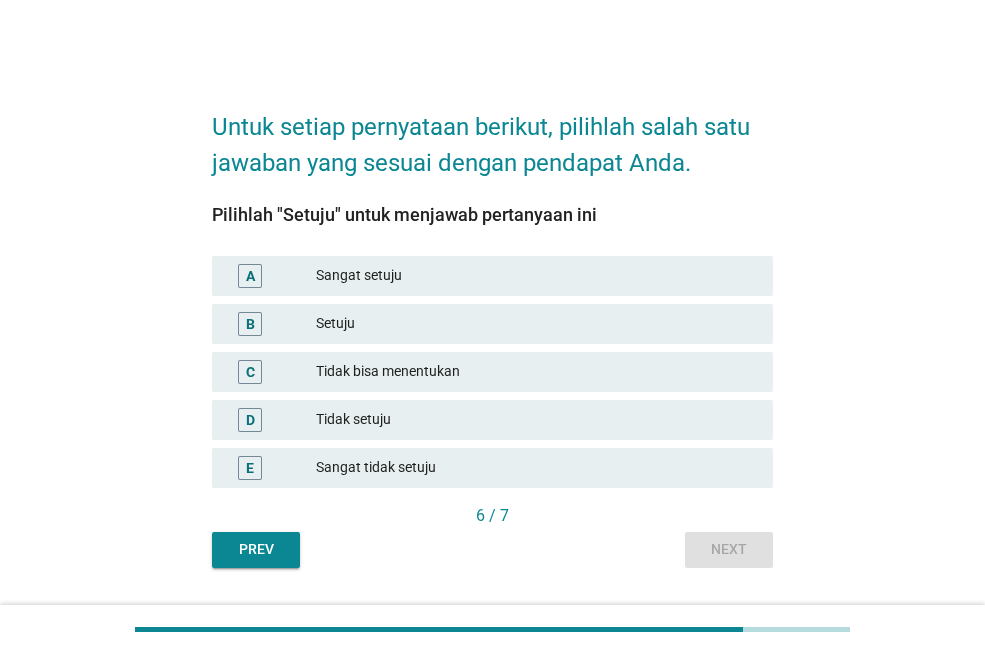 click on "Setuju" at bounding box center (536, 324) 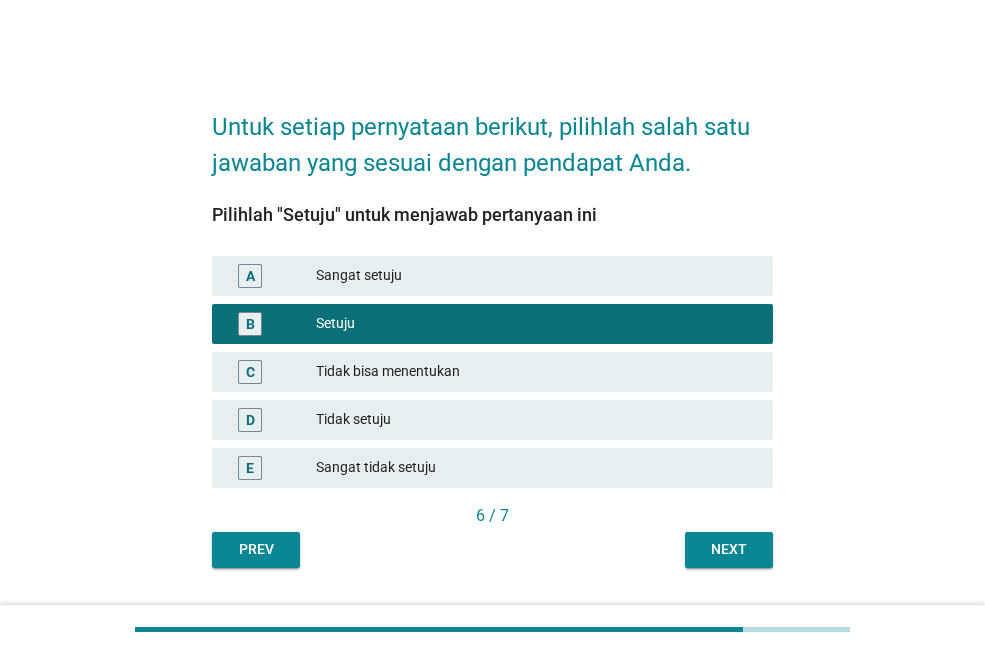 click on "Next" at bounding box center (729, 549) 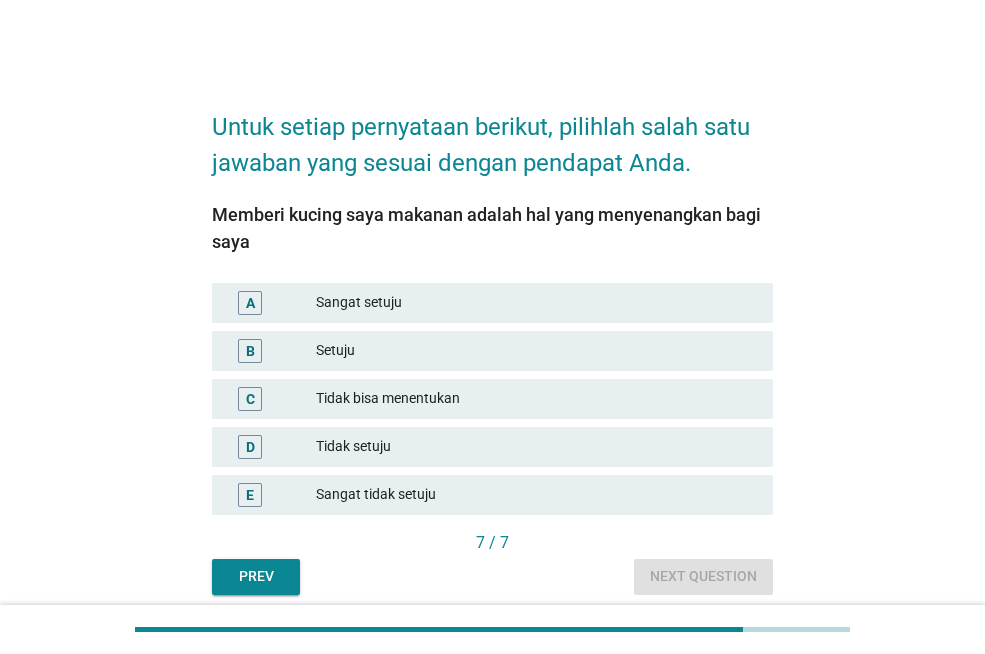 click on "Setuju" at bounding box center (536, 351) 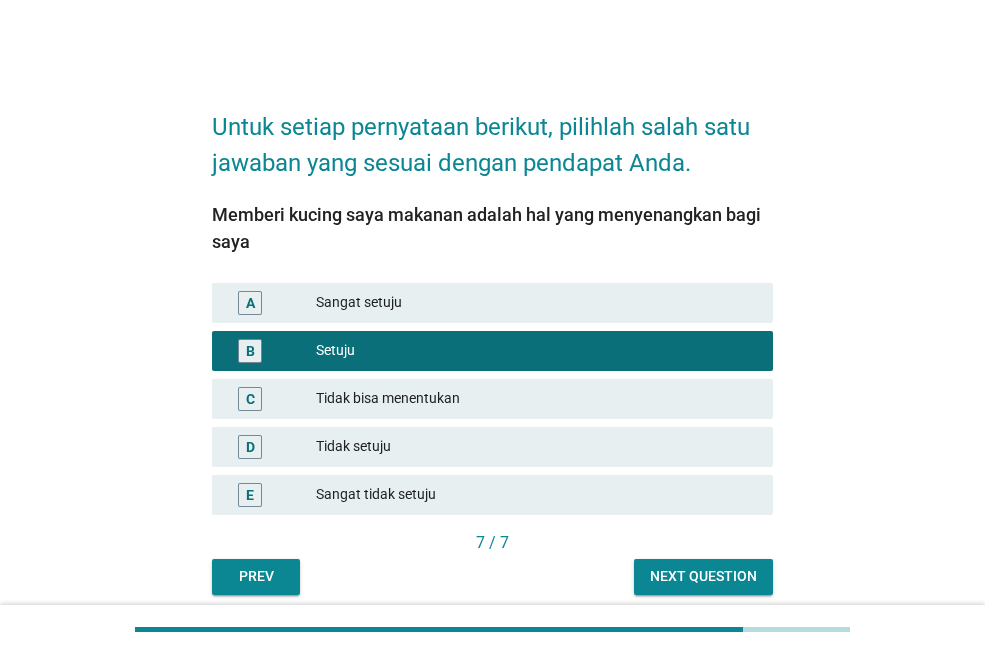 click on "Next question" at bounding box center [703, 576] 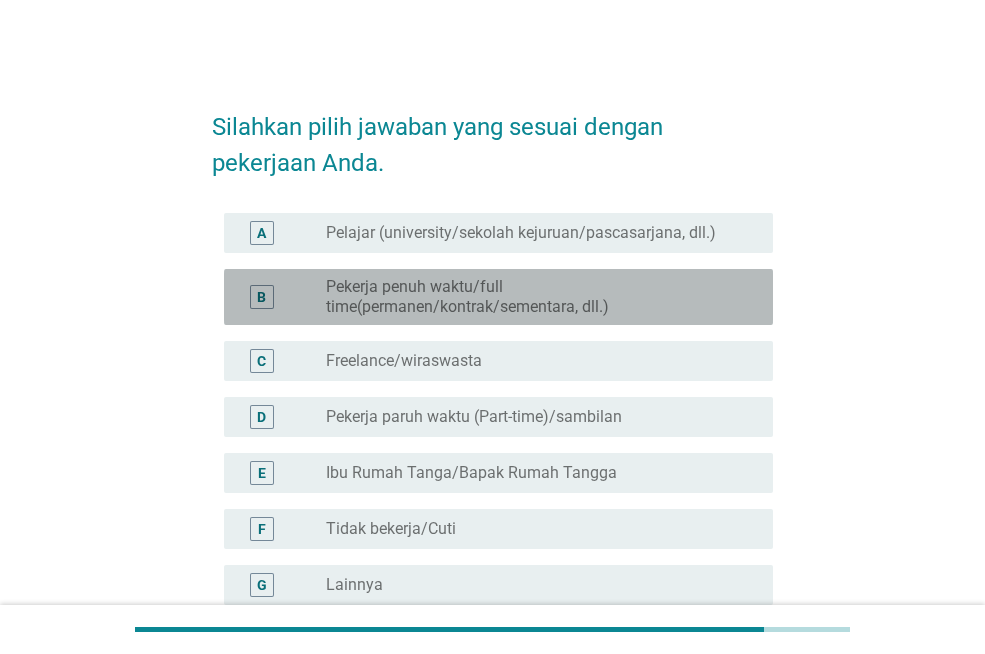 click on "Pekerja penuh waktu/full time(permanen/kontrak/sementara, dll.)" at bounding box center (533, 297) 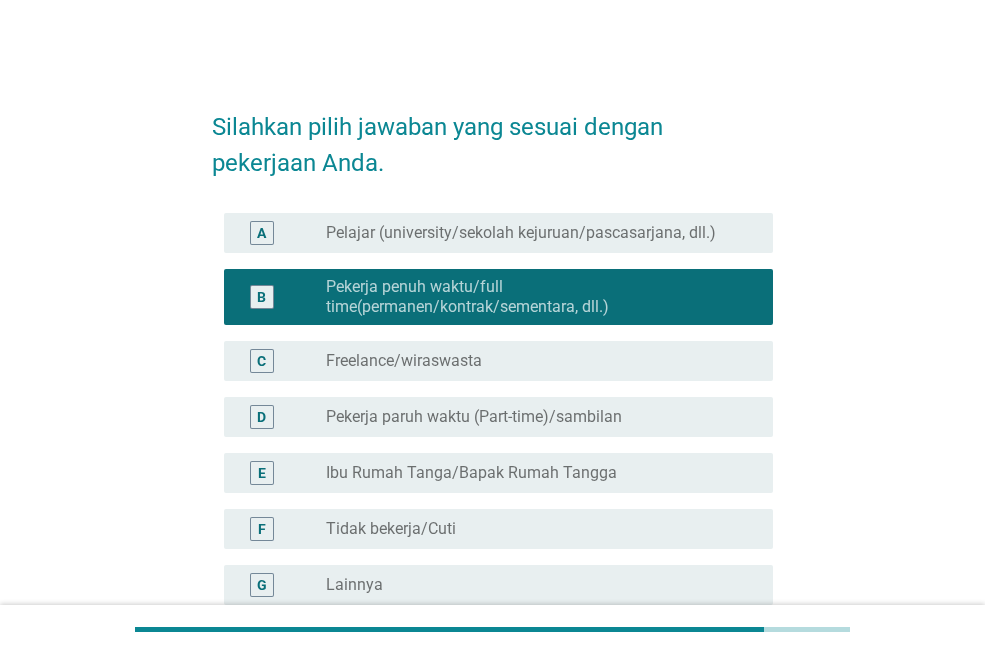 scroll, scrollTop: 200, scrollLeft: 0, axis: vertical 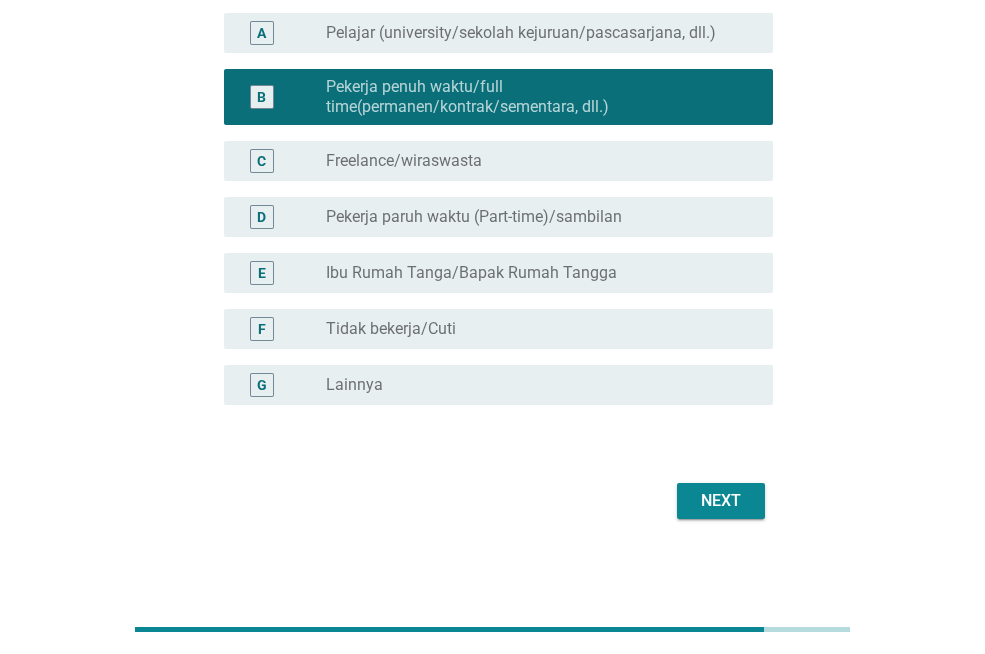 click on "Next" at bounding box center (721, 501) 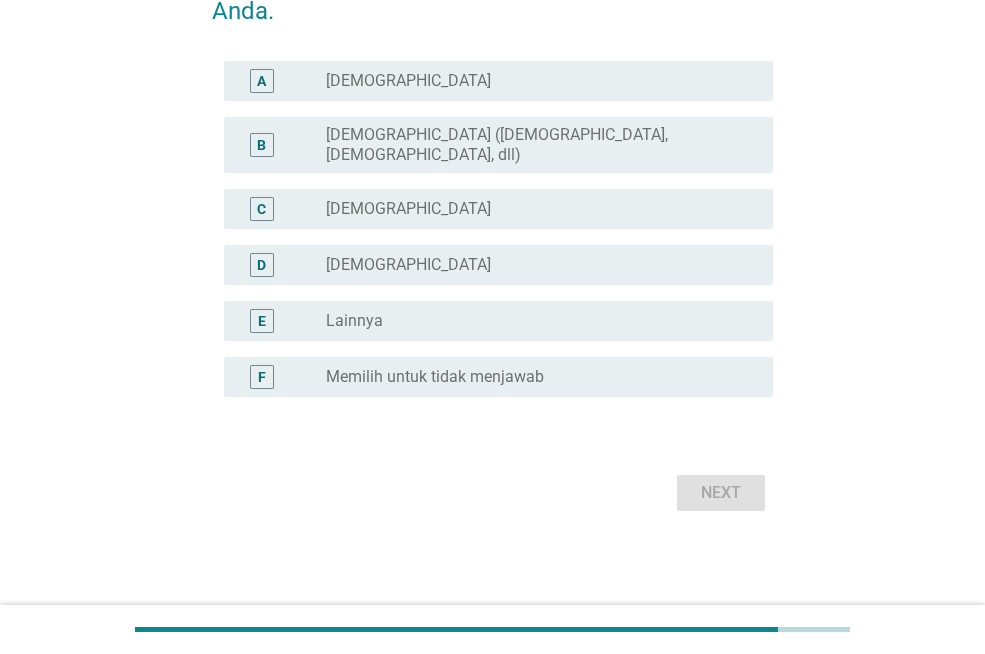 scroll, scrollTop: 0, scrollLeft: 0, axis: both 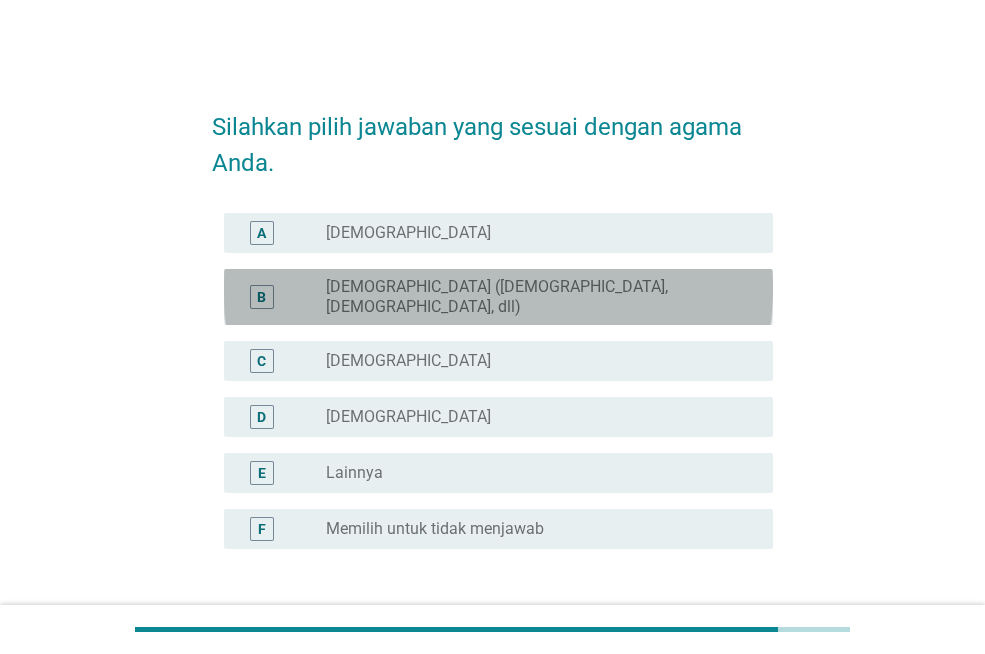click on "radio_button_unchecked [DEMOGRAPHIC_DATA] ([DEMOGRAPHIC_DATA], [DEMOGRAPHIC_DATA], dll)" at bounding box center (533, 297) 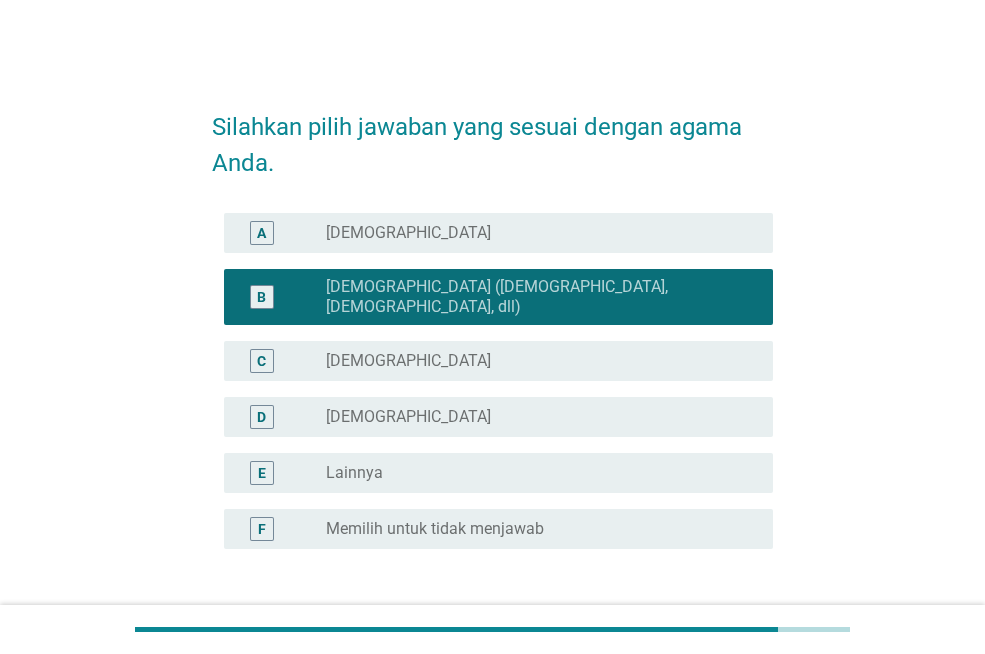 scroll, scrollTop: 136, scrollLeft: 0, axis: vertical 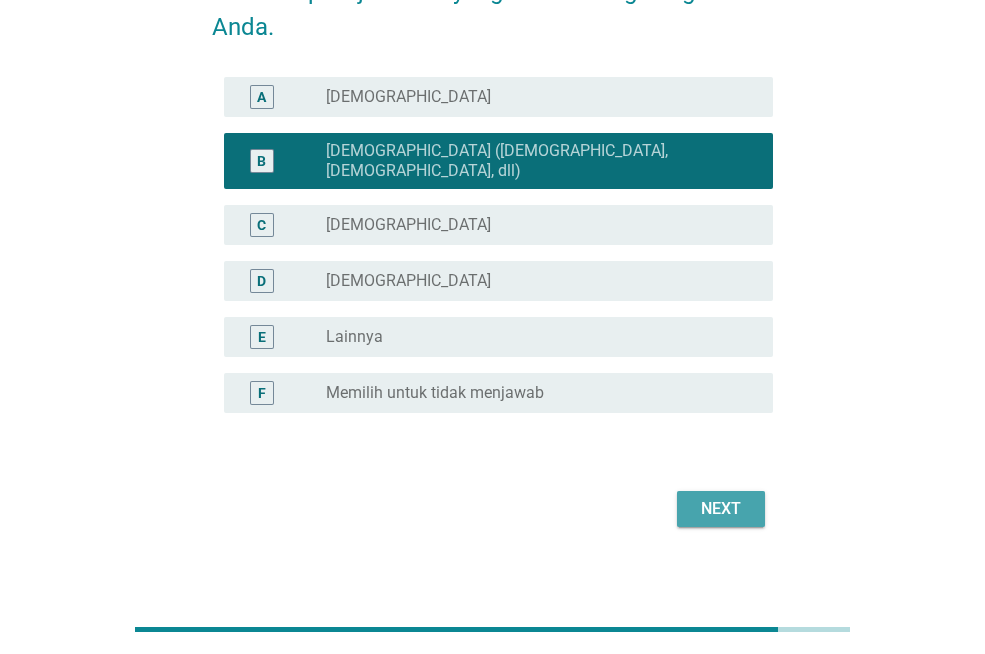 click on "Next" at bounding box center (721, 509) 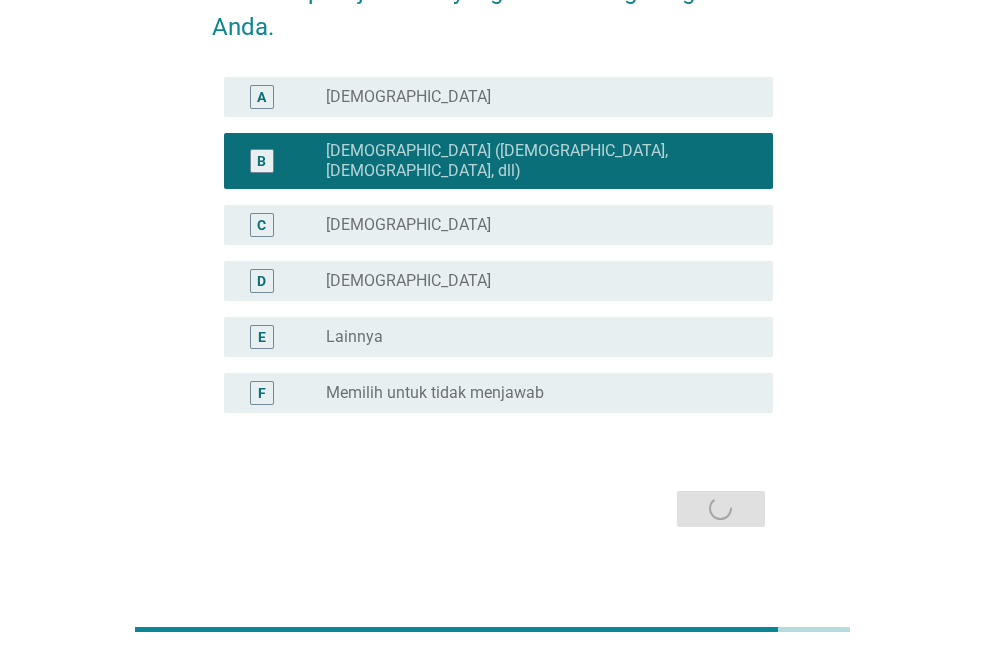 scroll, scrollTop: 0, scrollLeft: 0, axis: both 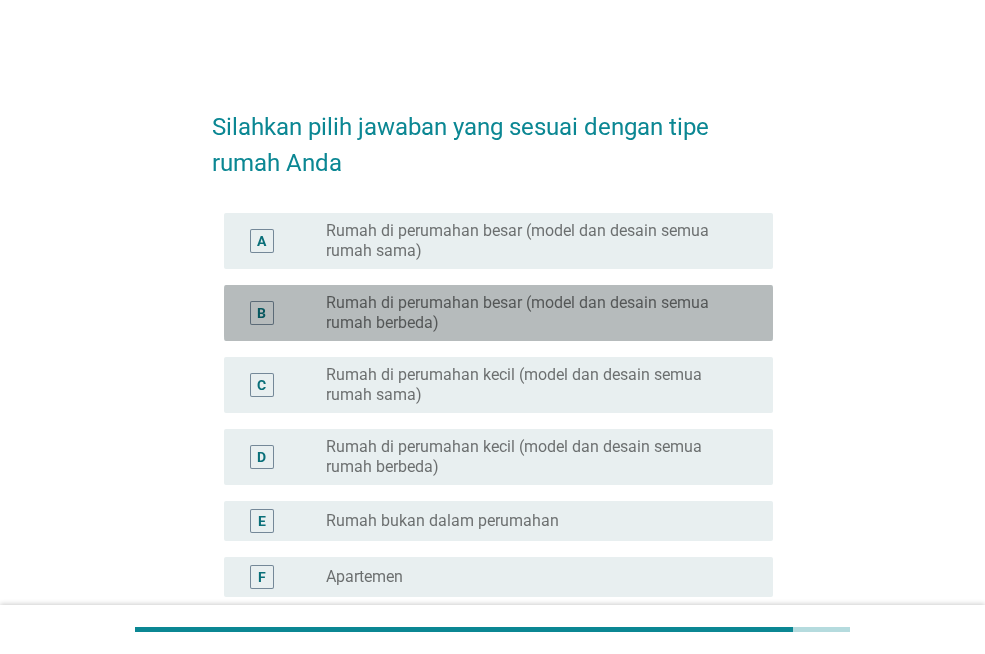 click on "Rumah di perumahan besar (model dan desain semua rumah berbeda)" at bounding box center (533, 313) 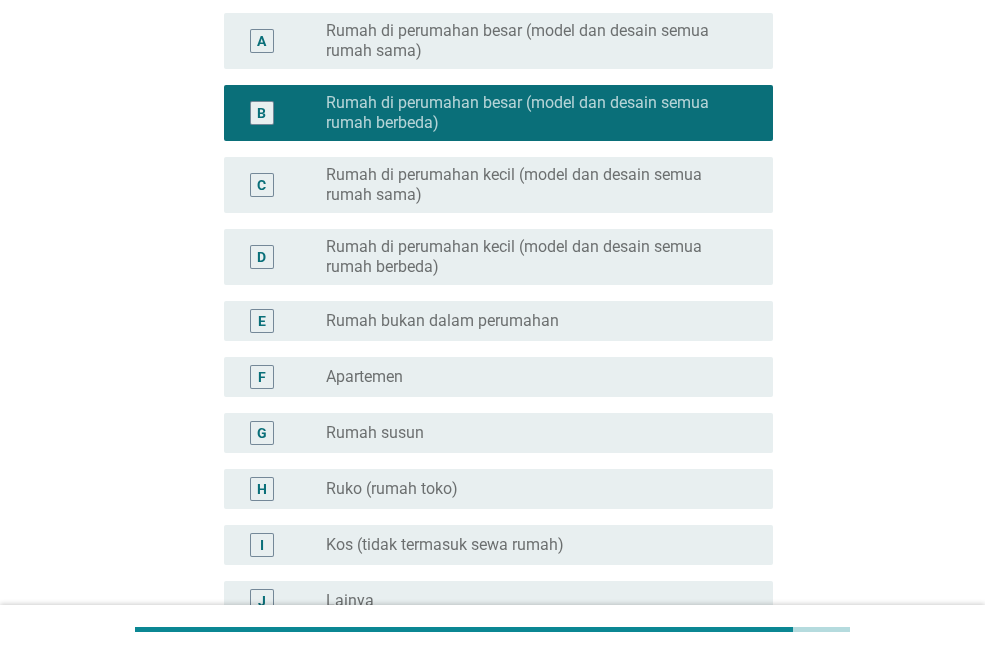 scroll, scrollTop: 424, scrollLeft: 0, axis: vertical 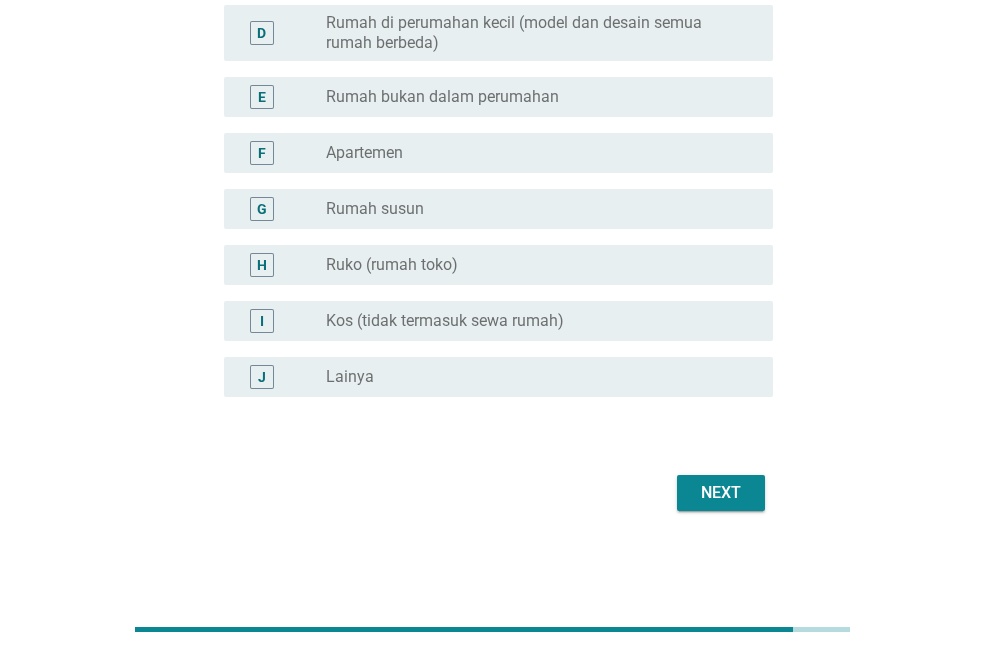 click on "Next" at bounding box center [721, 493] 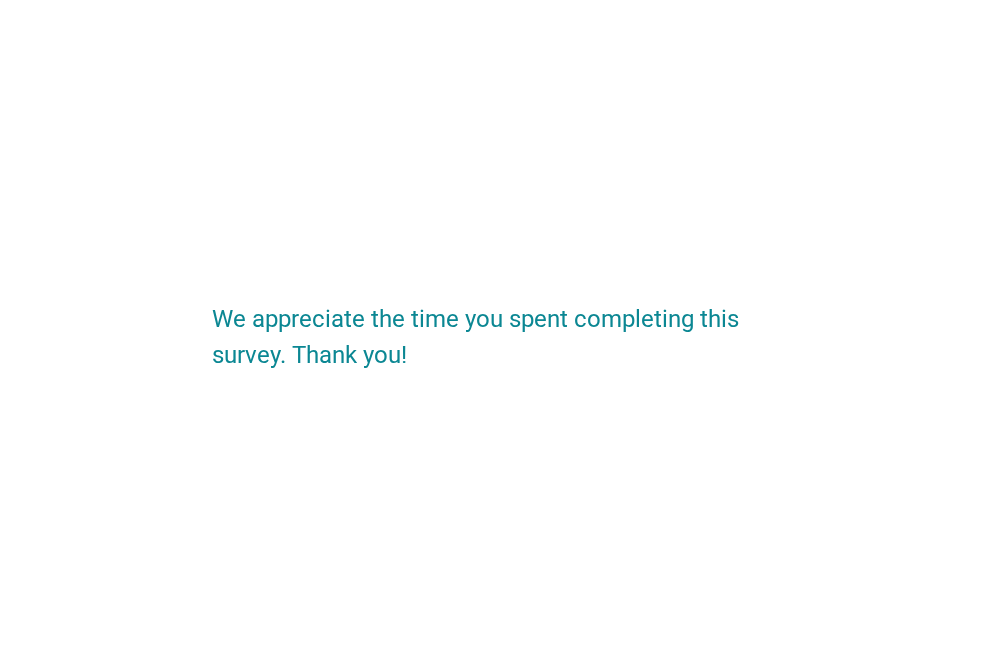 scroll, scrollTop: 0, scrollLeft: 0, axis: both 